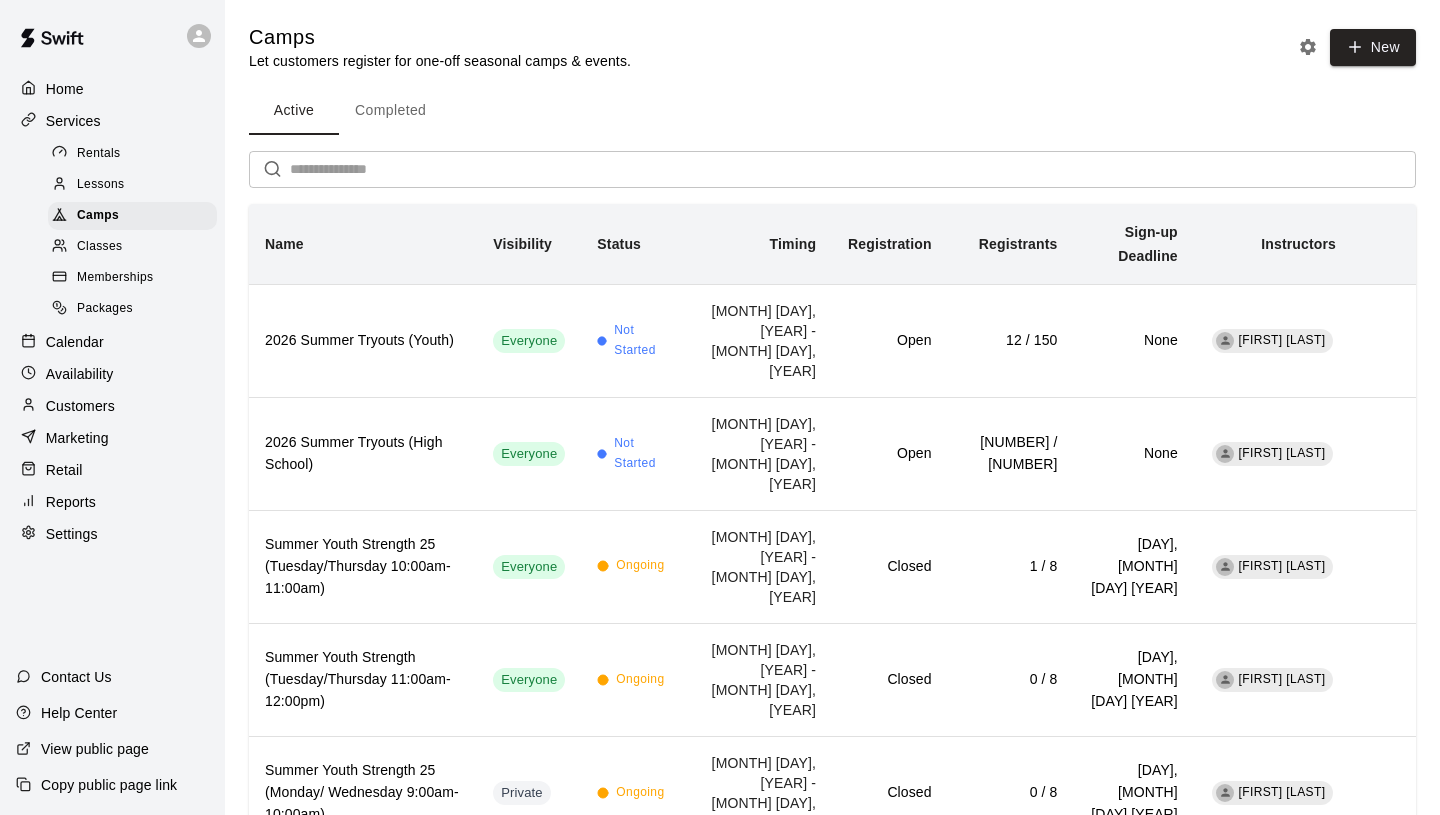scroll, scrollTop: 0, scrollLeft: 0, axis: both 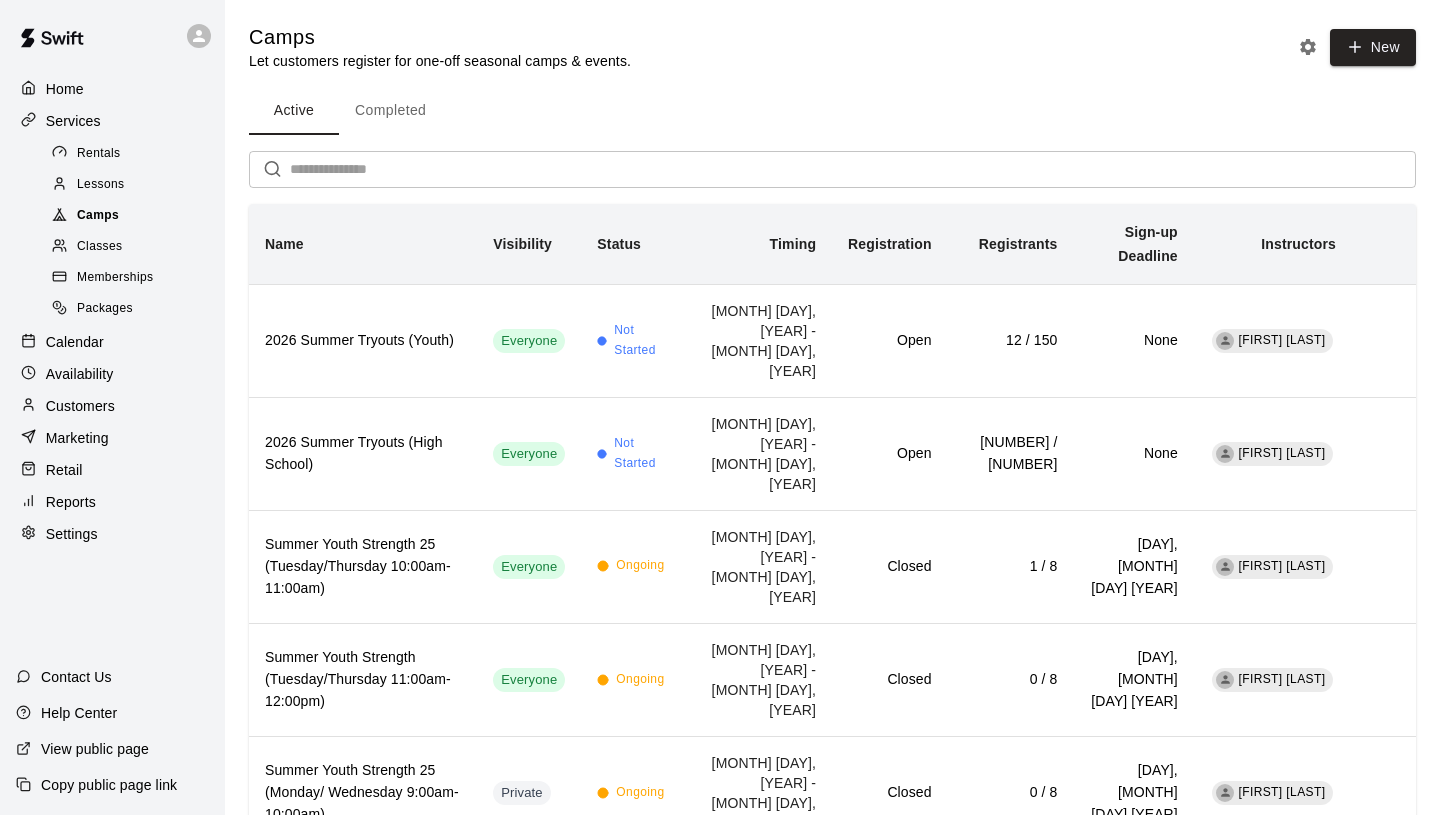 click on "Camps" at bounding box center [132, 216] 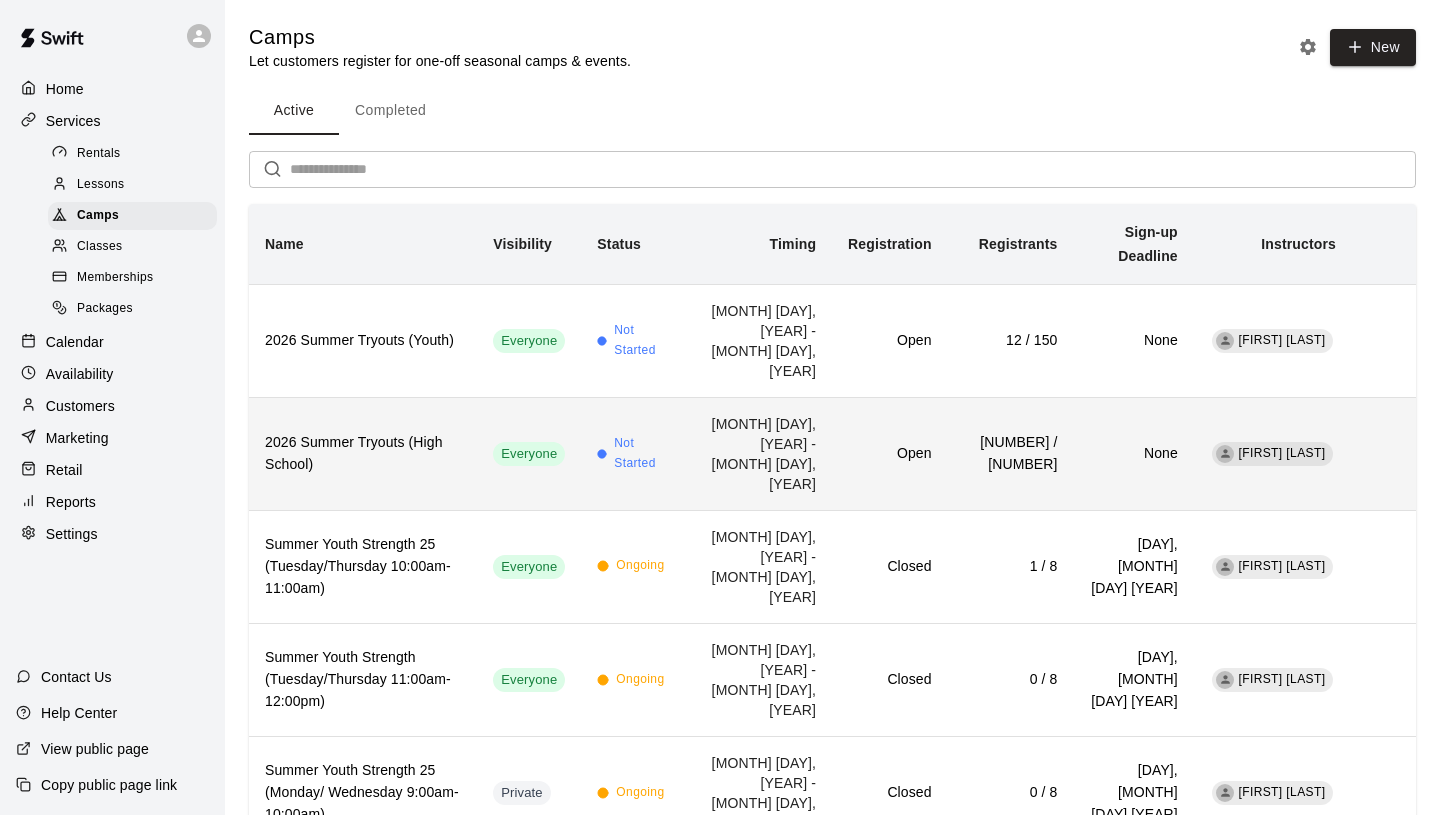 click on "Open" at bounding box center (889, 453) 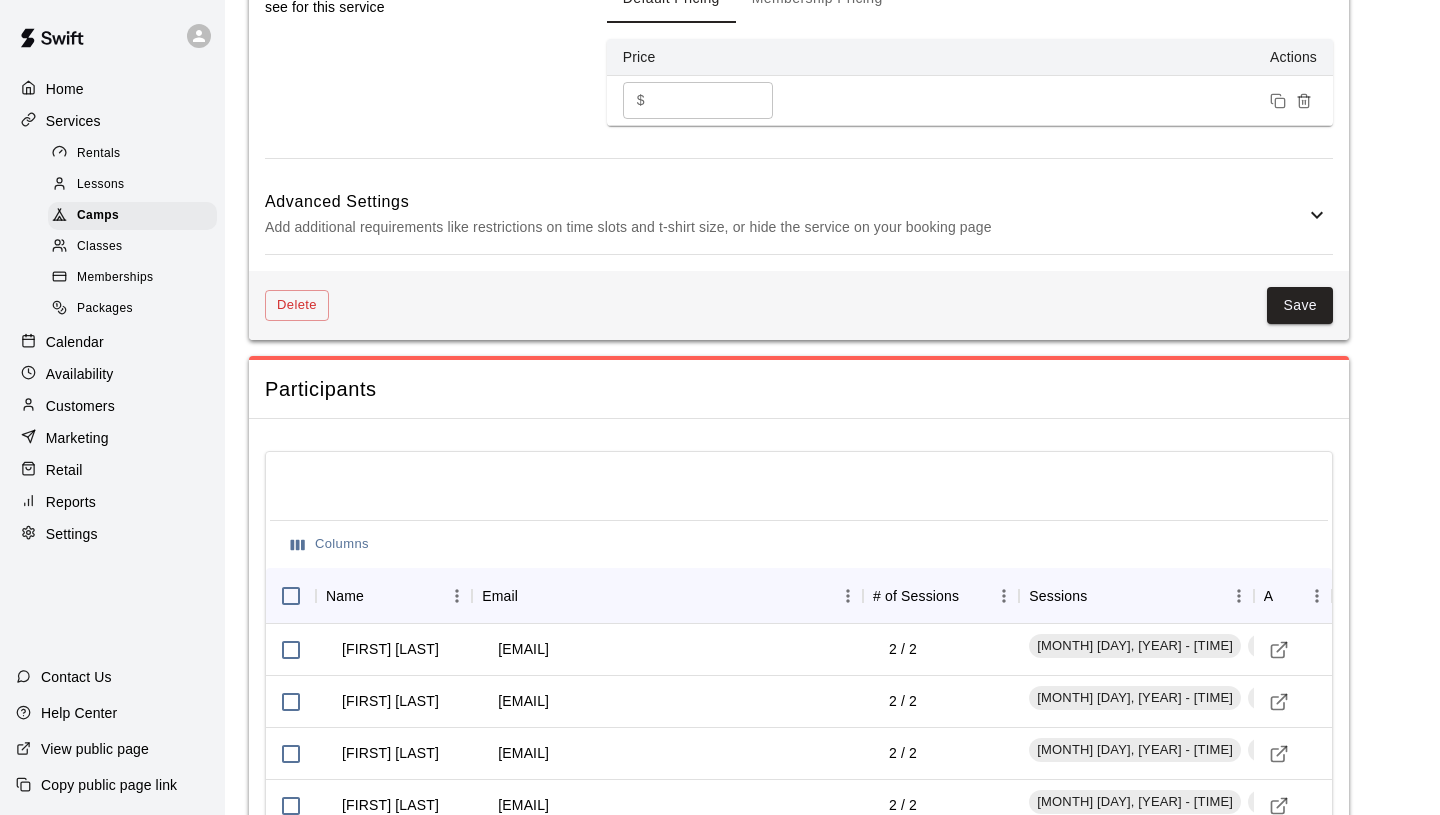 scroll, scrollTop: 1596, scrollLeft: 0, axis: vertical 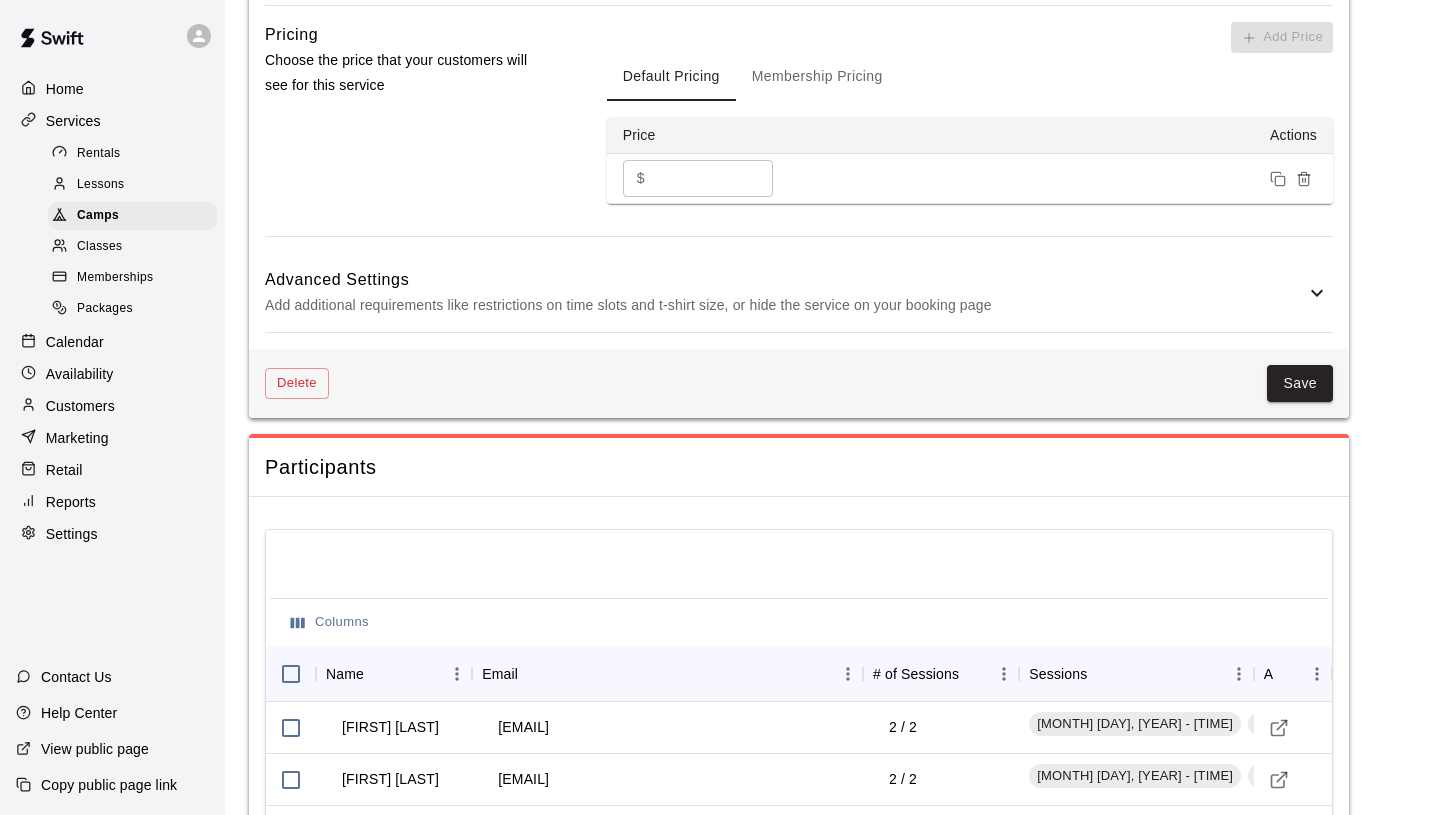 click on "Add additional requirements like restrictions on time slots and t-shirt size, or hide the service on your booking page" at bounding box center (785, 305) 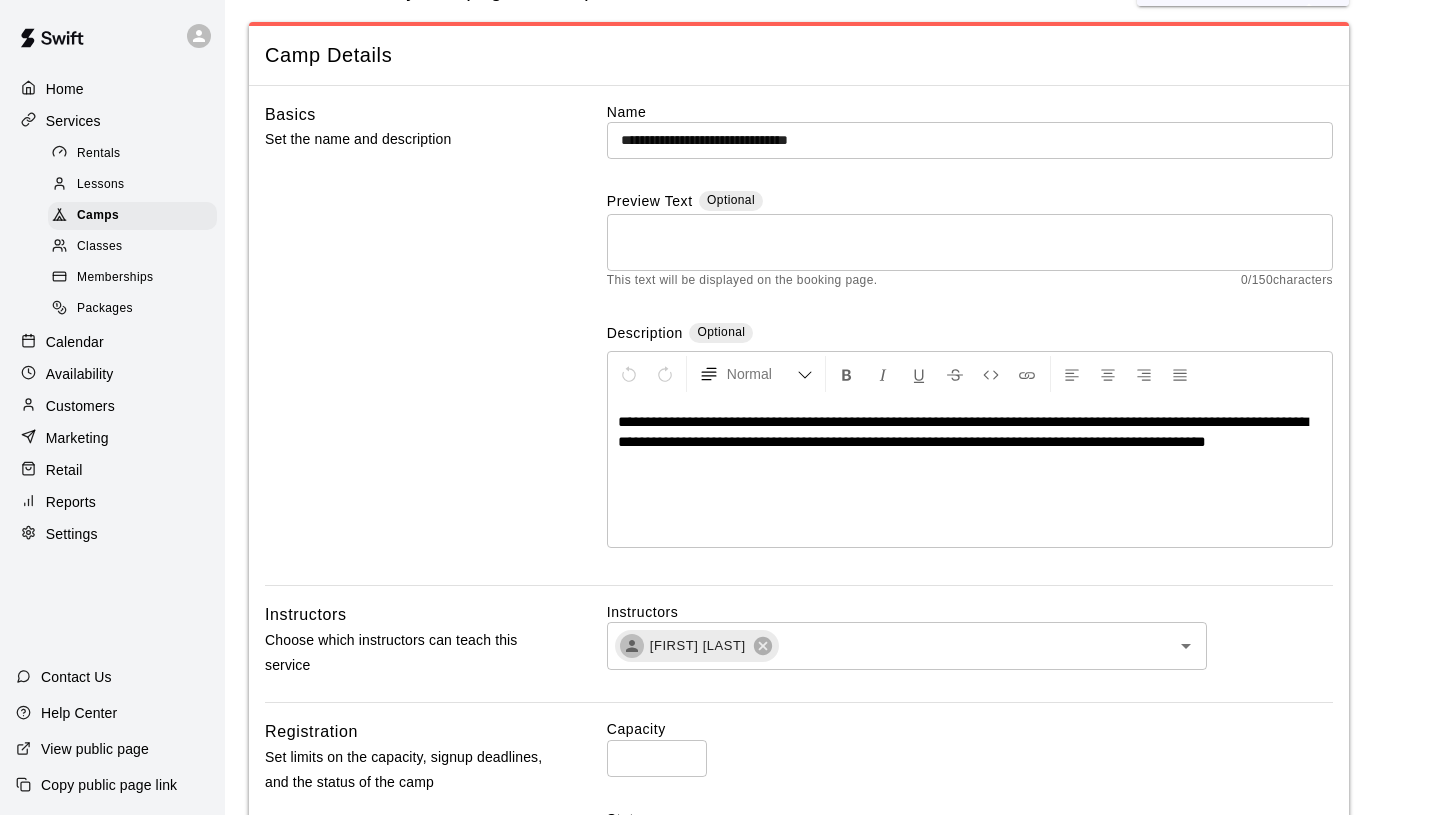 scroll, scrollTop: 0, scrollLeft: 0, axis: both 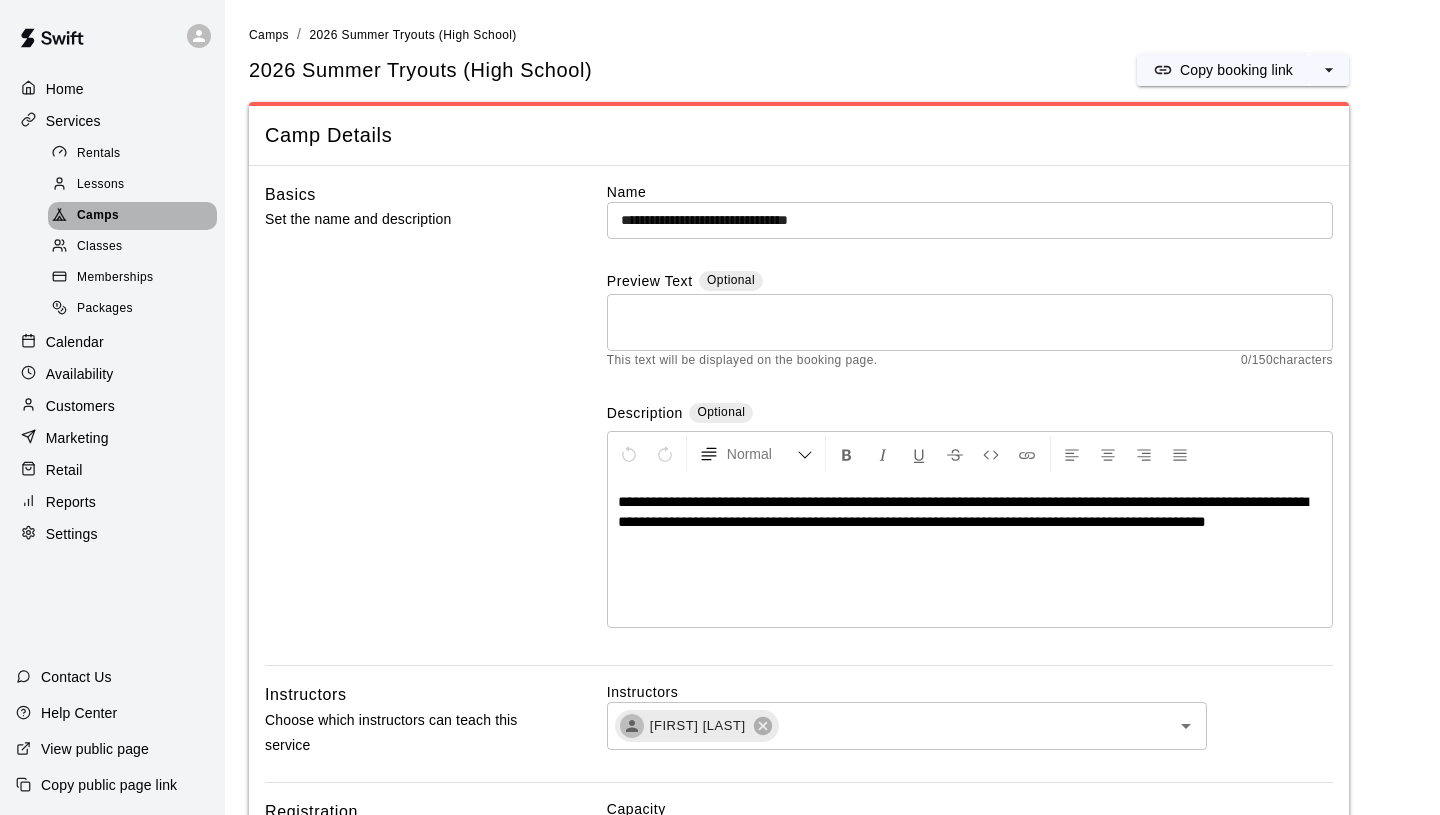 click on "Camps" at bounding box center [132, 216] 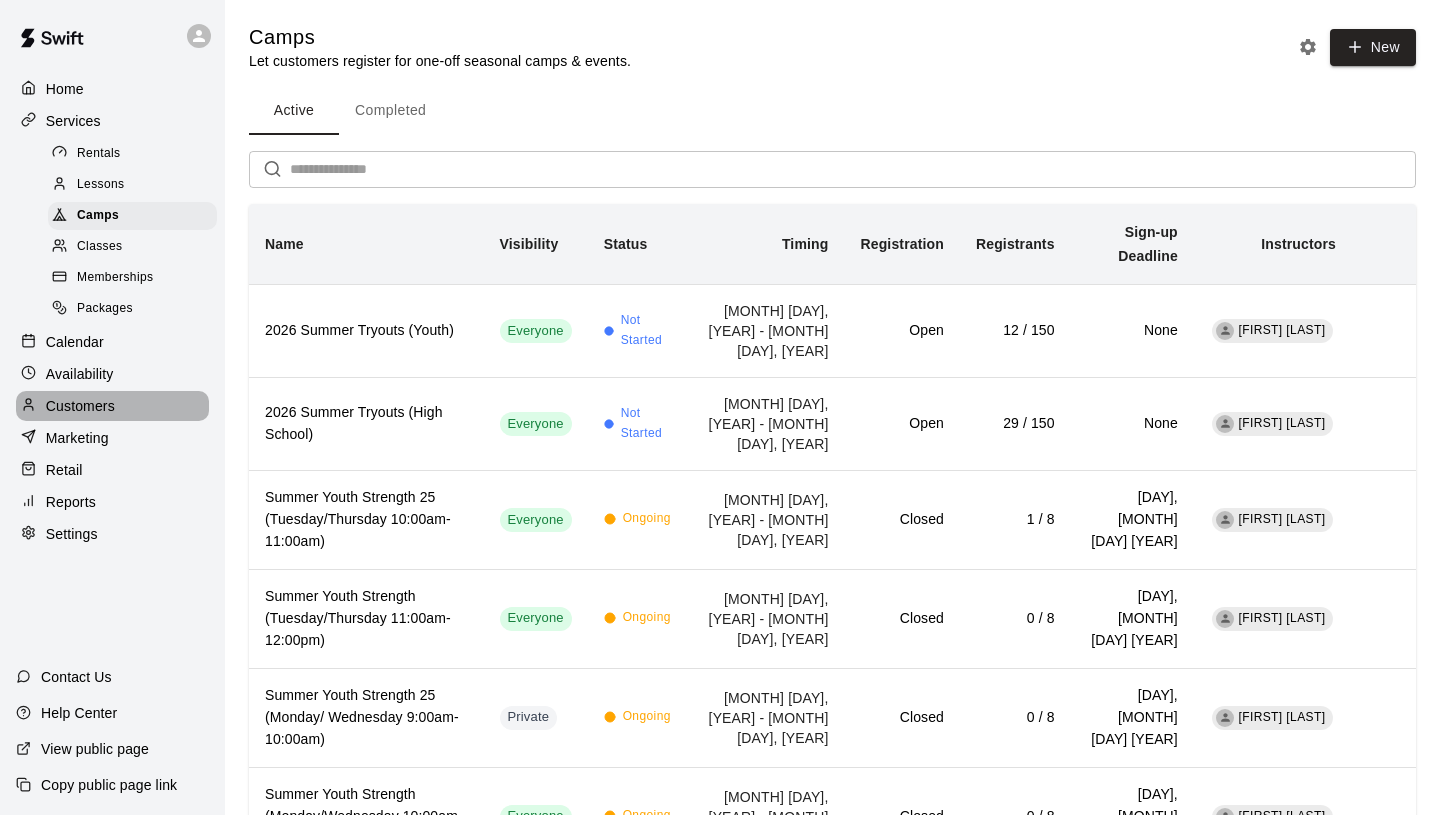 click on "Customers" at bounding box center (80, 406) 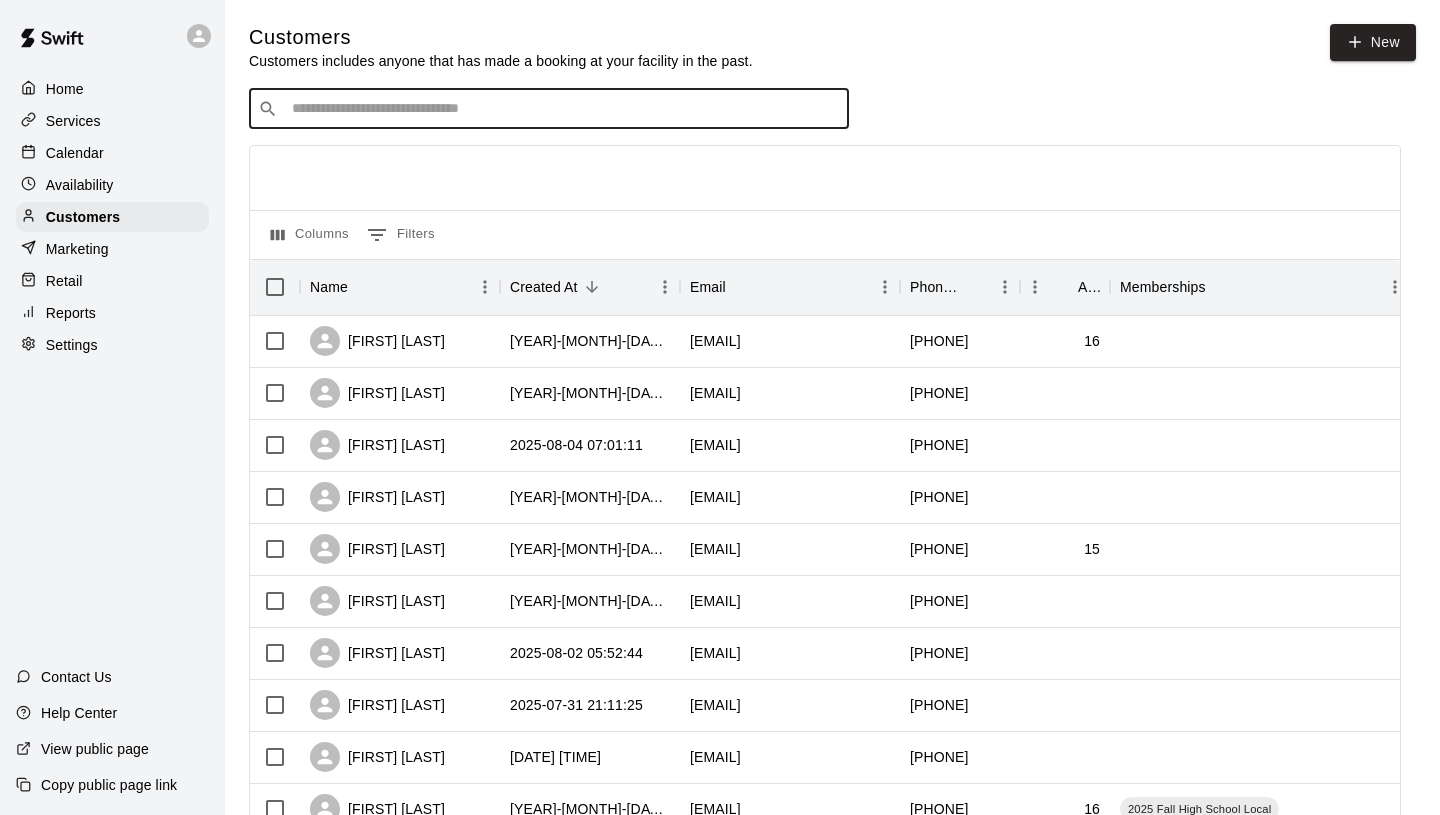 click at bounding box center [563, 109] 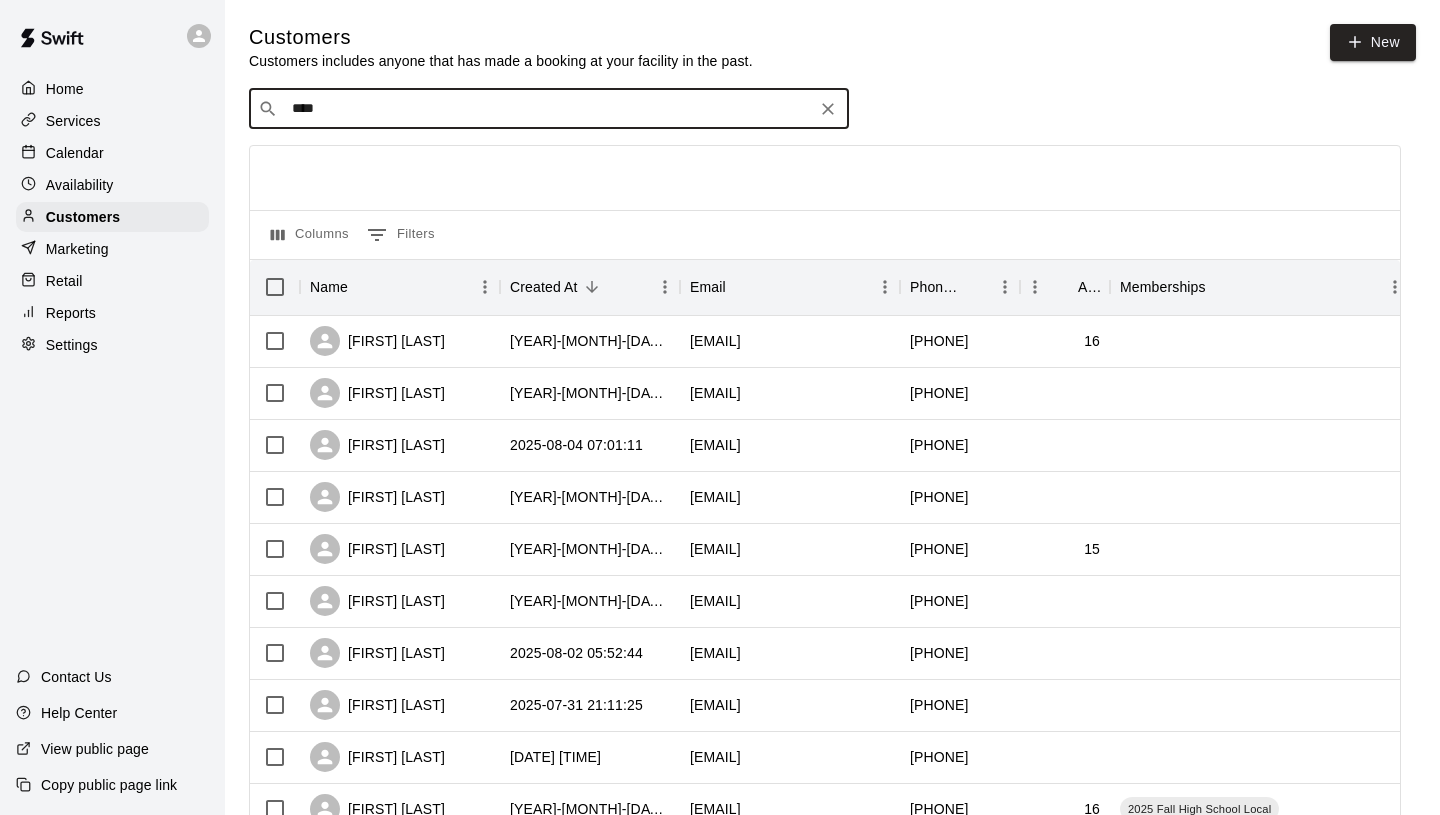 type on "*****" 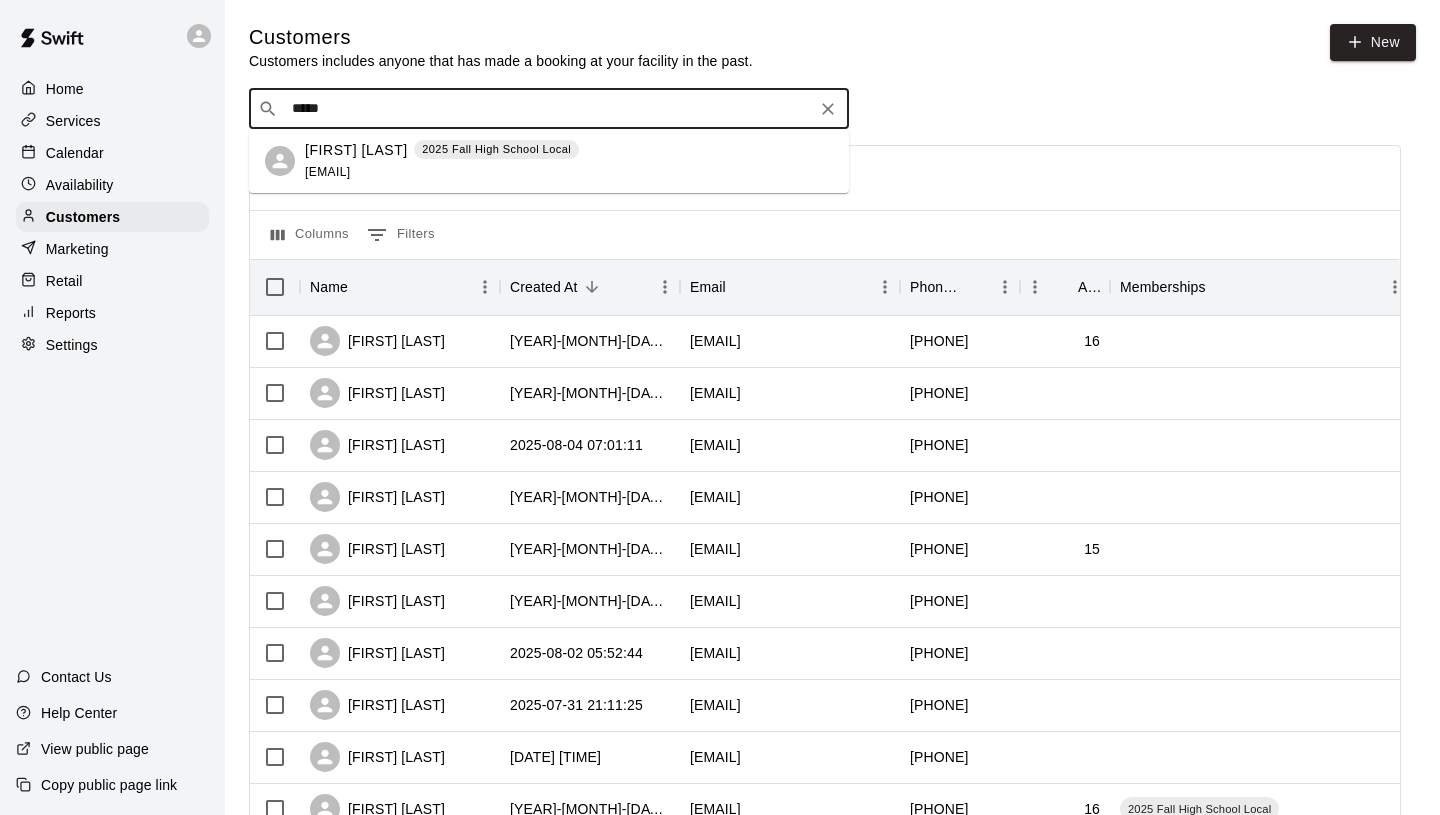 click on "[FIRST] [LAST] [YEAR] [SEASON] [AGE] [AGE] [EMAIL]" at bounding box center (442, 161) 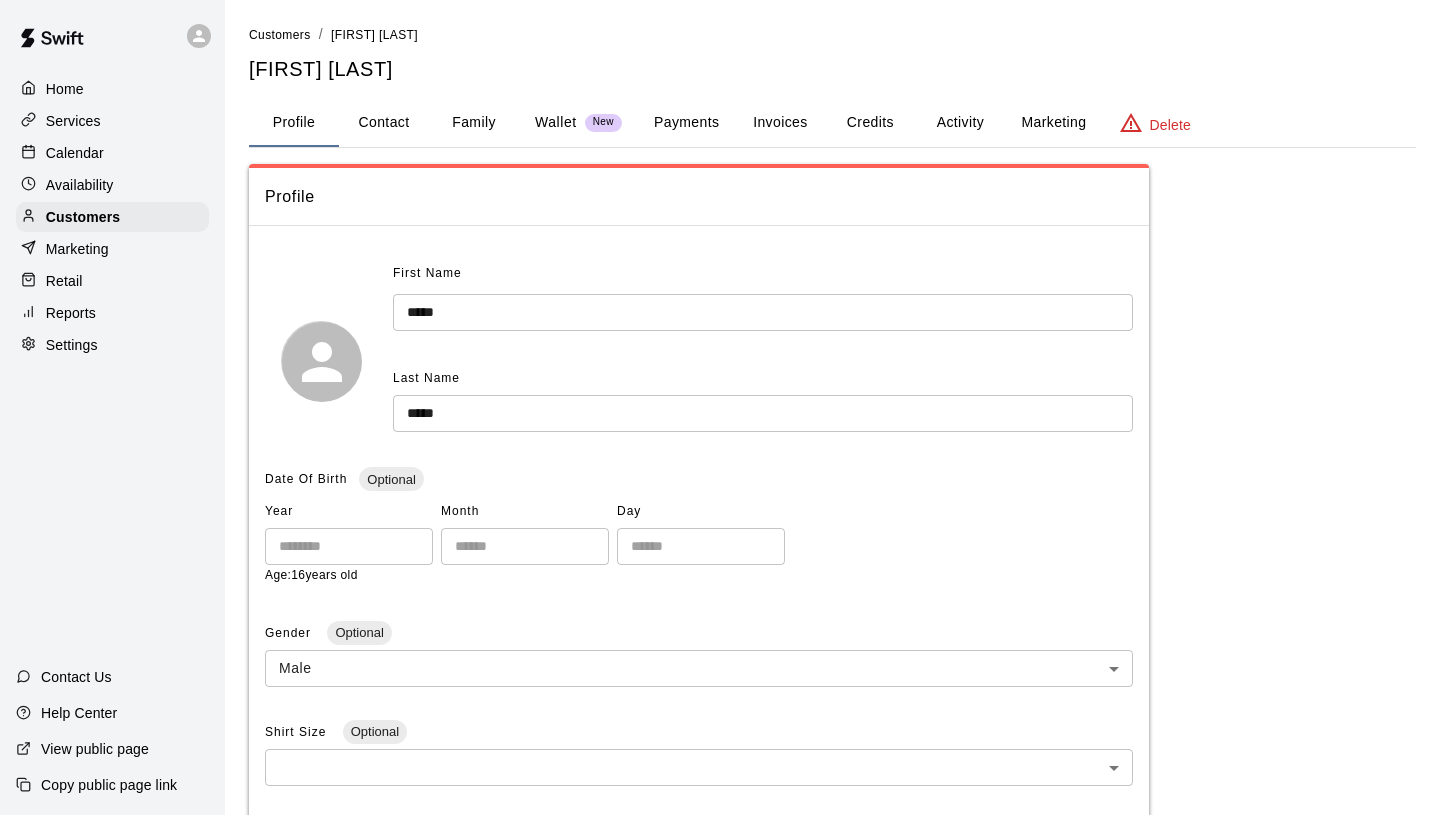 click on "Contact" at bounding box center [384, 123] 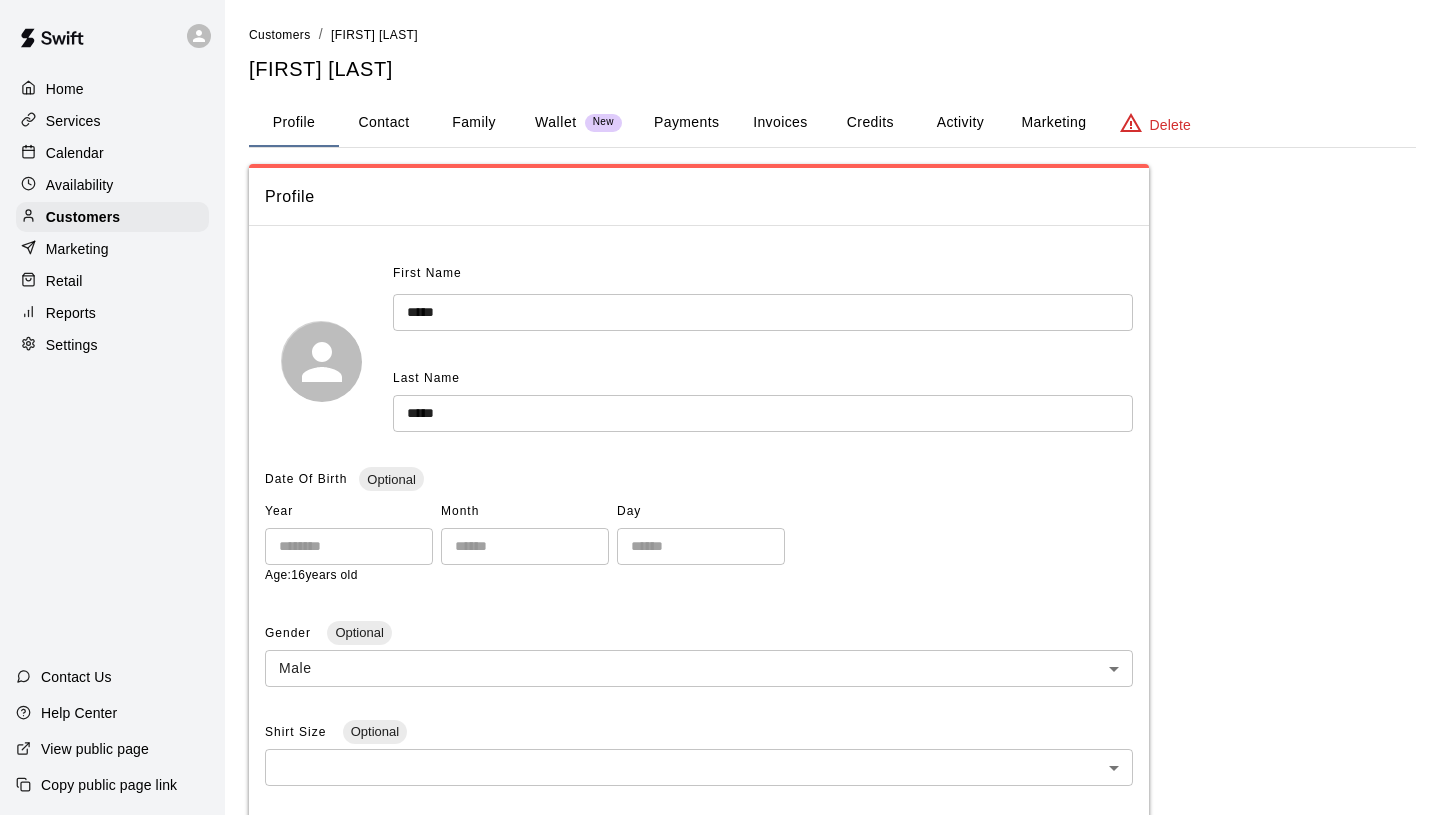 select on "**" 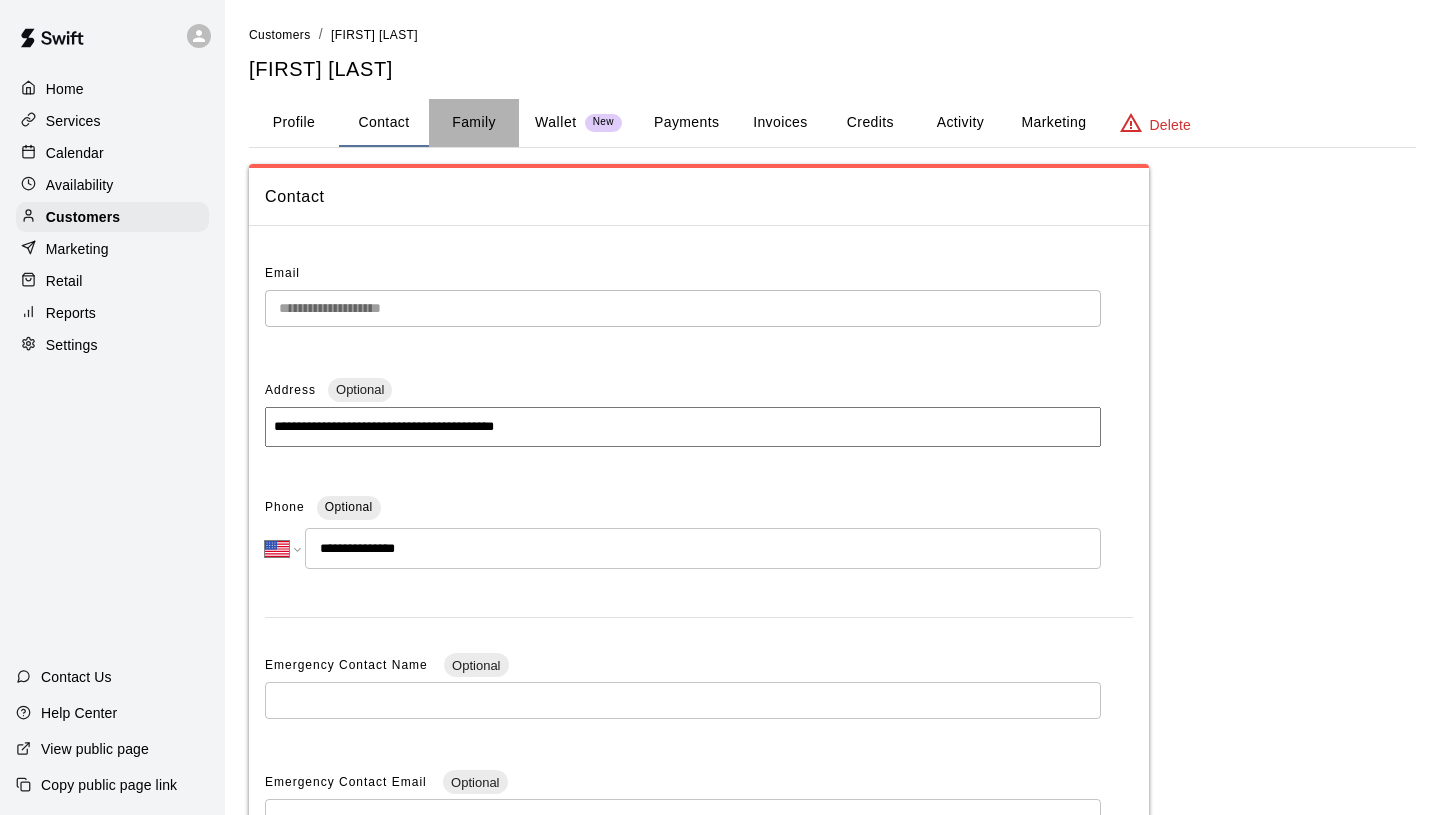 click on "Family" at bounding box center [474, 123] 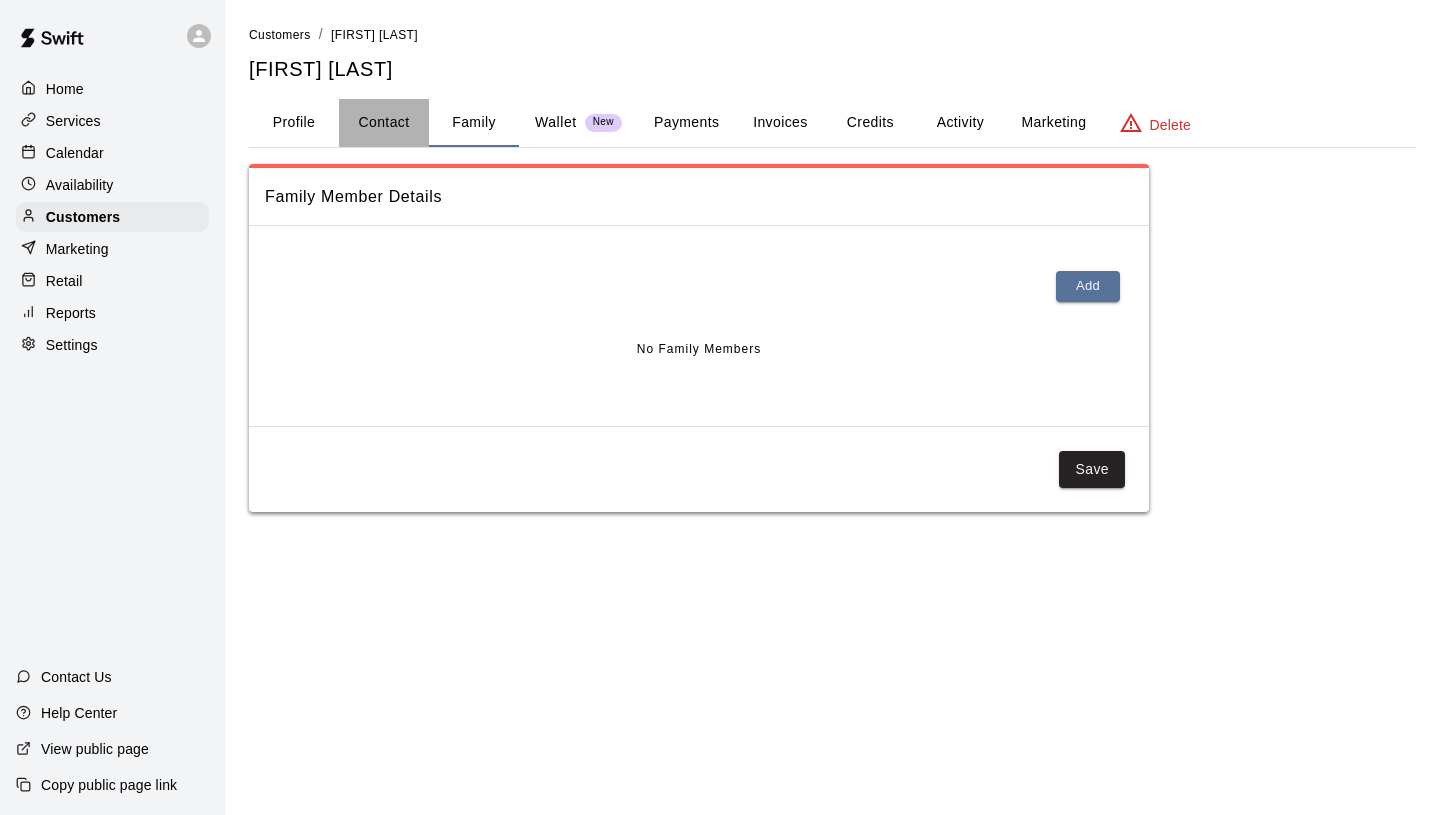 click on "Contact" at bounding box center (384, 123) 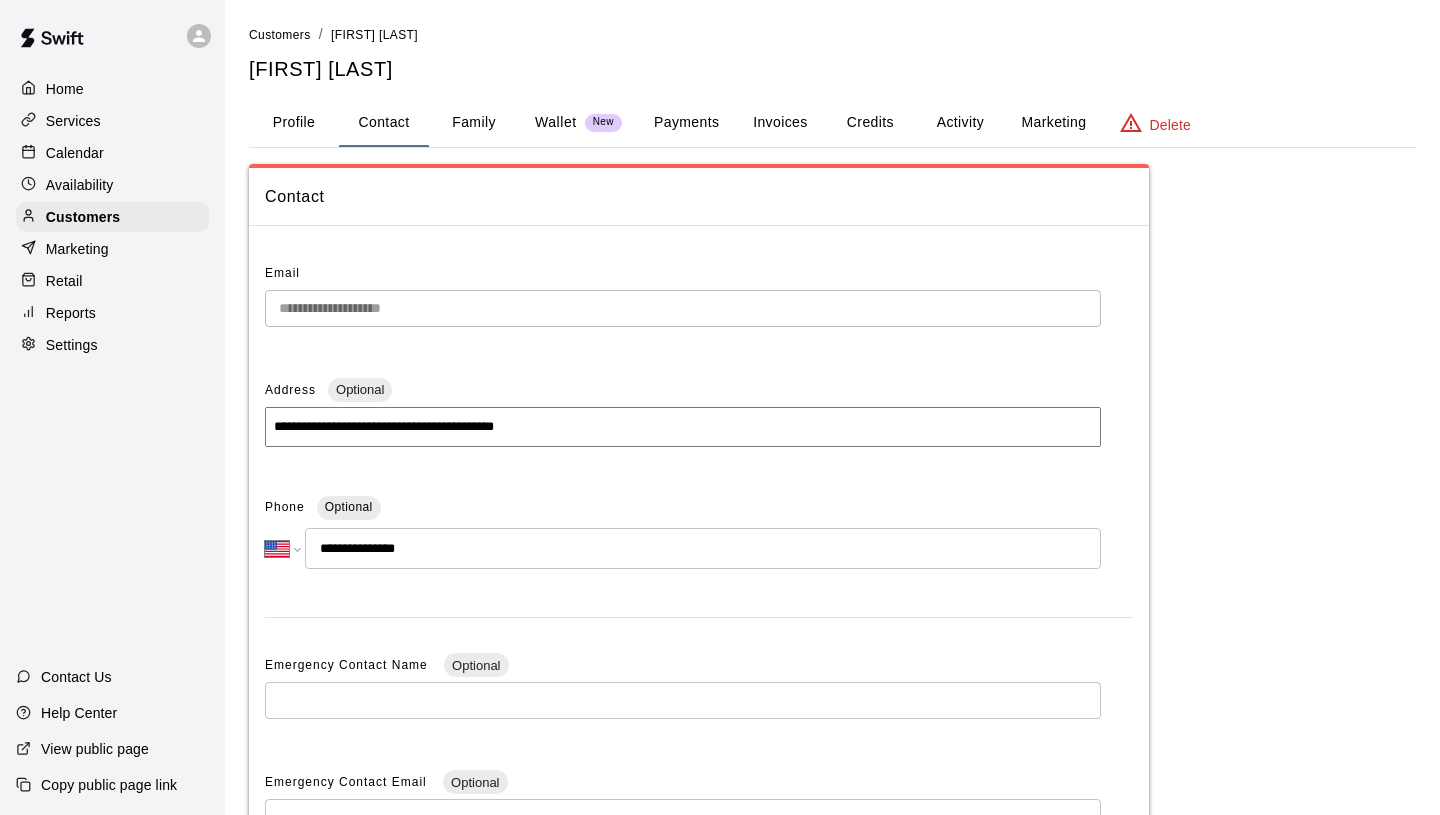 click on "Customers / [FIRST] [LAST]" at bounding box center [832, 35] 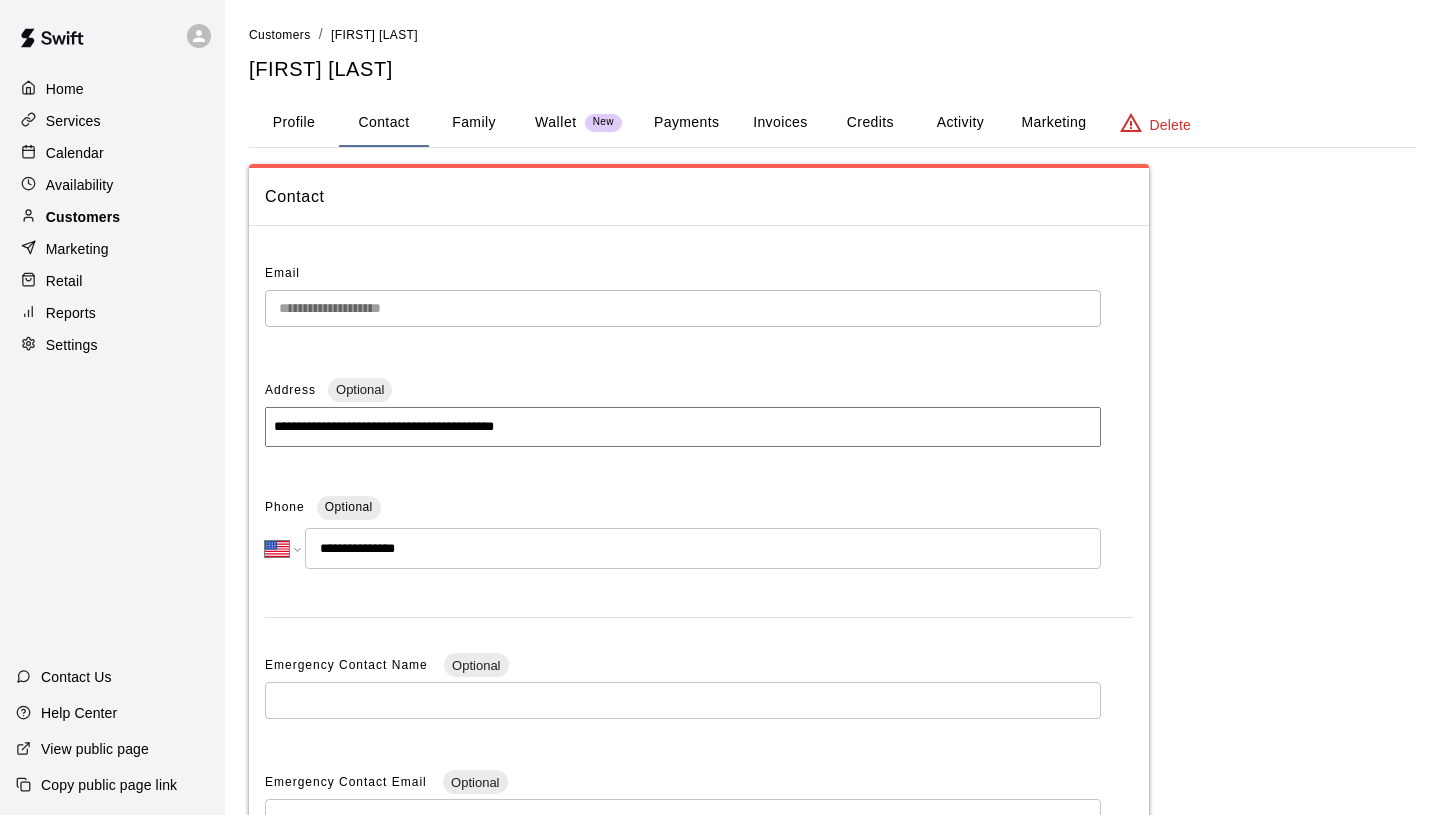 click on "Customers" at bounding box center (83, 217) 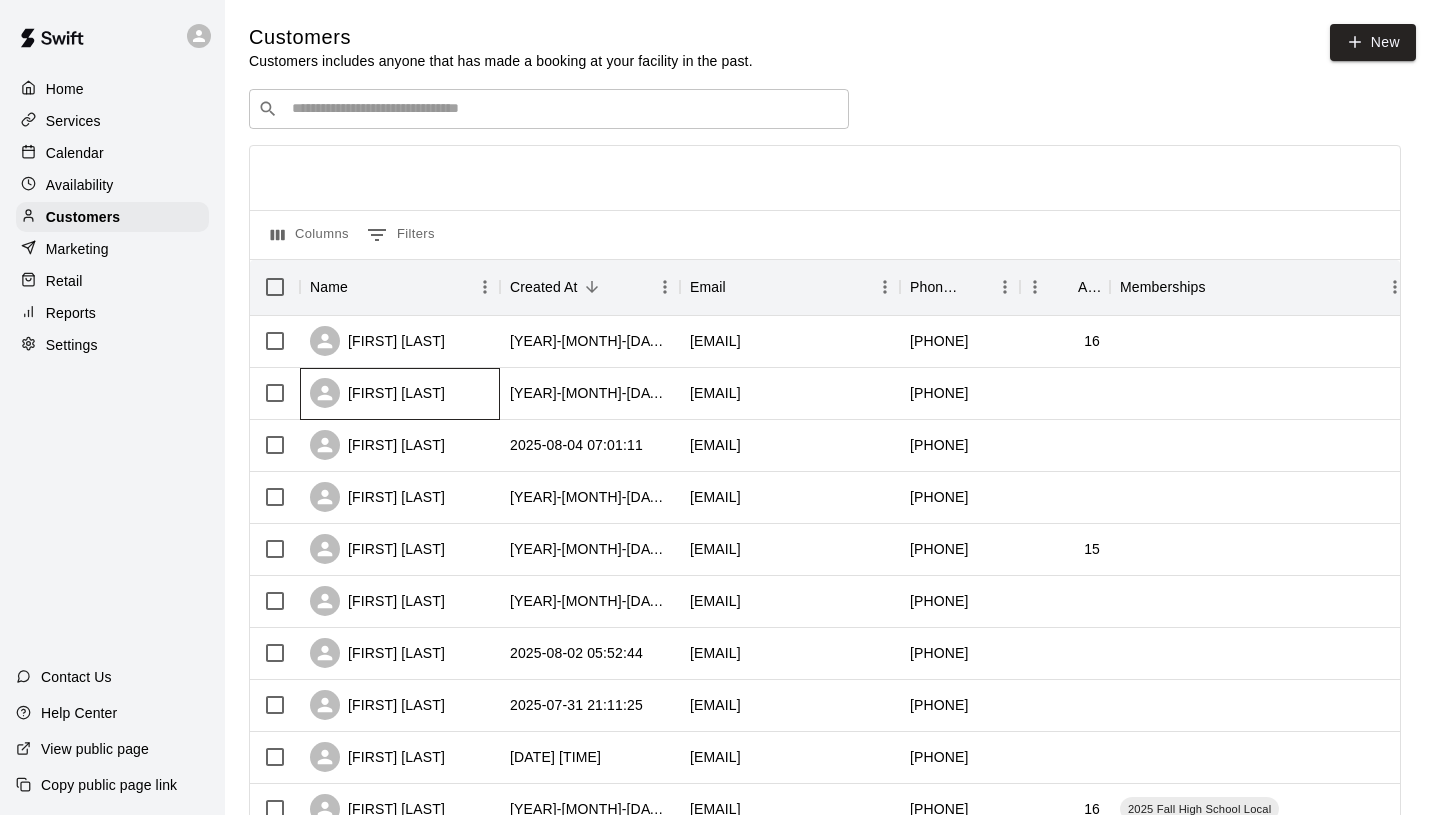 click on "[FIRST] [LAST]" at bounding box center (377, 393) 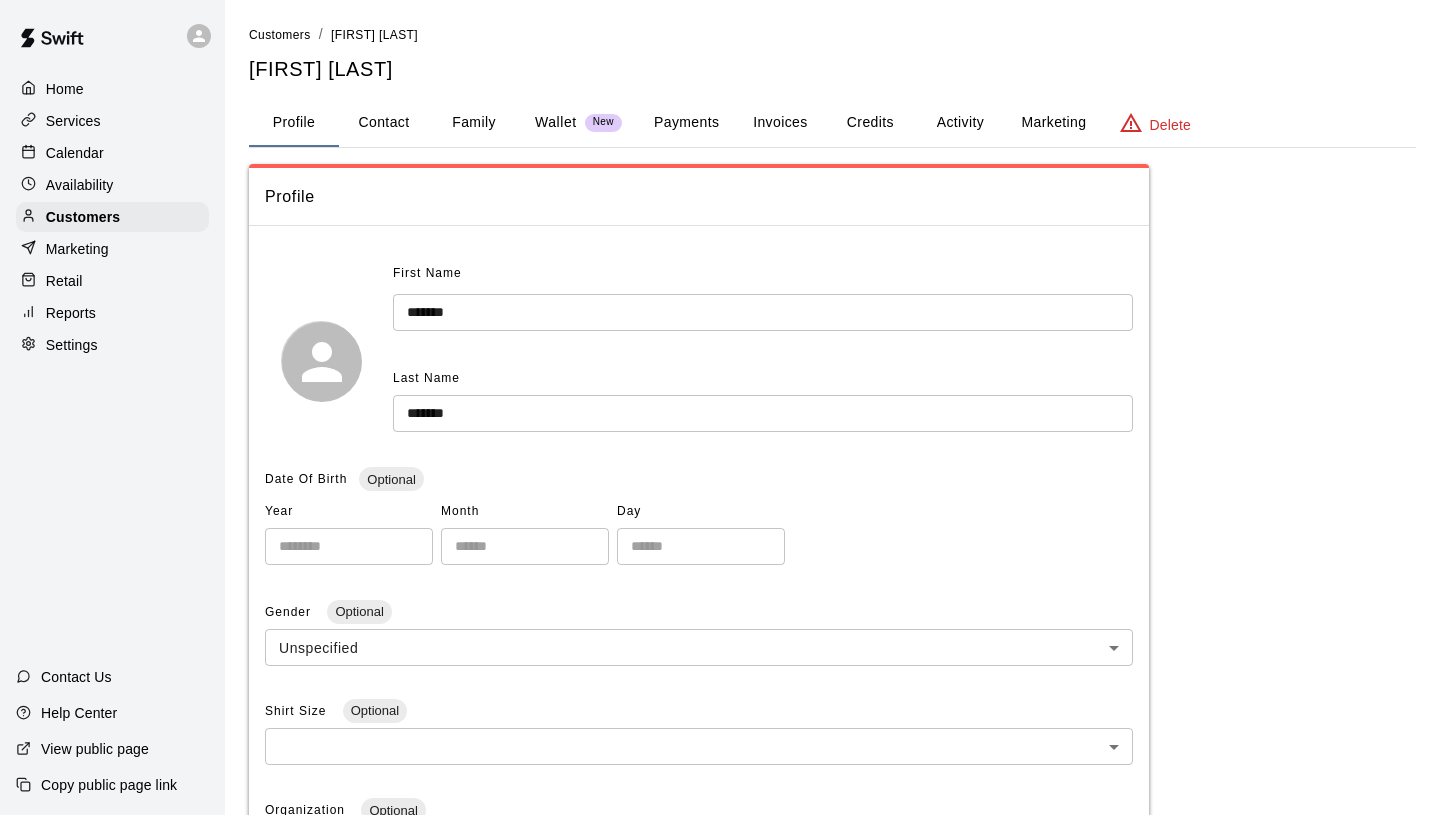 click on "Contact" at bounding box center [384, 123] 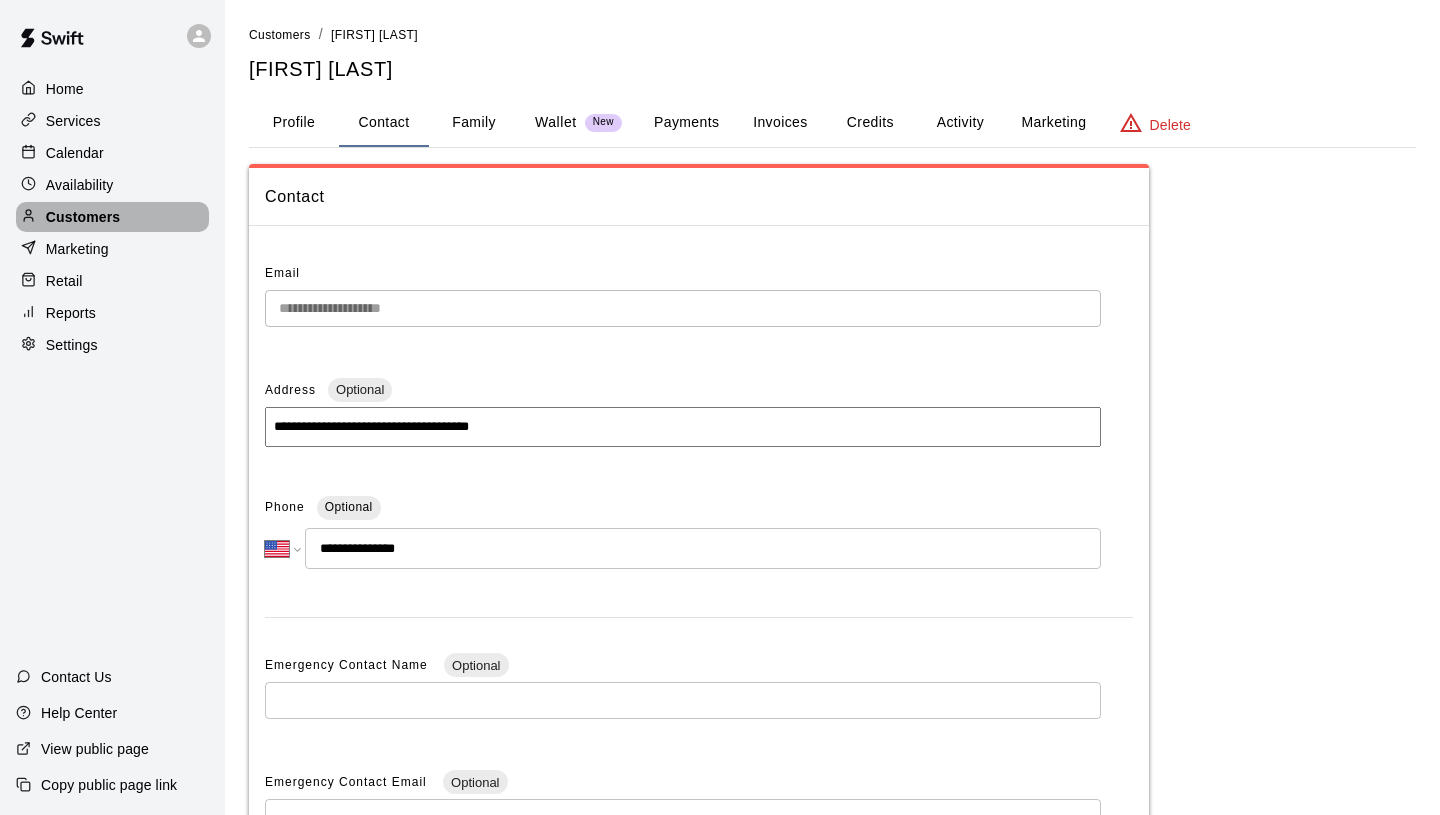 click on "Customers" at bounding box center [112, 217] 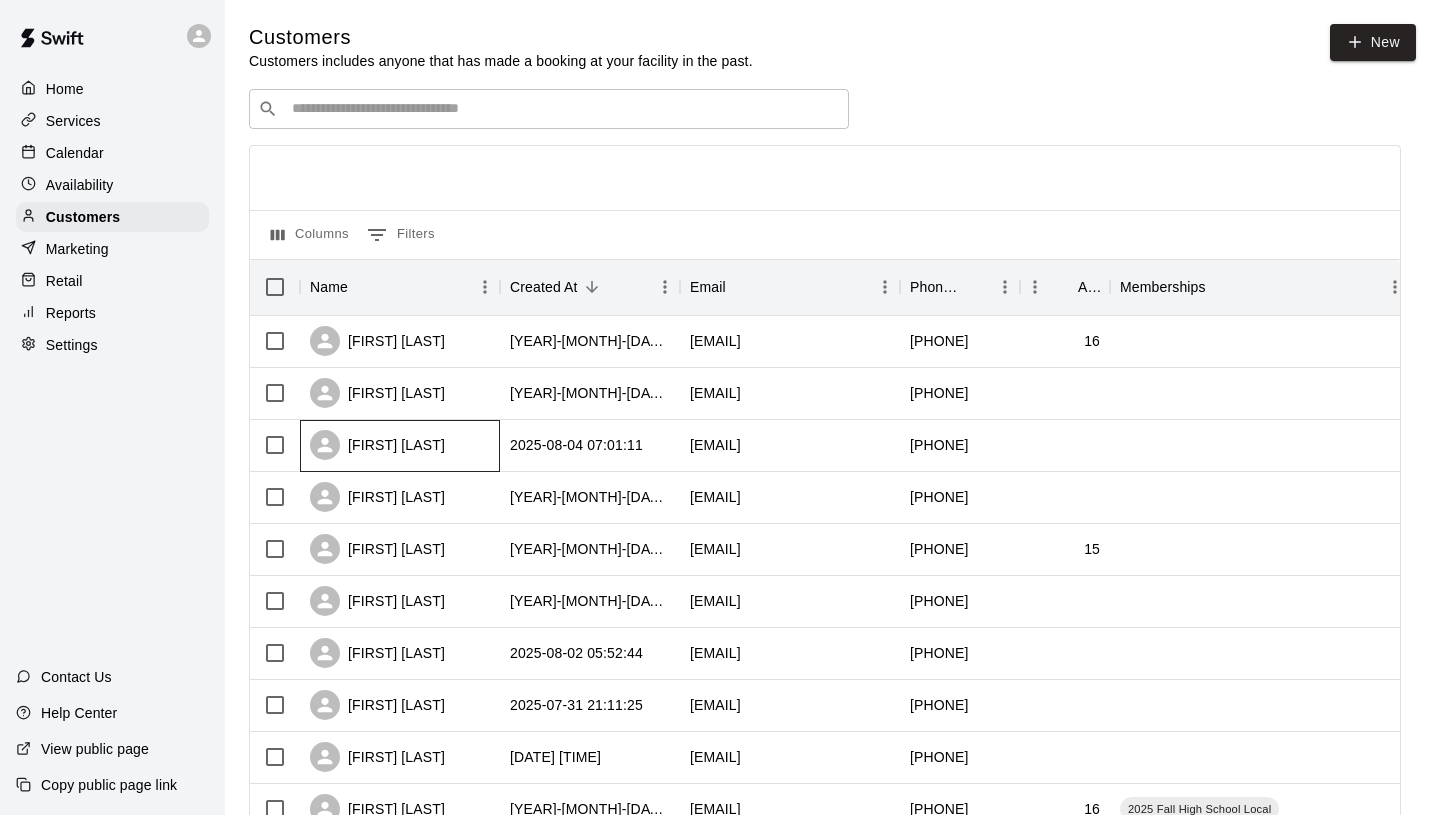 click on "[FIRST] [LAST]" at bounding box center (377, 445) 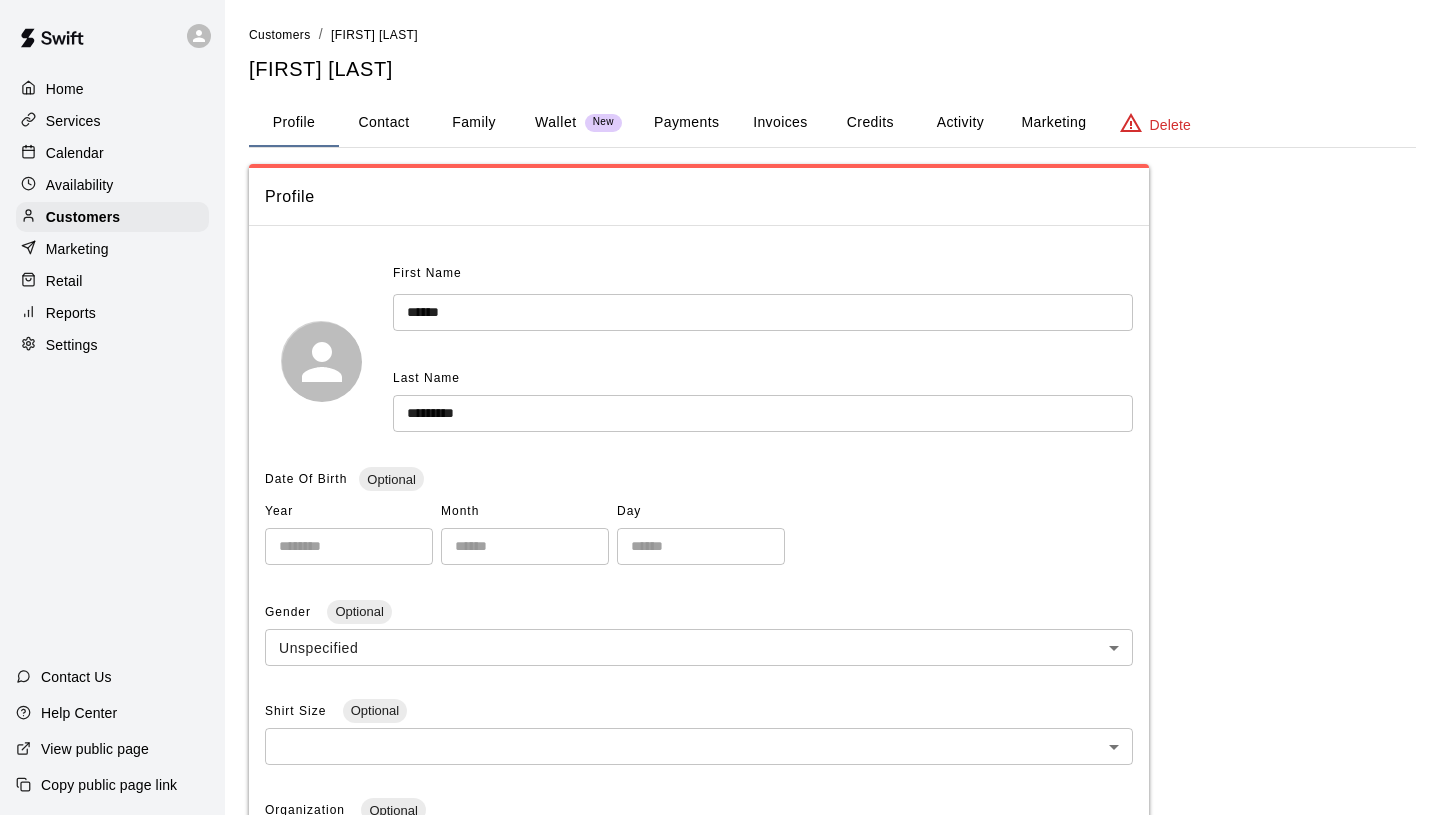 click on "Contact" at bounding box center (384, 123) 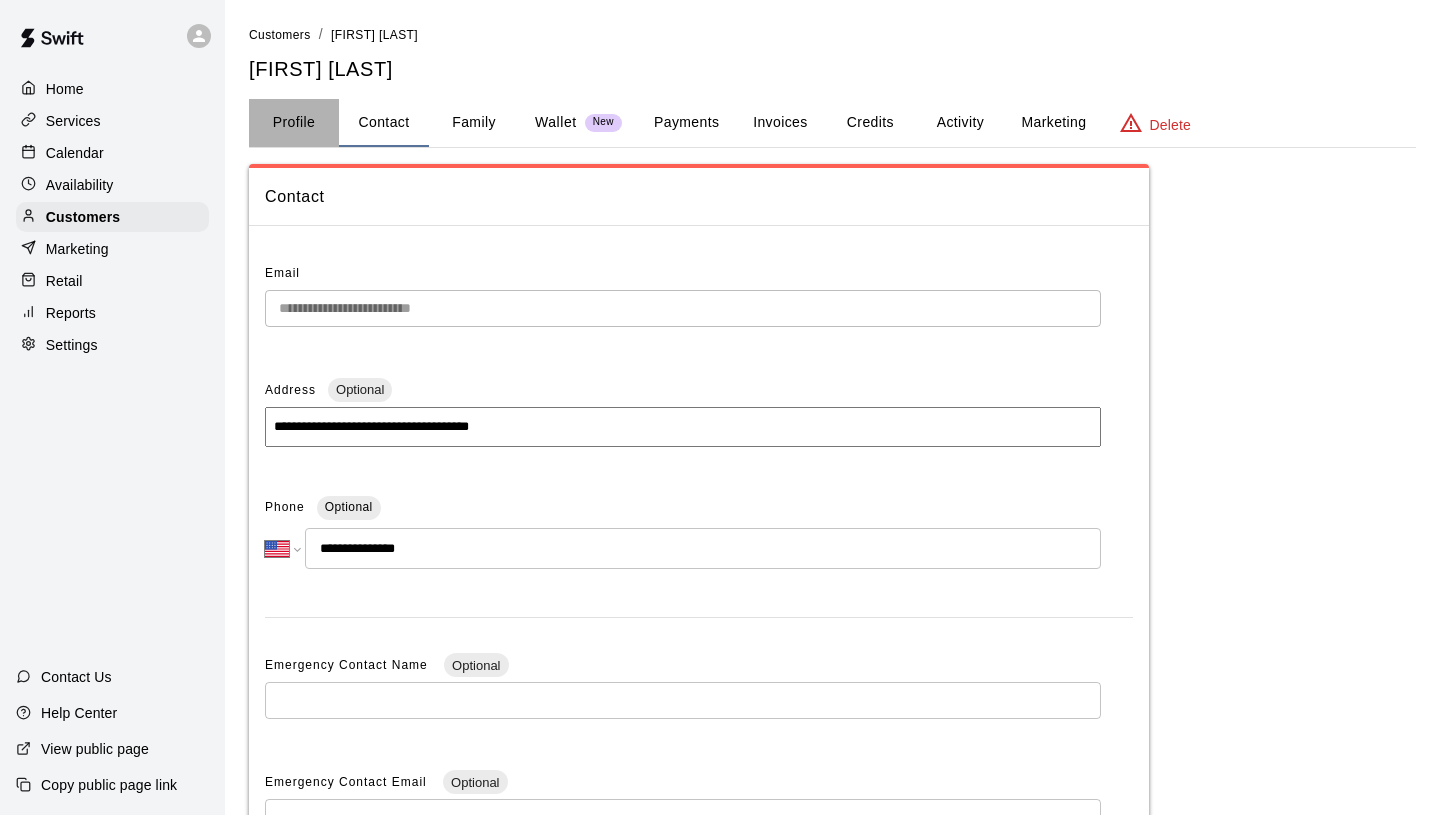 click on "Profile" at bounding box center (294, 123) 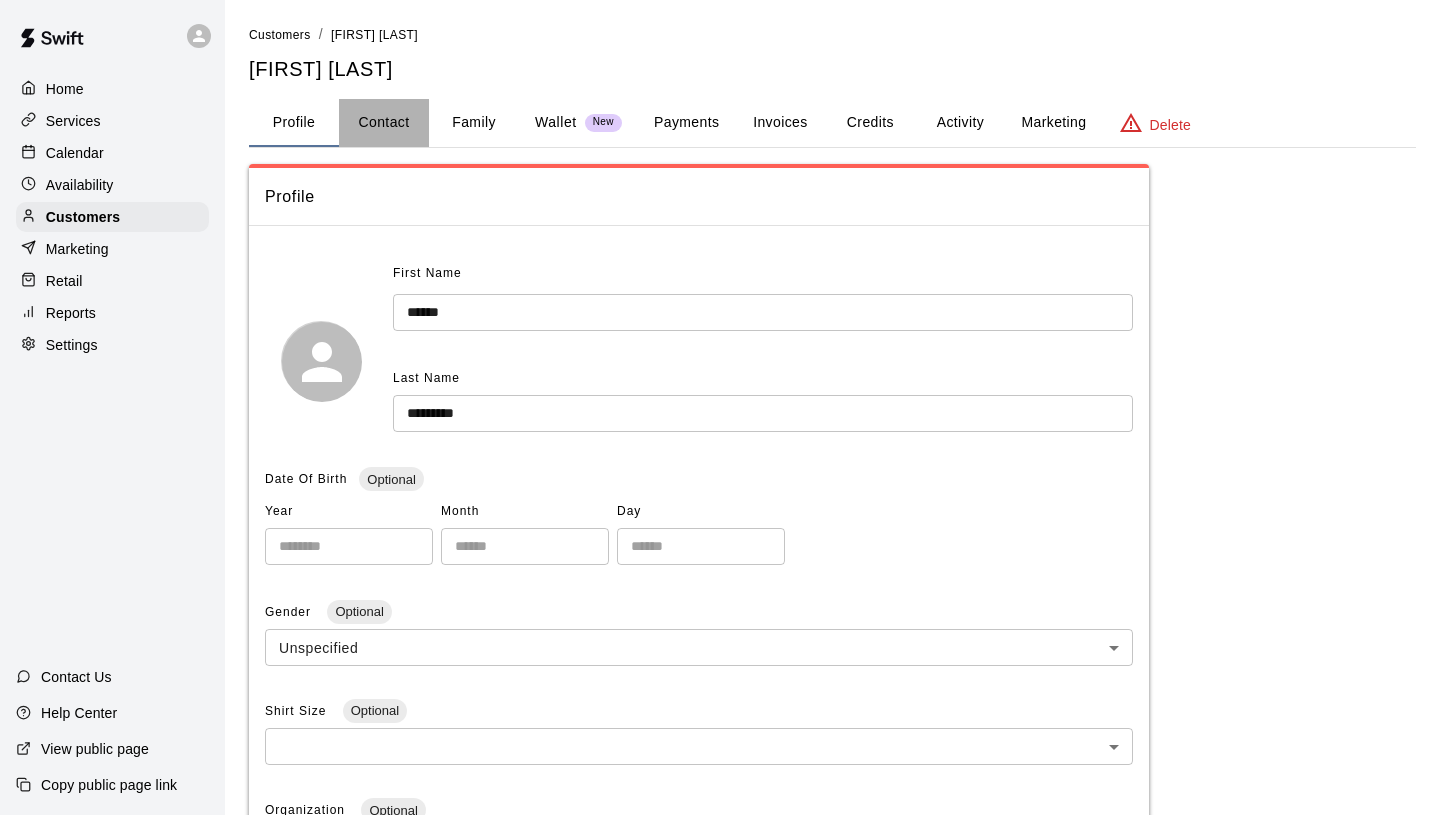 click on "Contact" at bounding box center [384, 123] 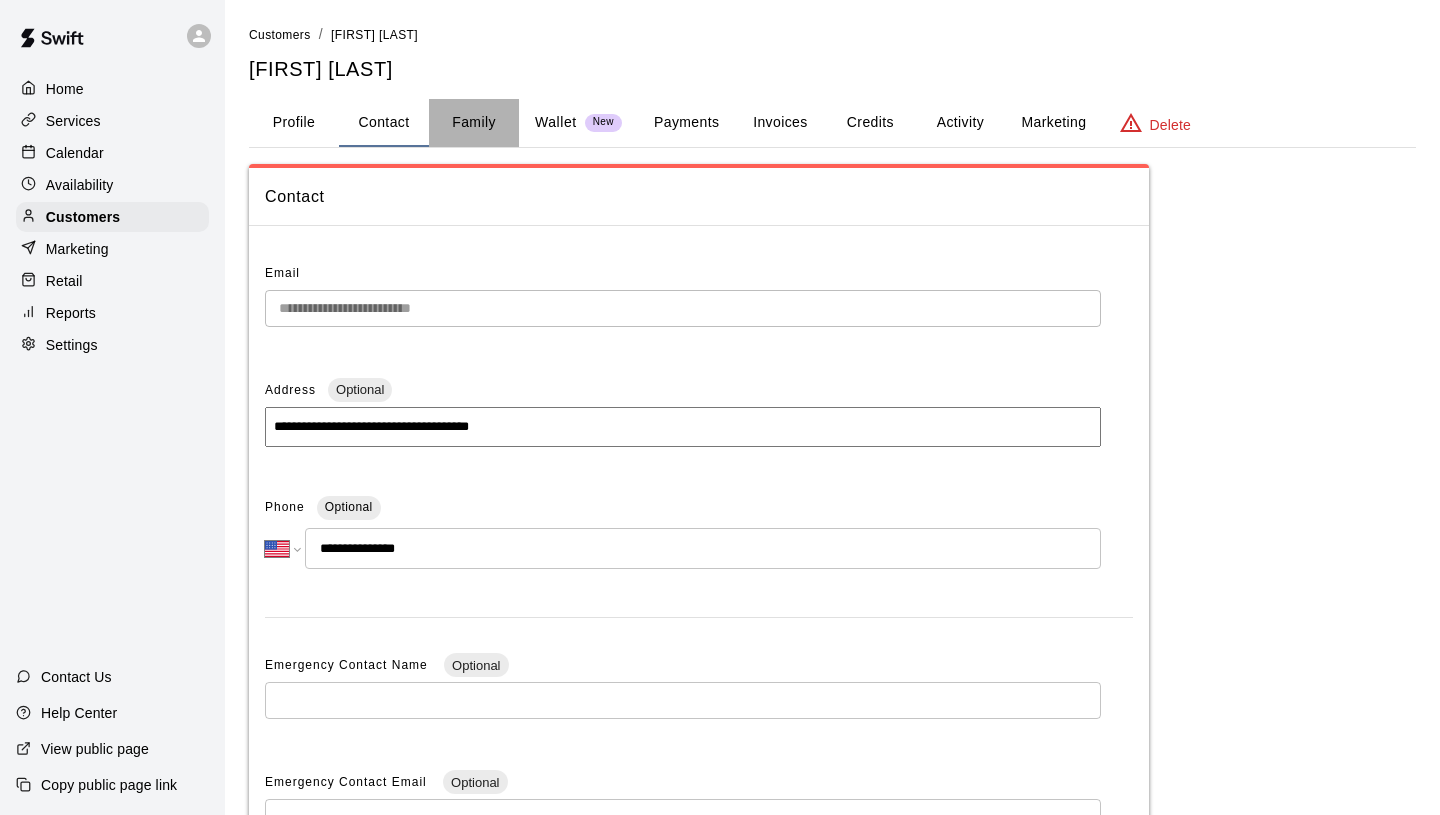 click on "Family" at bounding box center [474, 123] 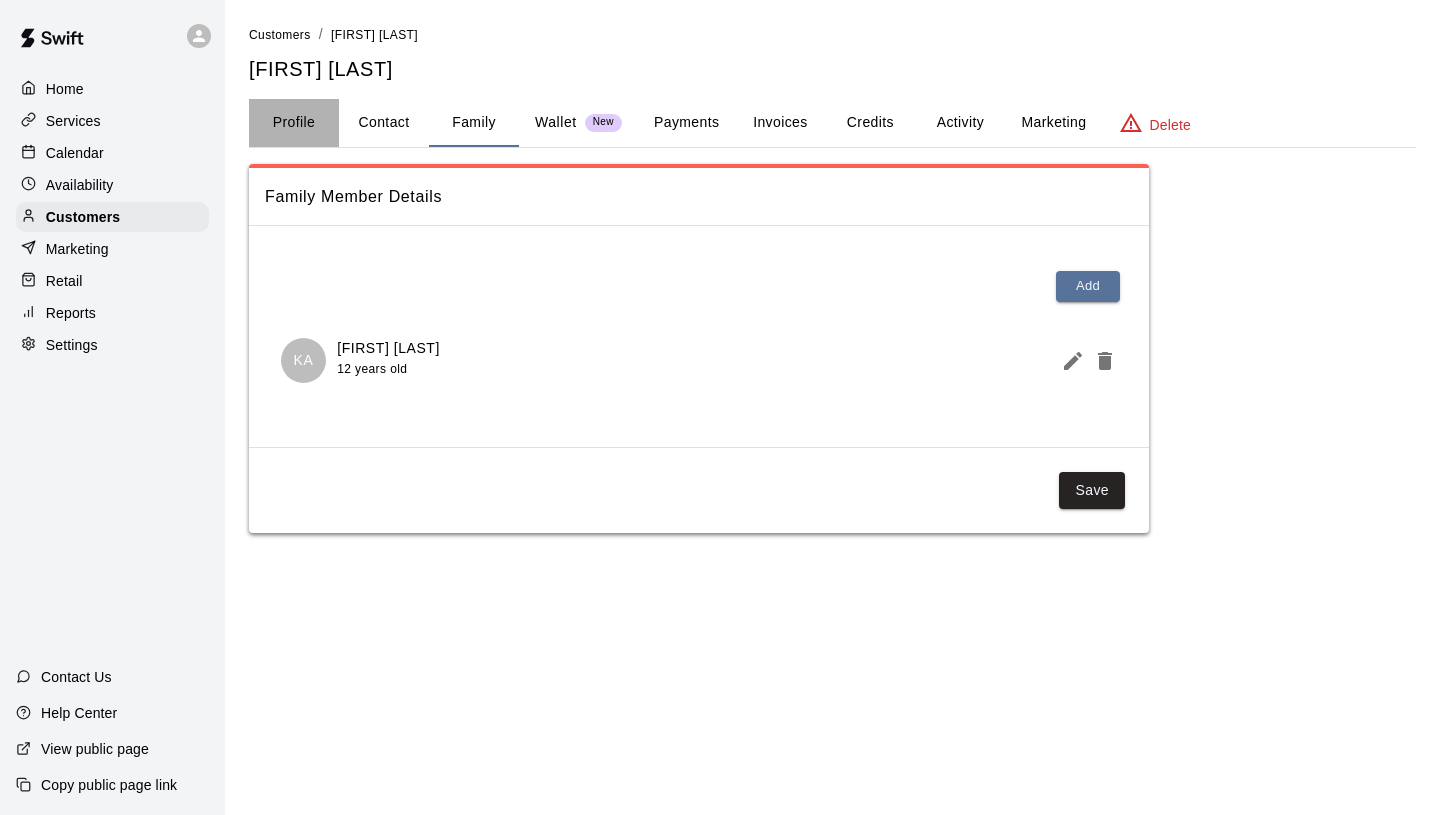 click on "Profile" at bounding box center [294, 123] 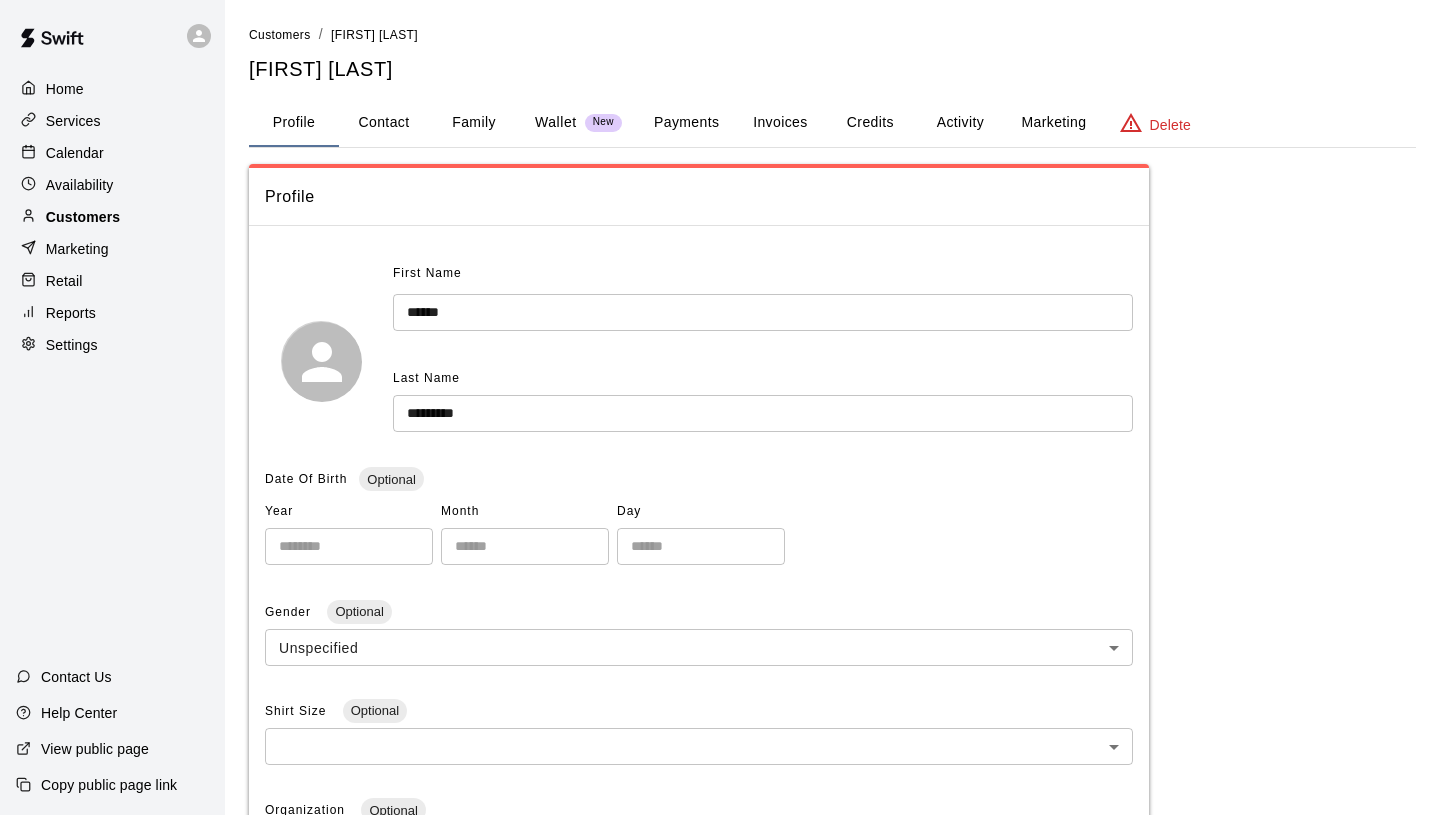 click on "Customers" at bounding box center (83, 217) 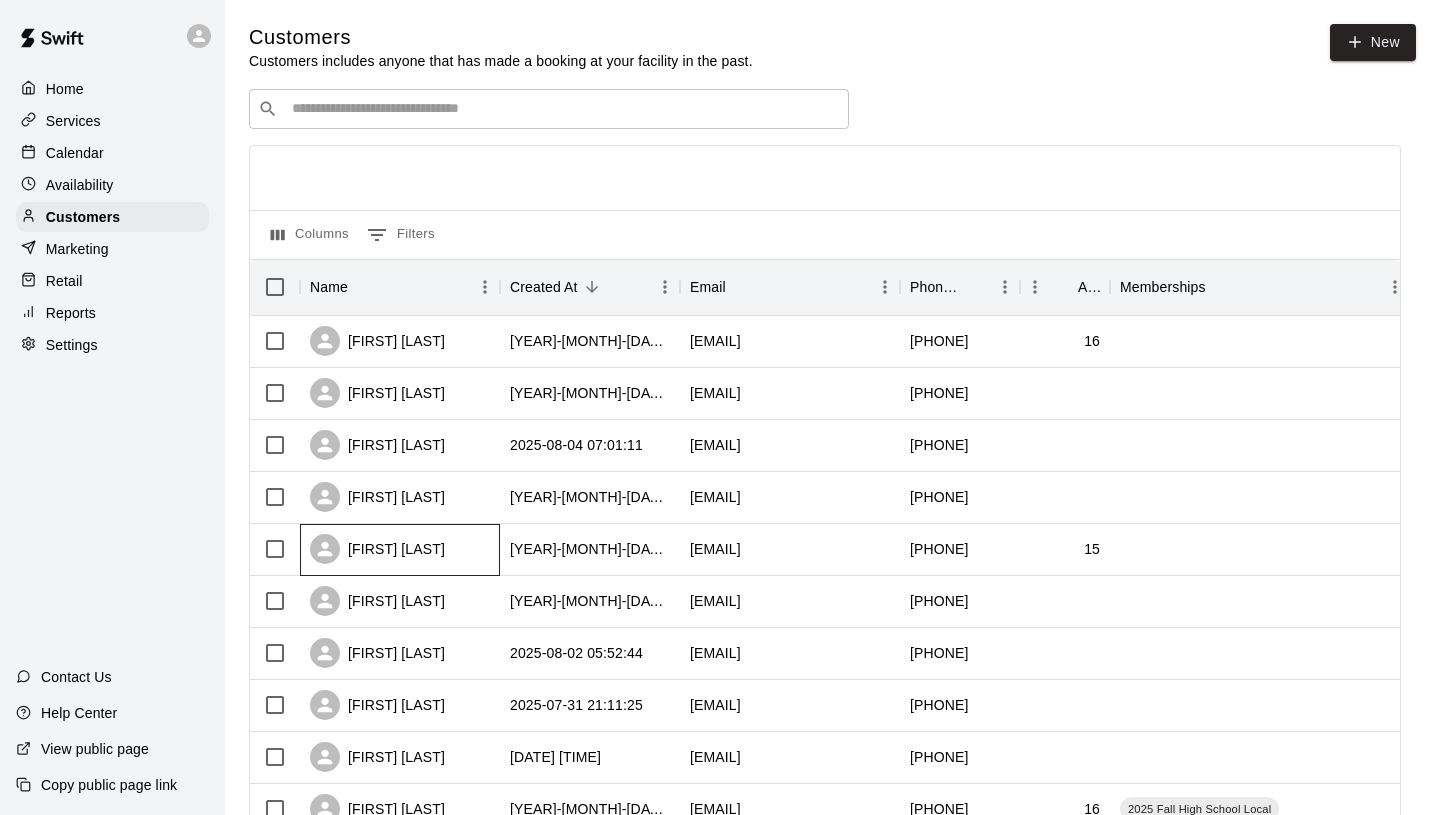 click on "[FIRST] [LAST]" at bounding box center (377, 549) 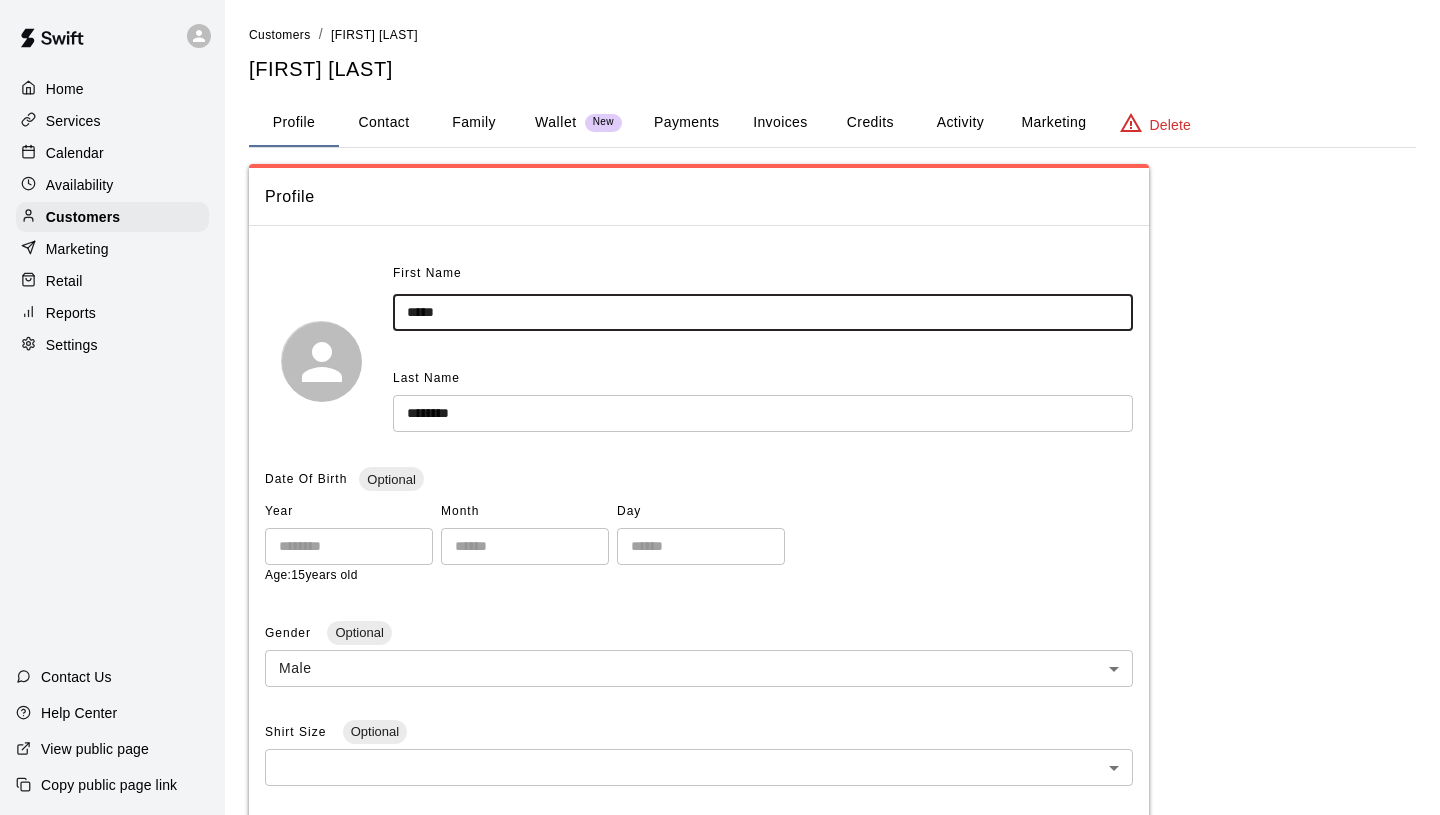 click on "****" at bounding box center (763, 312) 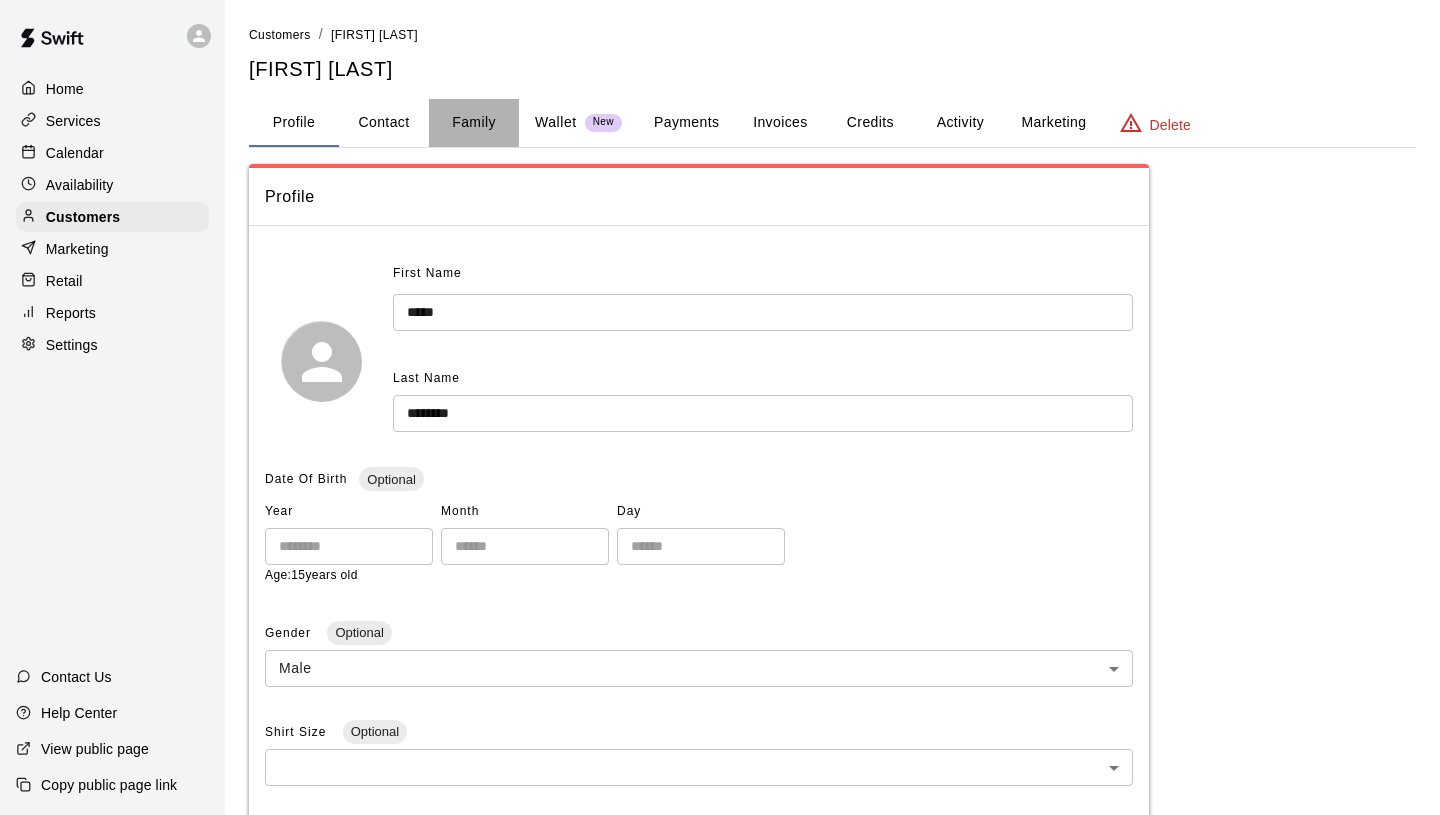 click on "Family" at bounding box center [474, 123] 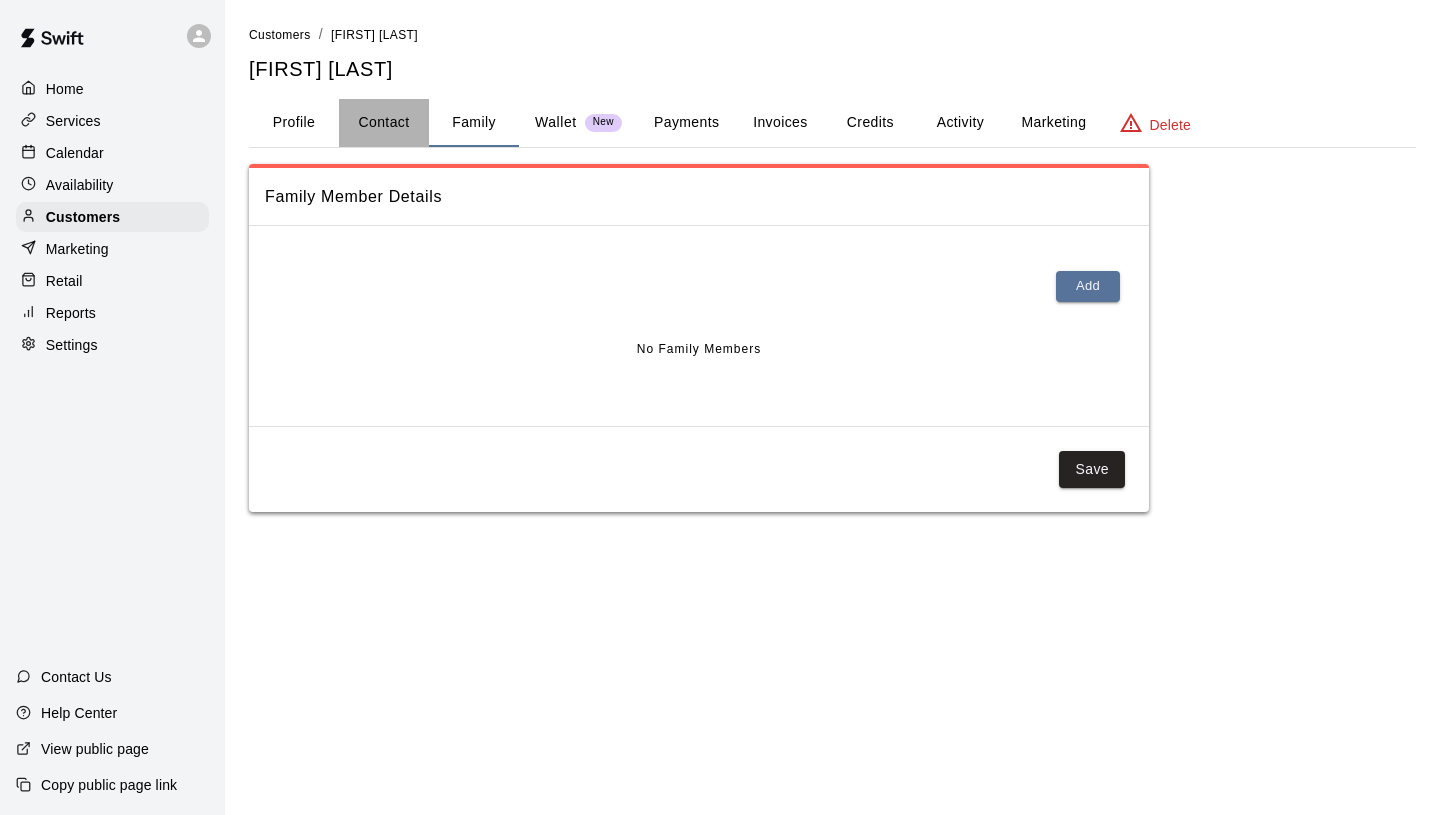 click on "Contact" at bounding box center (384, 123) 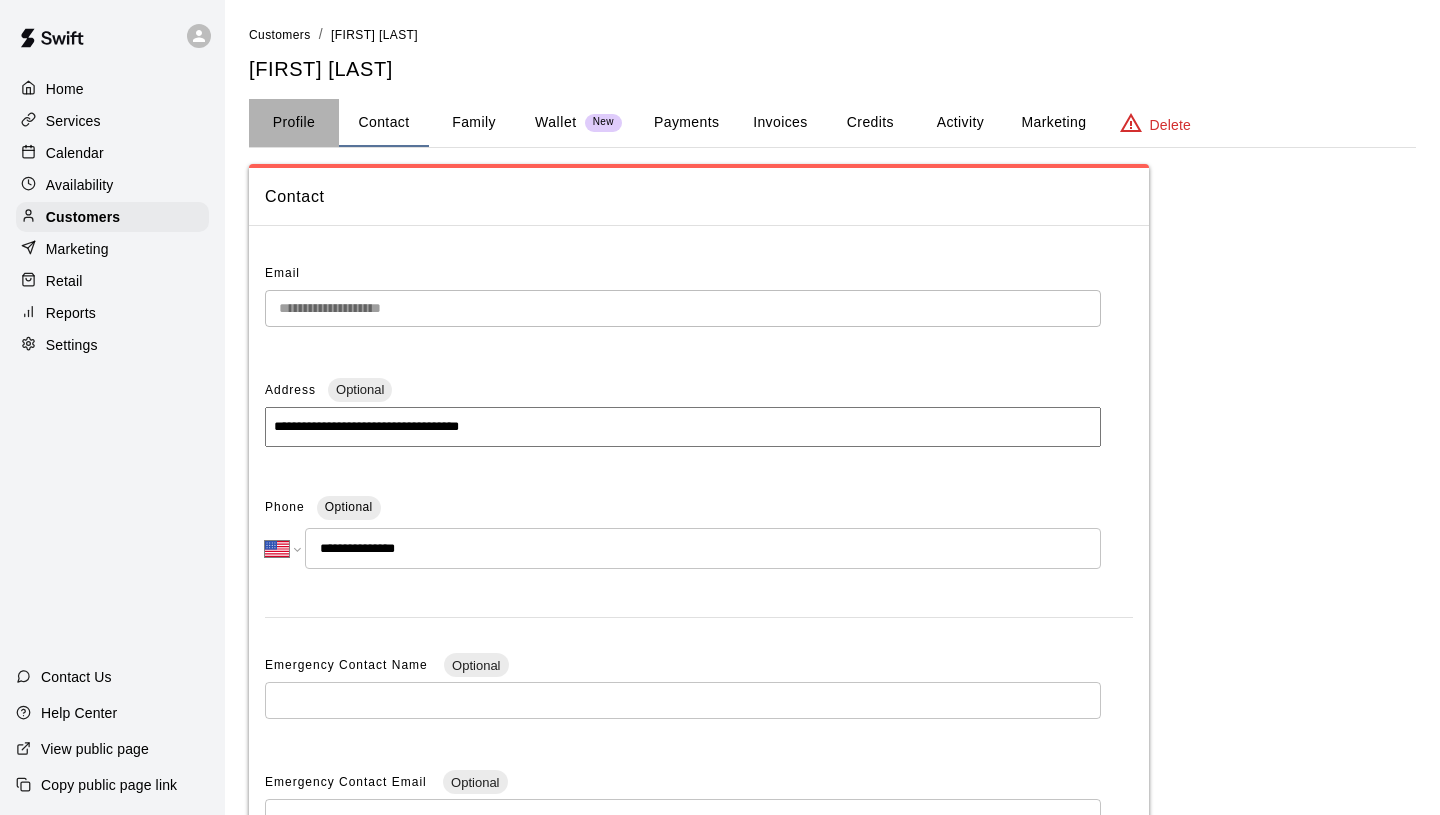click on "Profile" at bounding box center [294, 123] 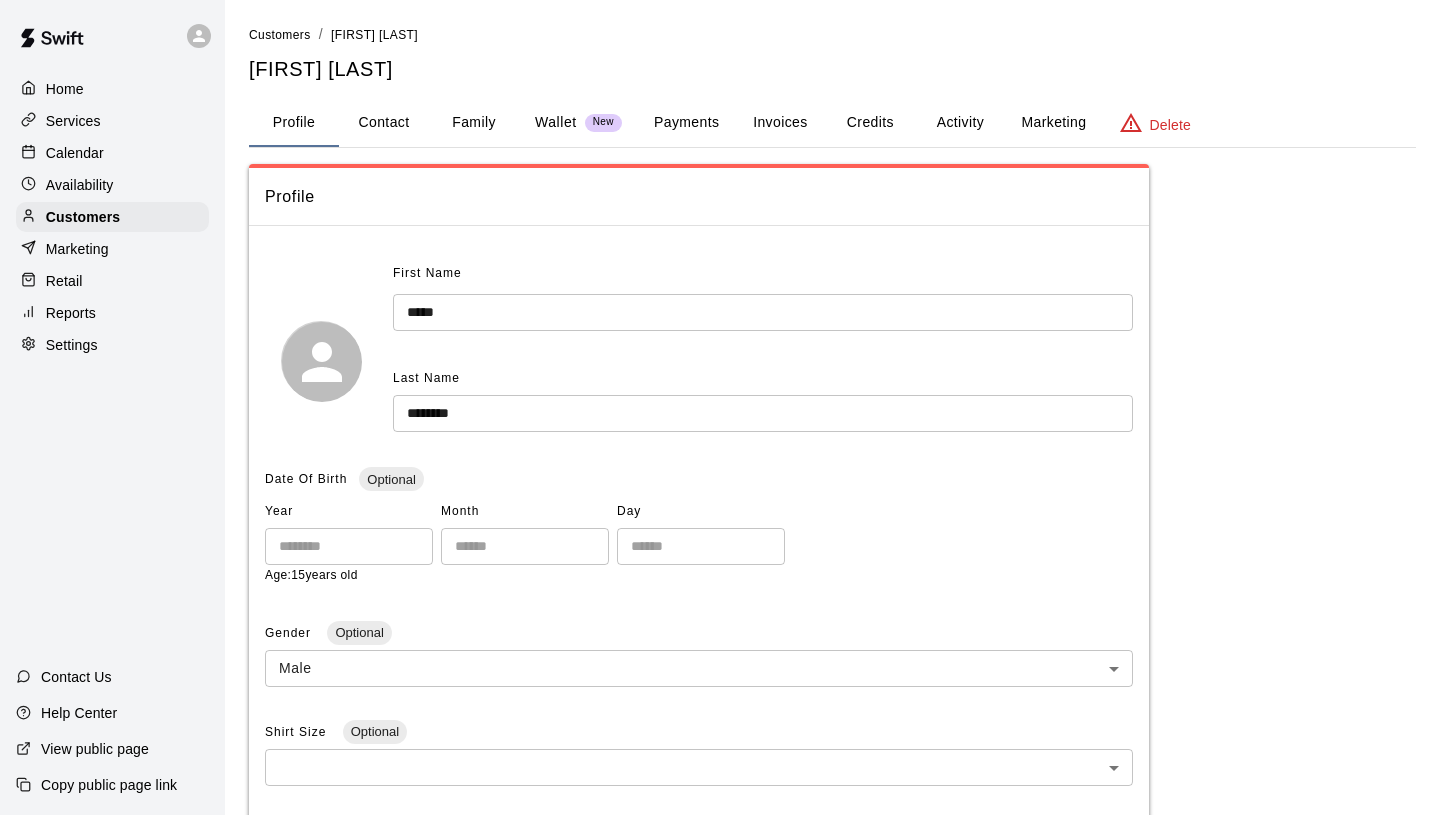 click on "****" at bounding box center [763, 312] 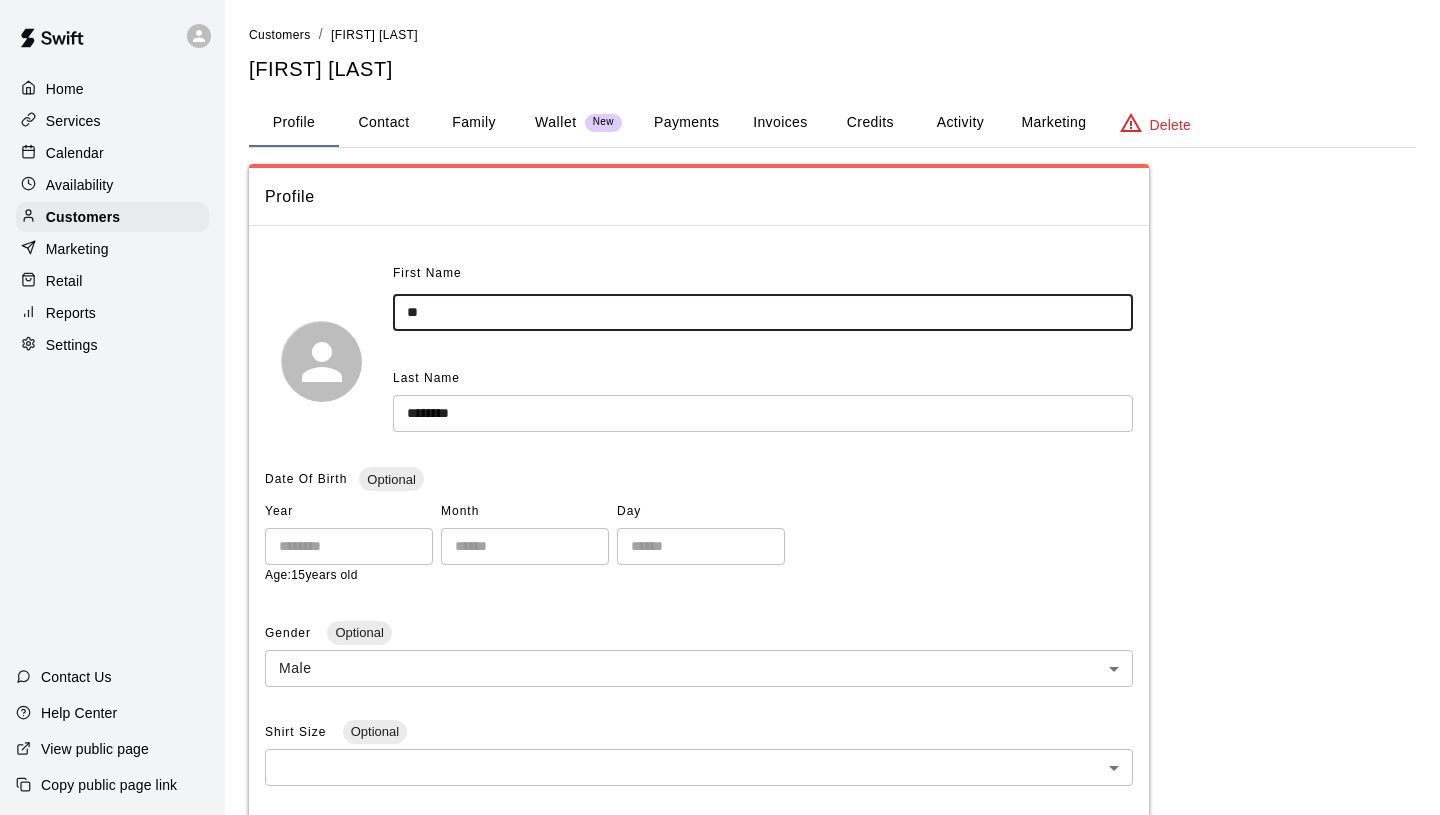 type on "*" 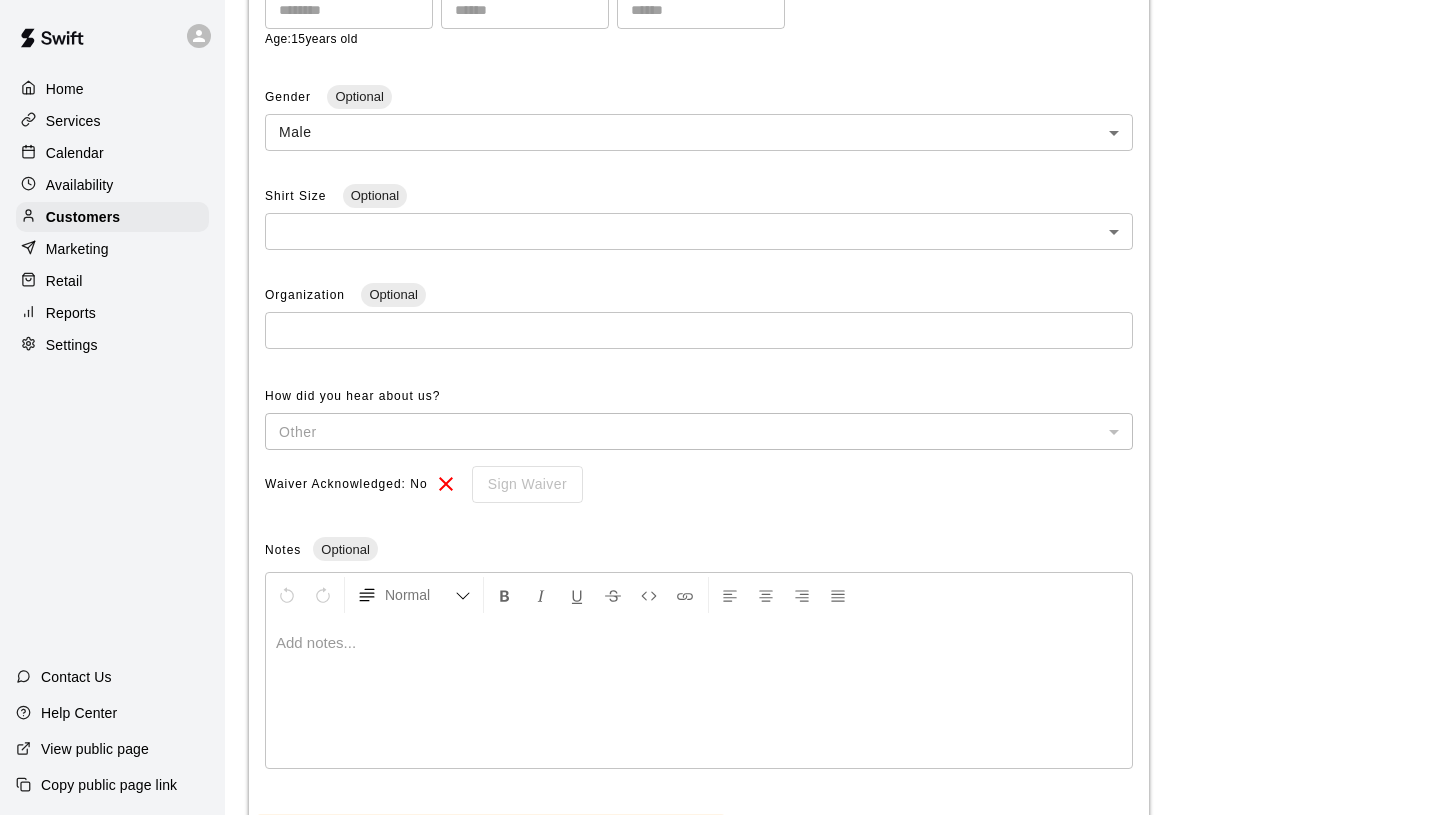 scroll, scrollTop: 640, scrollLeft: 0, axis: vertical 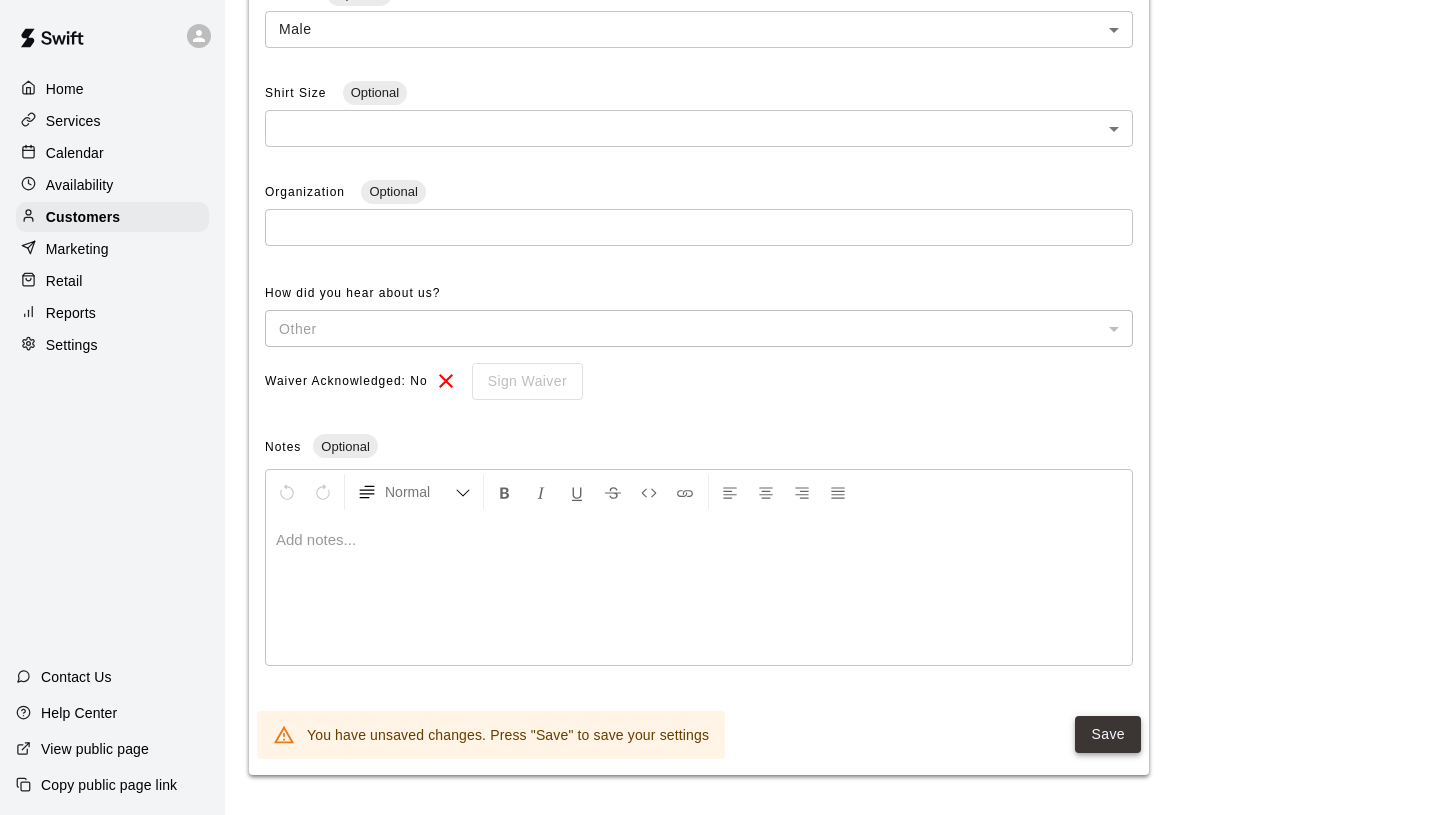 type on "*****" 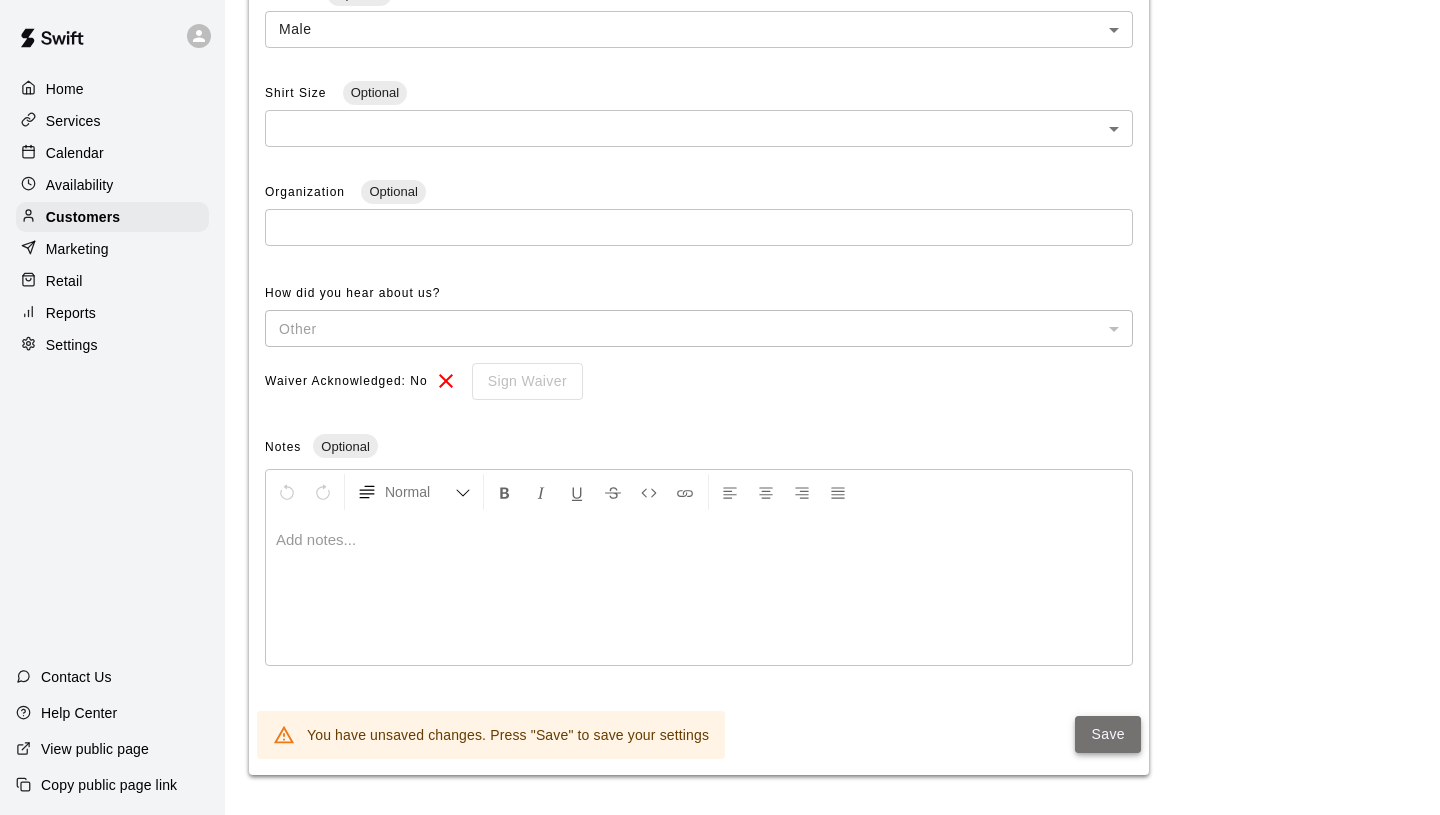 click on "Save" at bounding box center (1108, 734) 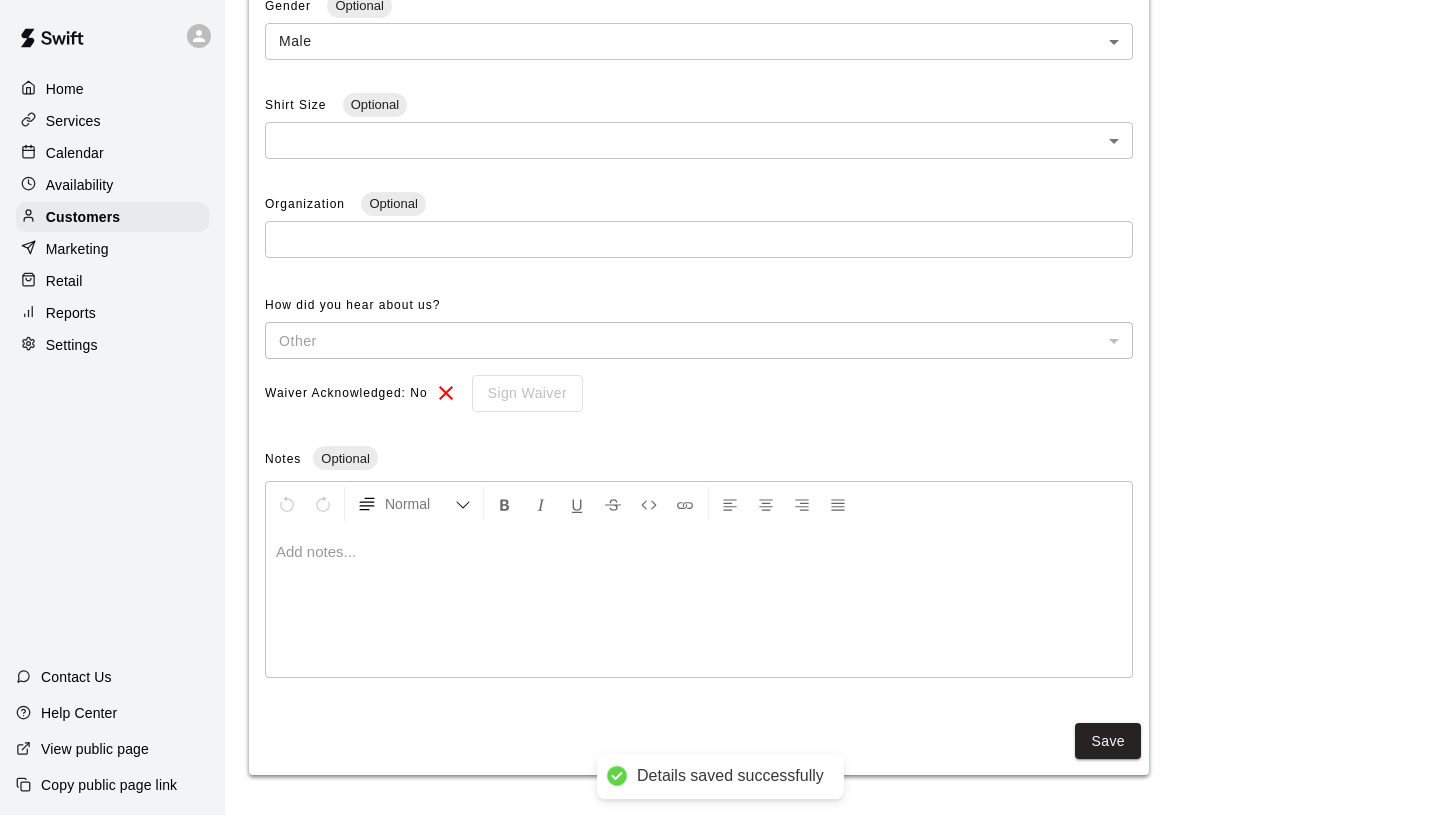 scroll, scrollTop: 0, scrollLeft: 0, axis: both 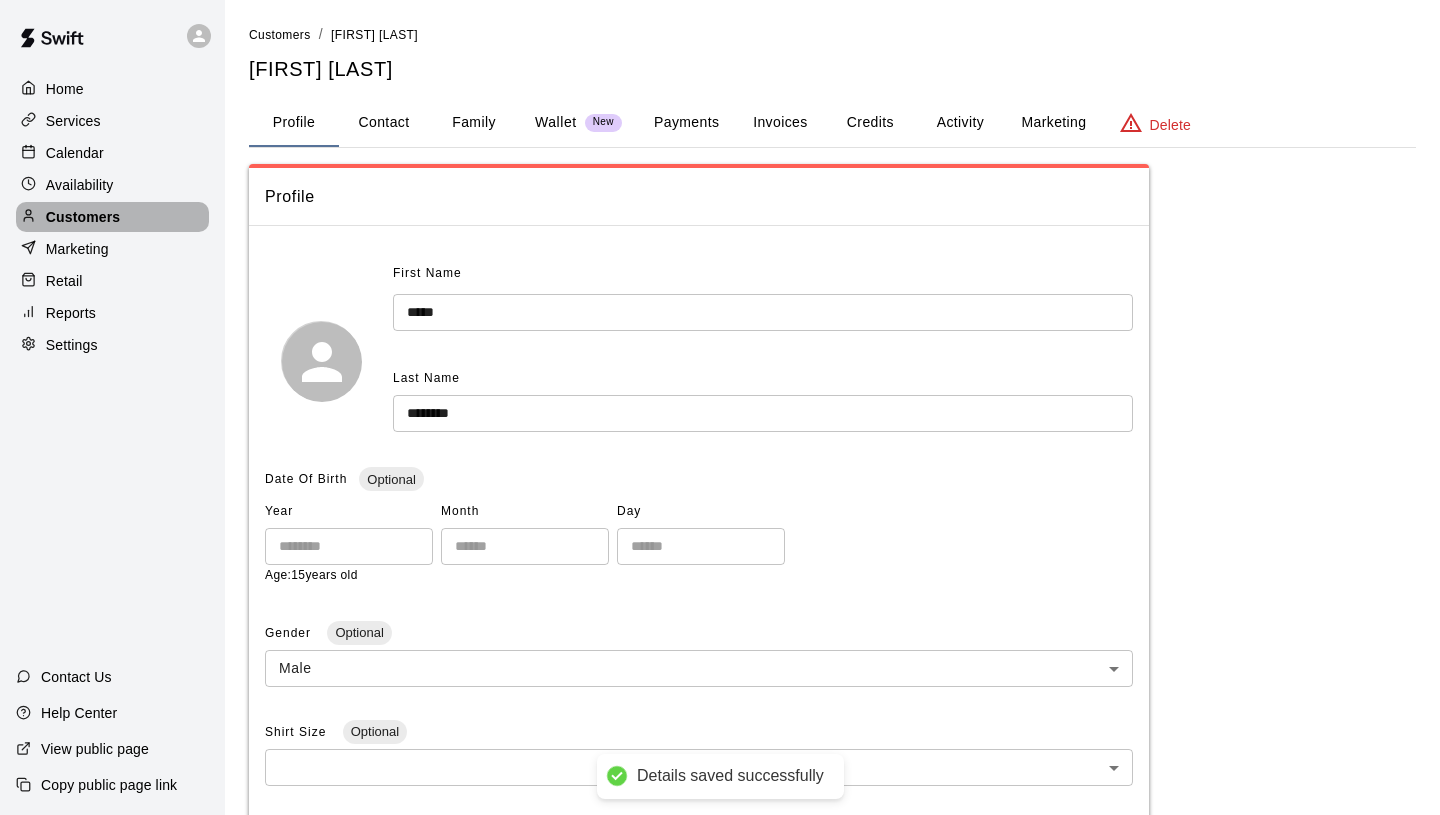 click on "Customers" at bounding box center (112, 217) 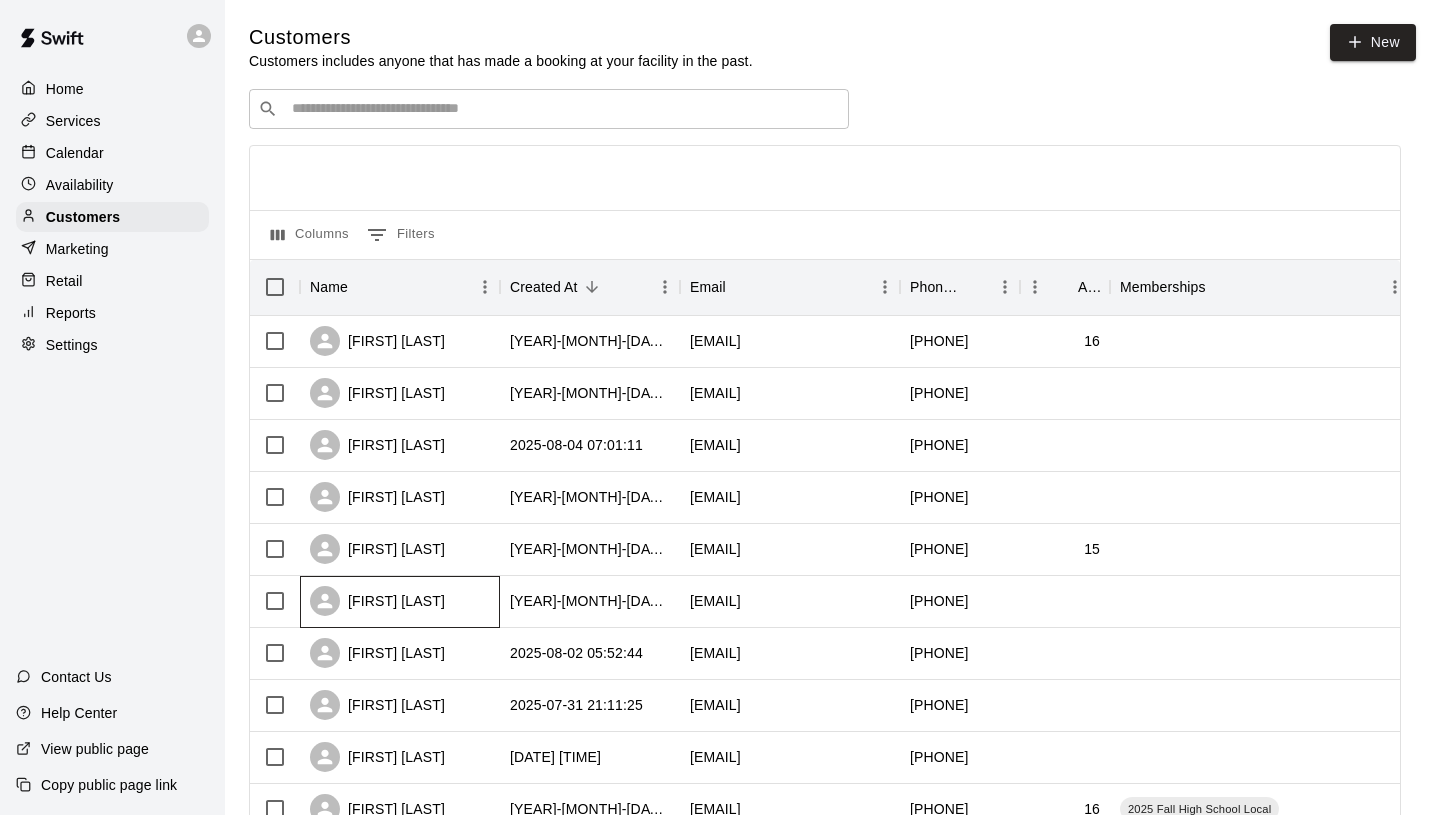 click on "[FIRST] [LAST]" at bounding box center (377, 601) 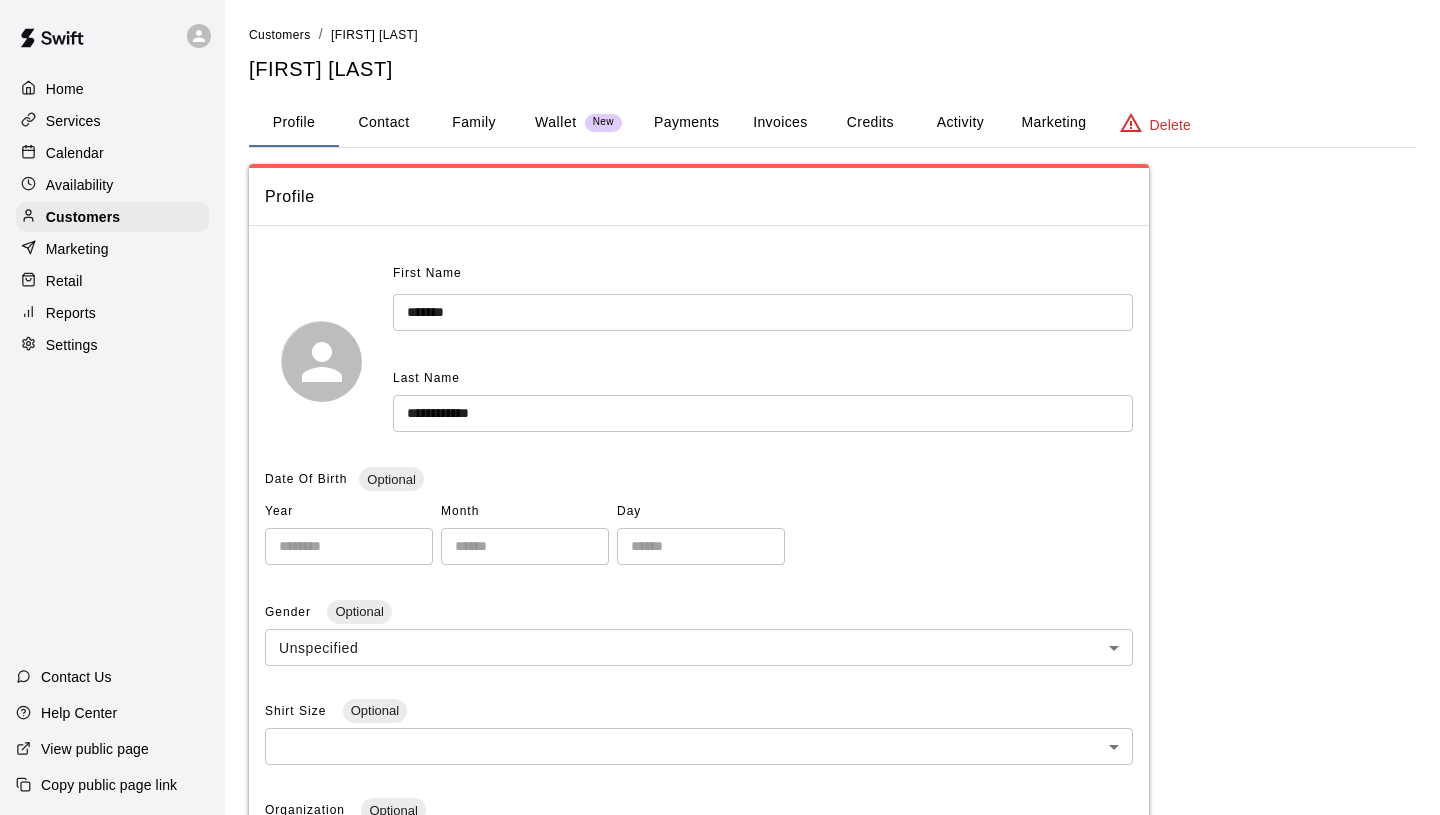 click on "Contact" at bounding box center (384, 123) 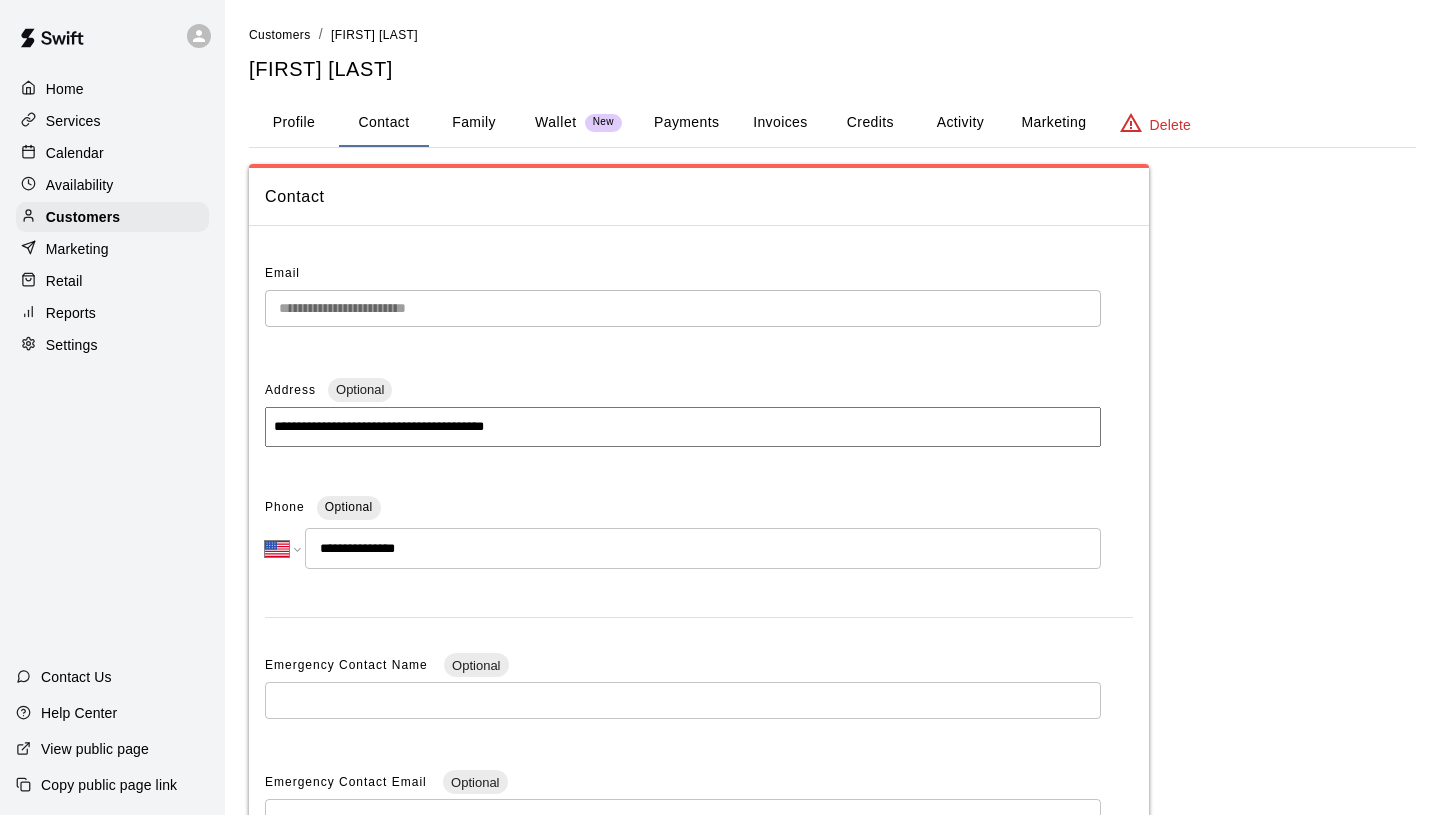 click on "Profile" at bounding box center (294, 123) 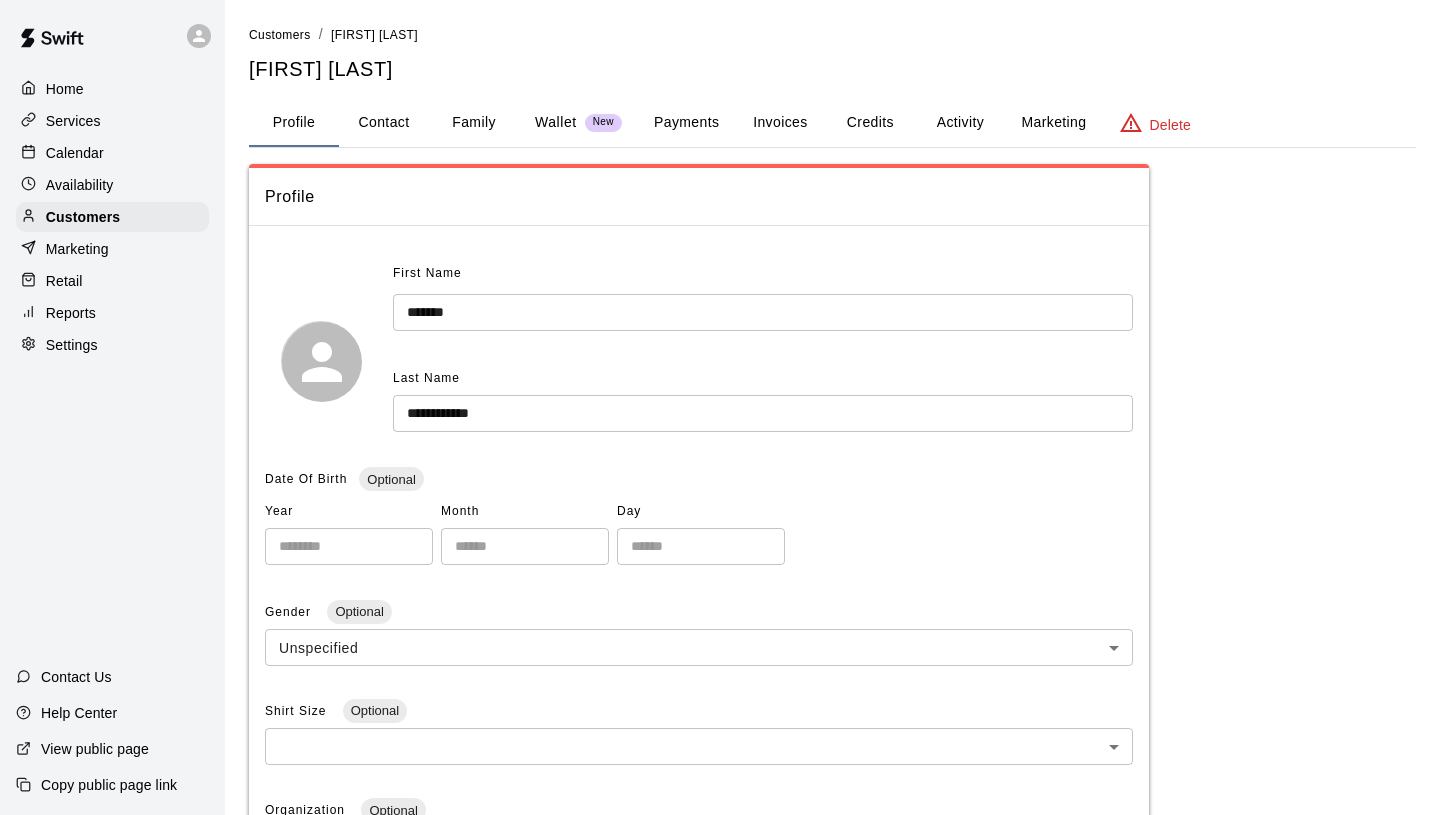click on "Family" at bounding box center (474, 123) 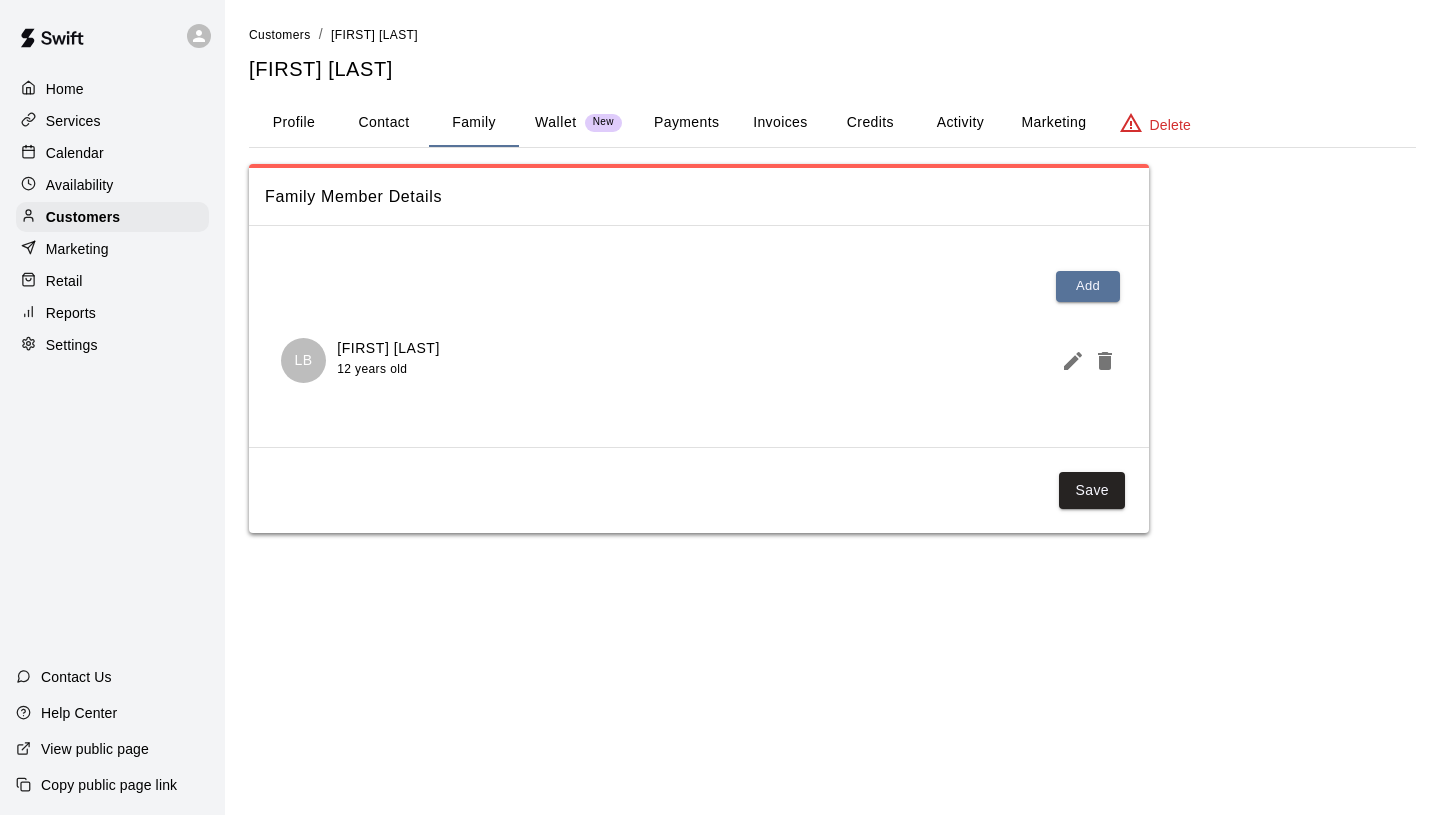 click on "Profile" at bounding box center (294, 123) 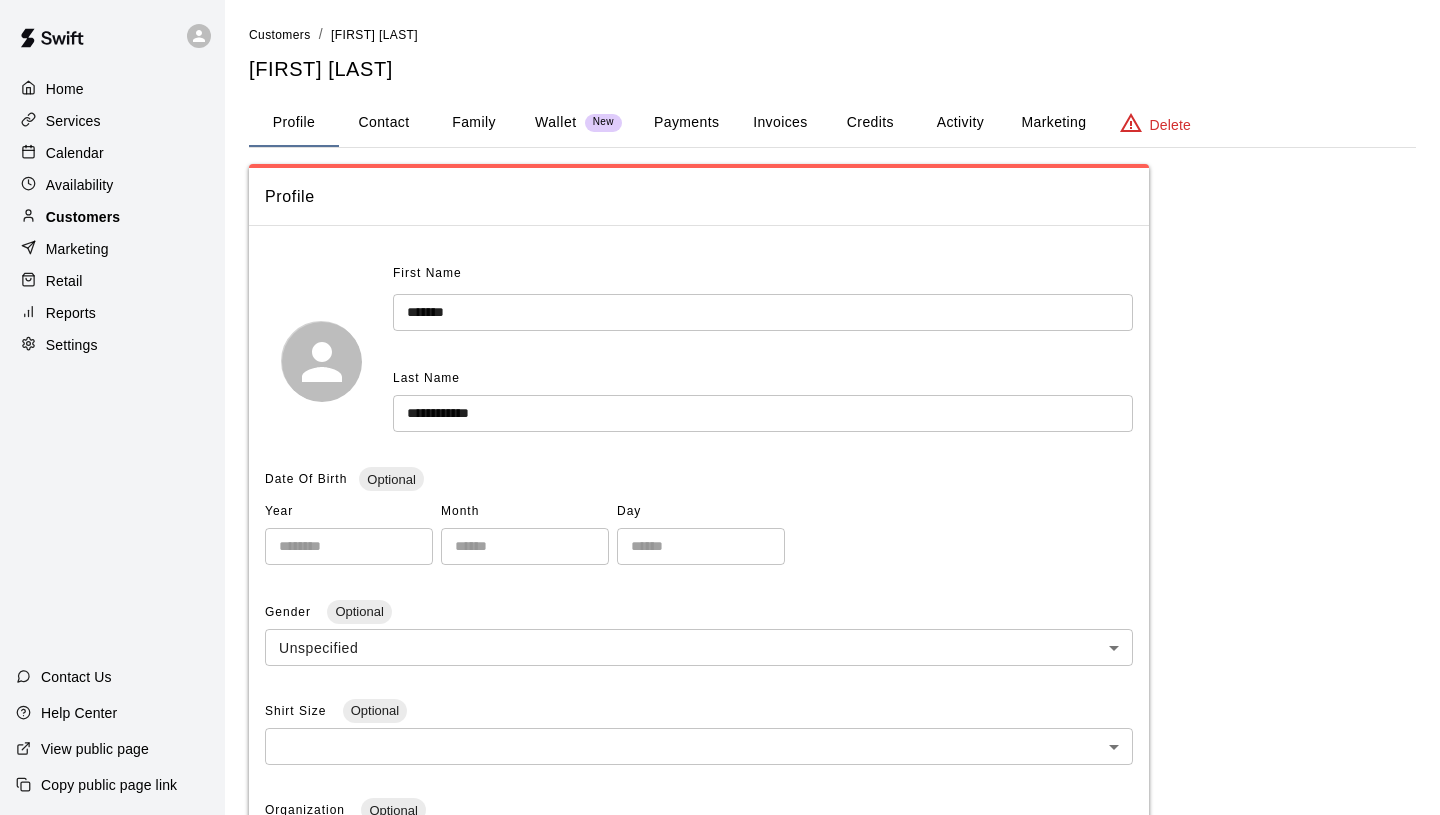 click on "Customers" at bounding box center (112, 217) 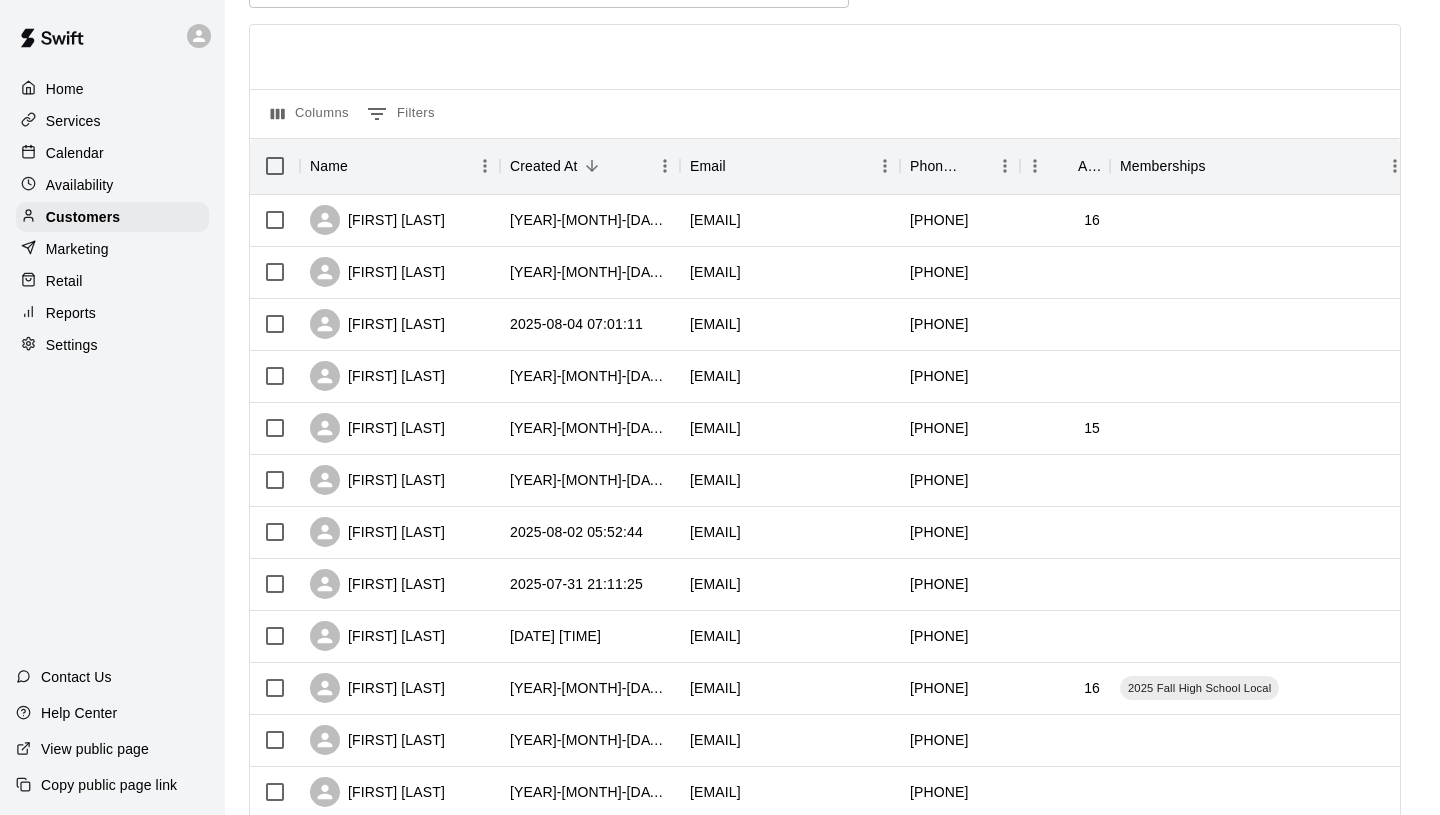 scroll, scrollTop: 119, scrollLeft: 0, axis: vertical 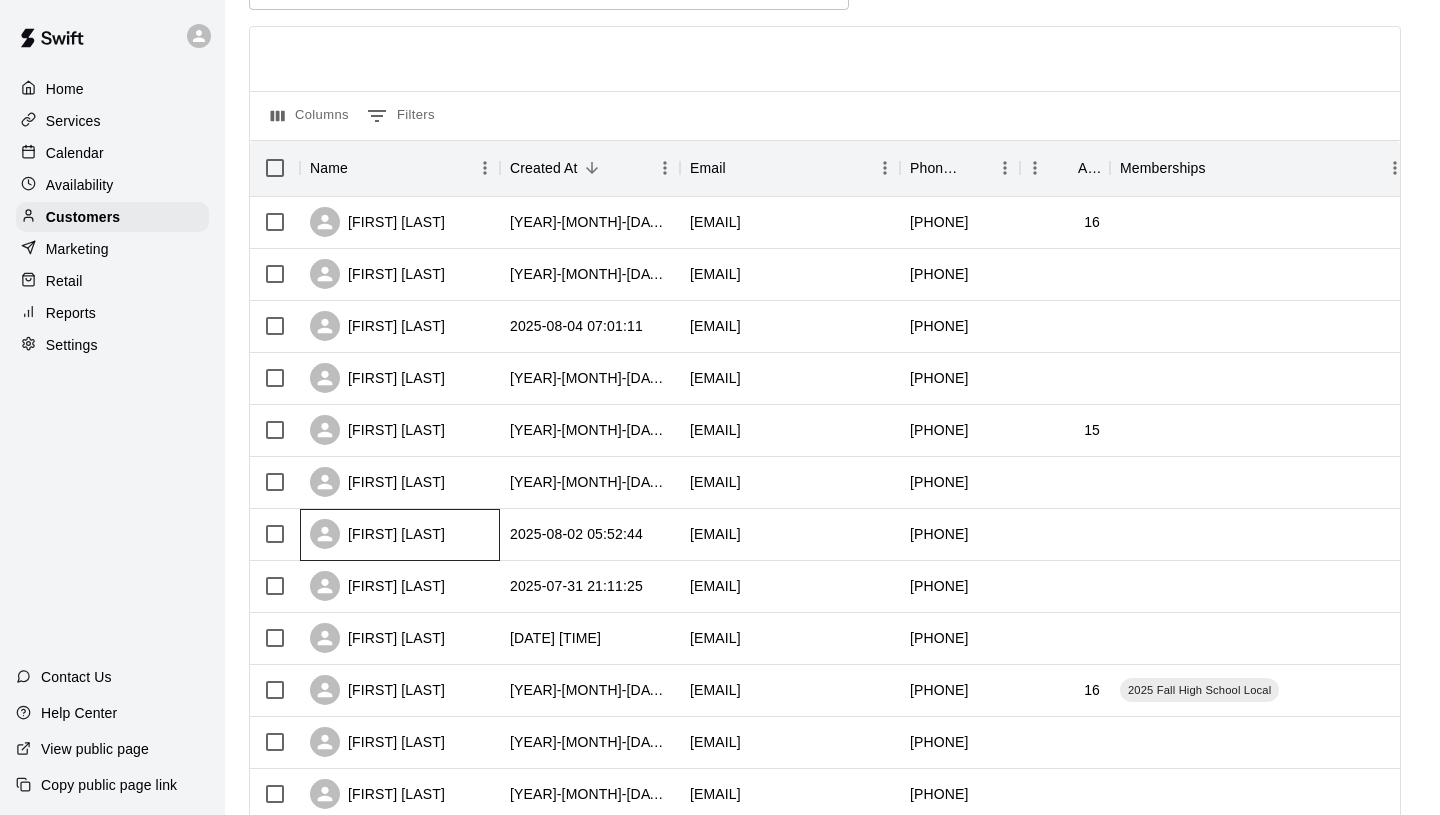 click on "[FIRST] [LAST]" at bounding box center (400, 535) 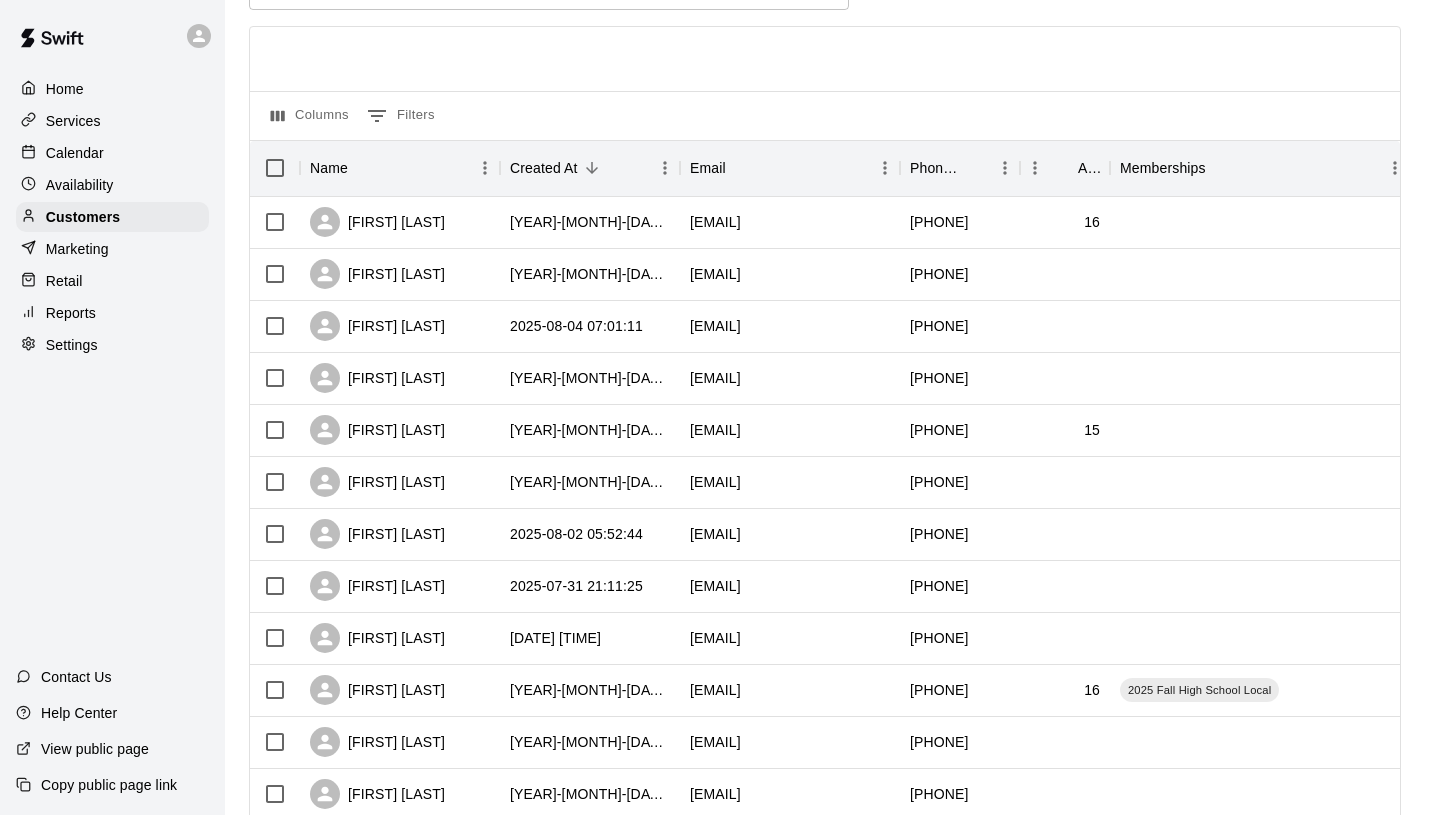 scroll, scrollTop: 0, scrollLeft: 0, axis: both 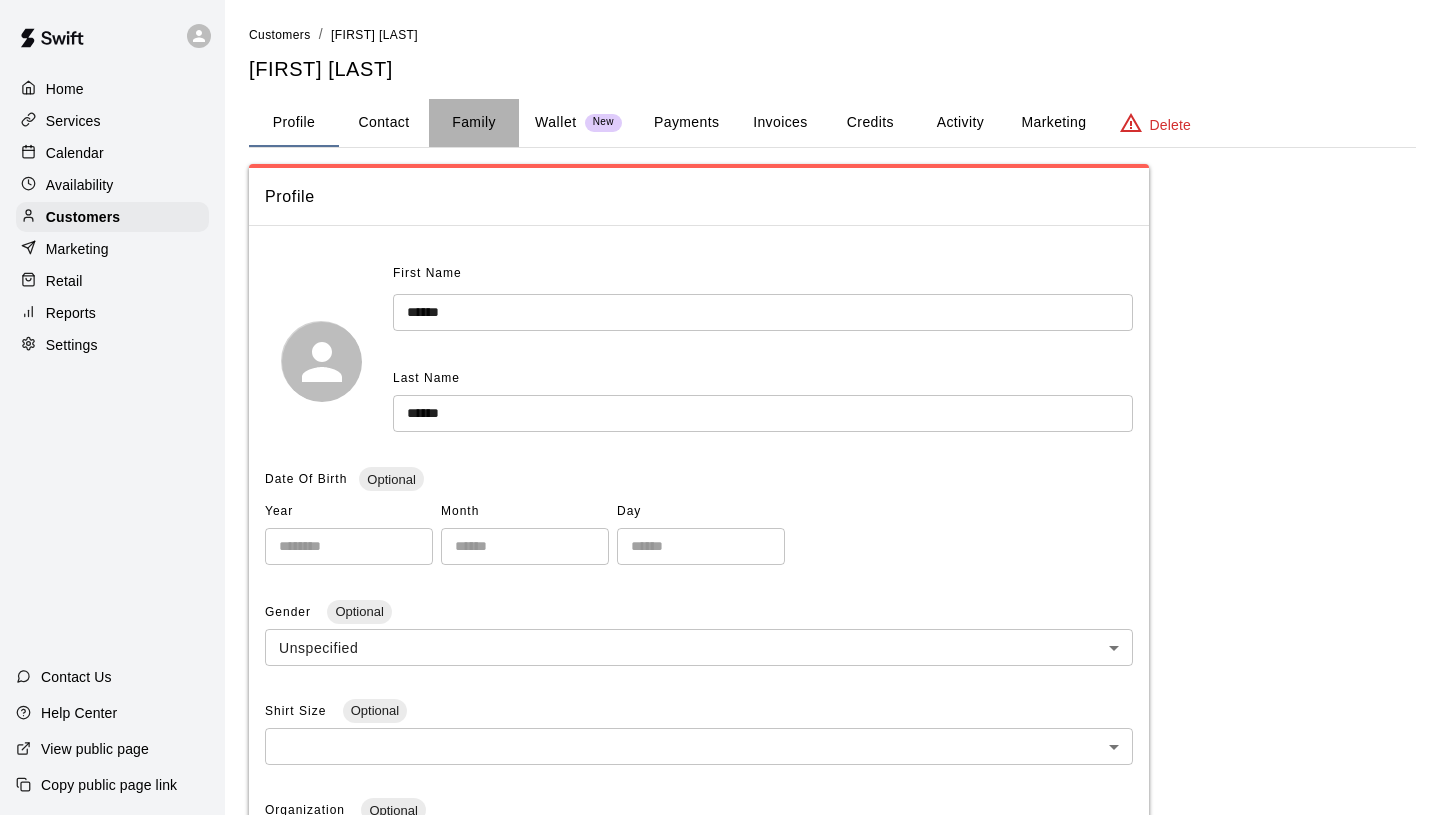 click on "Family" at bounding box center (474, 123) 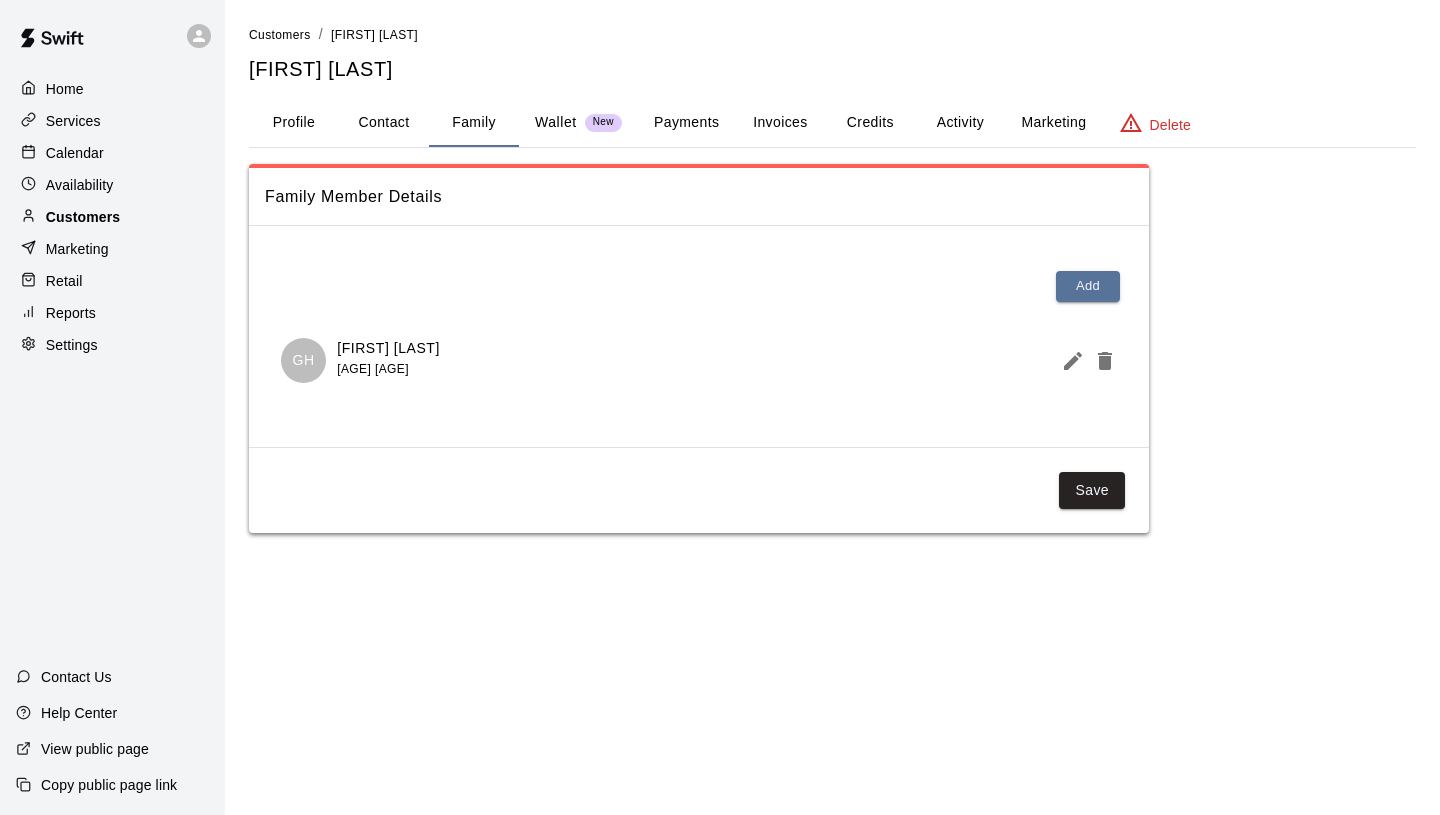 click on "Customers" at bounding box center (112, 217) 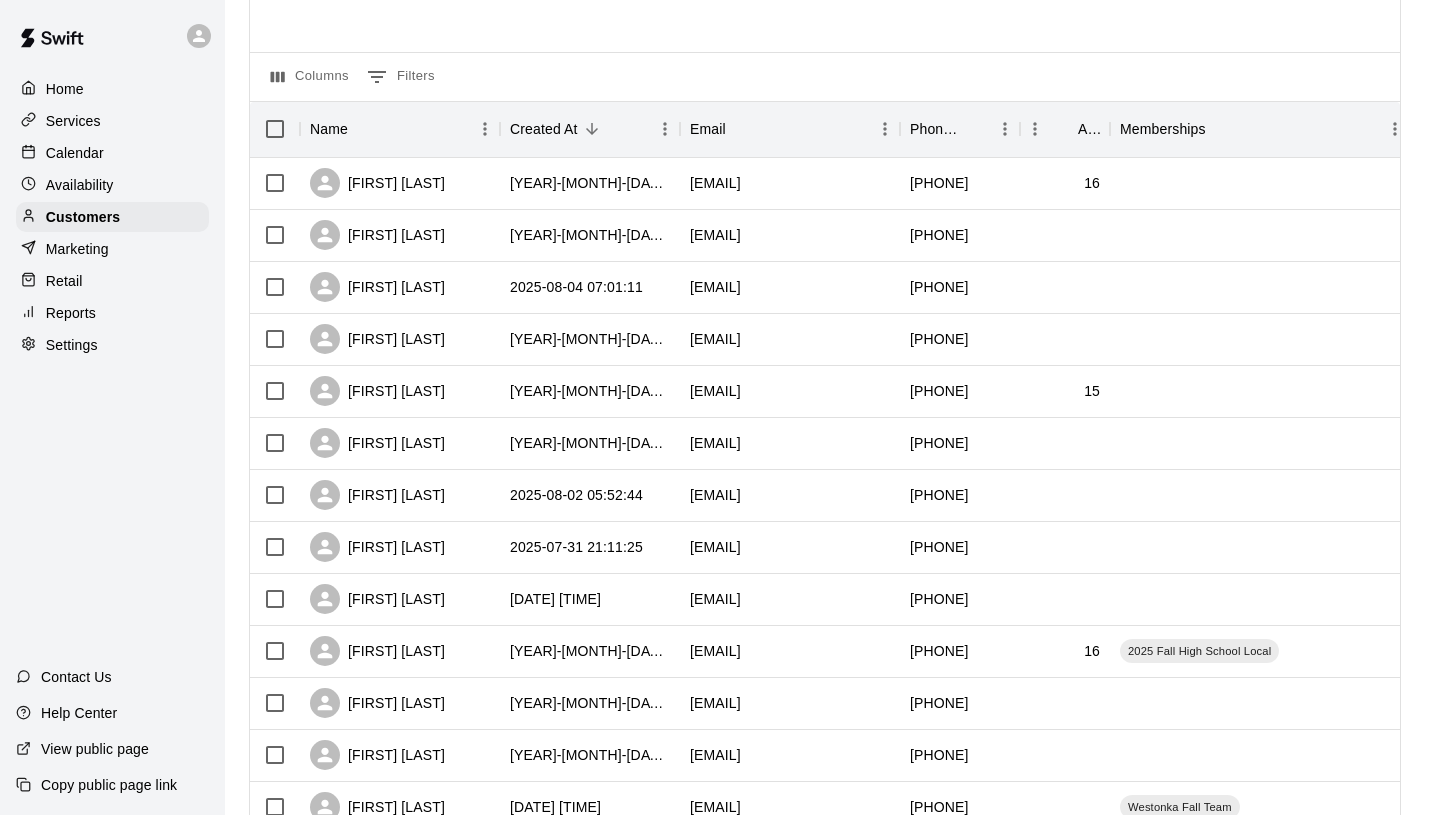 scroll, scrollTop: 164, scrollLeft: 0, axis: vertical 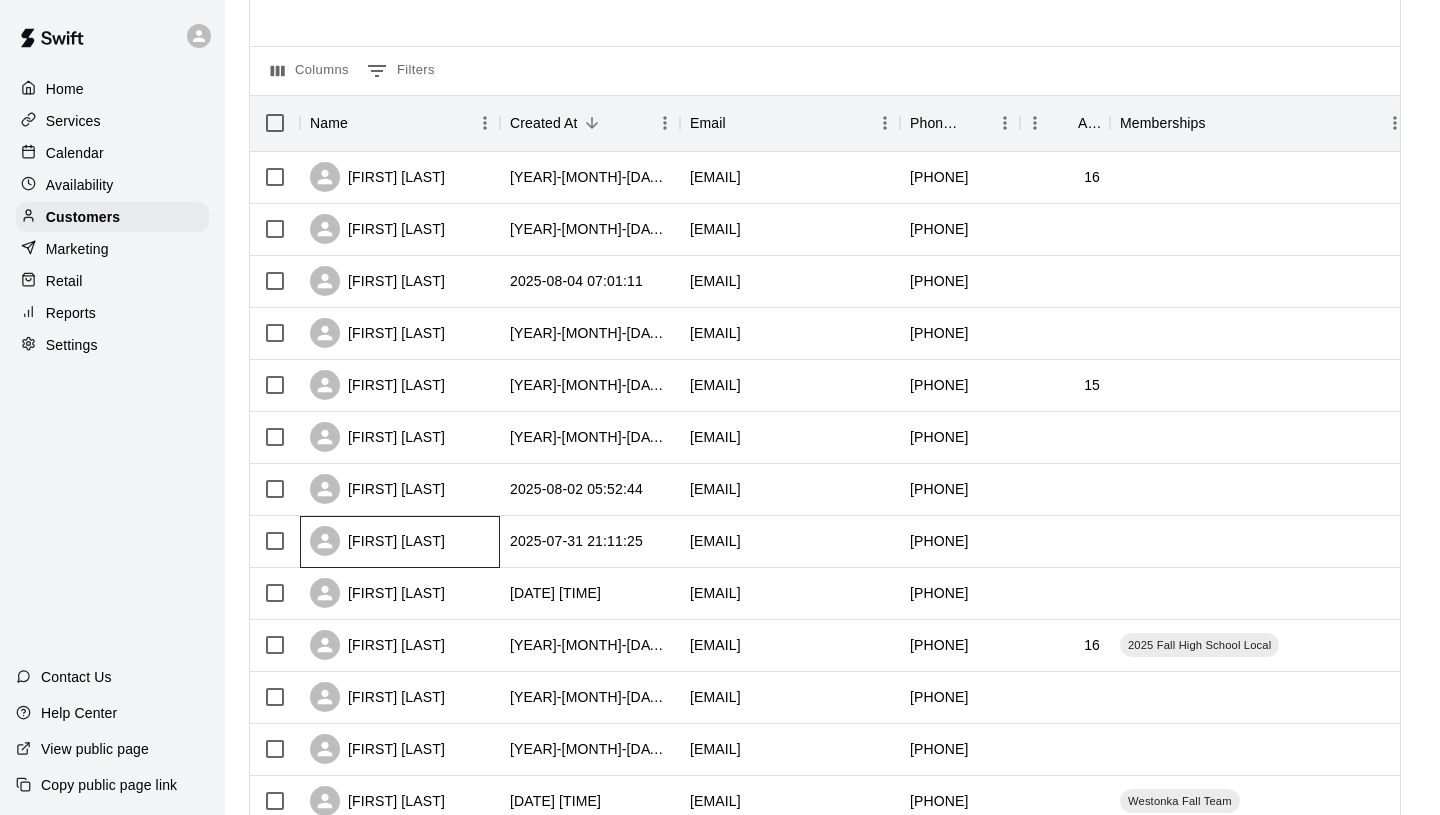 click on "[FIRST] [LAST]" at bounding box center [377, 541] 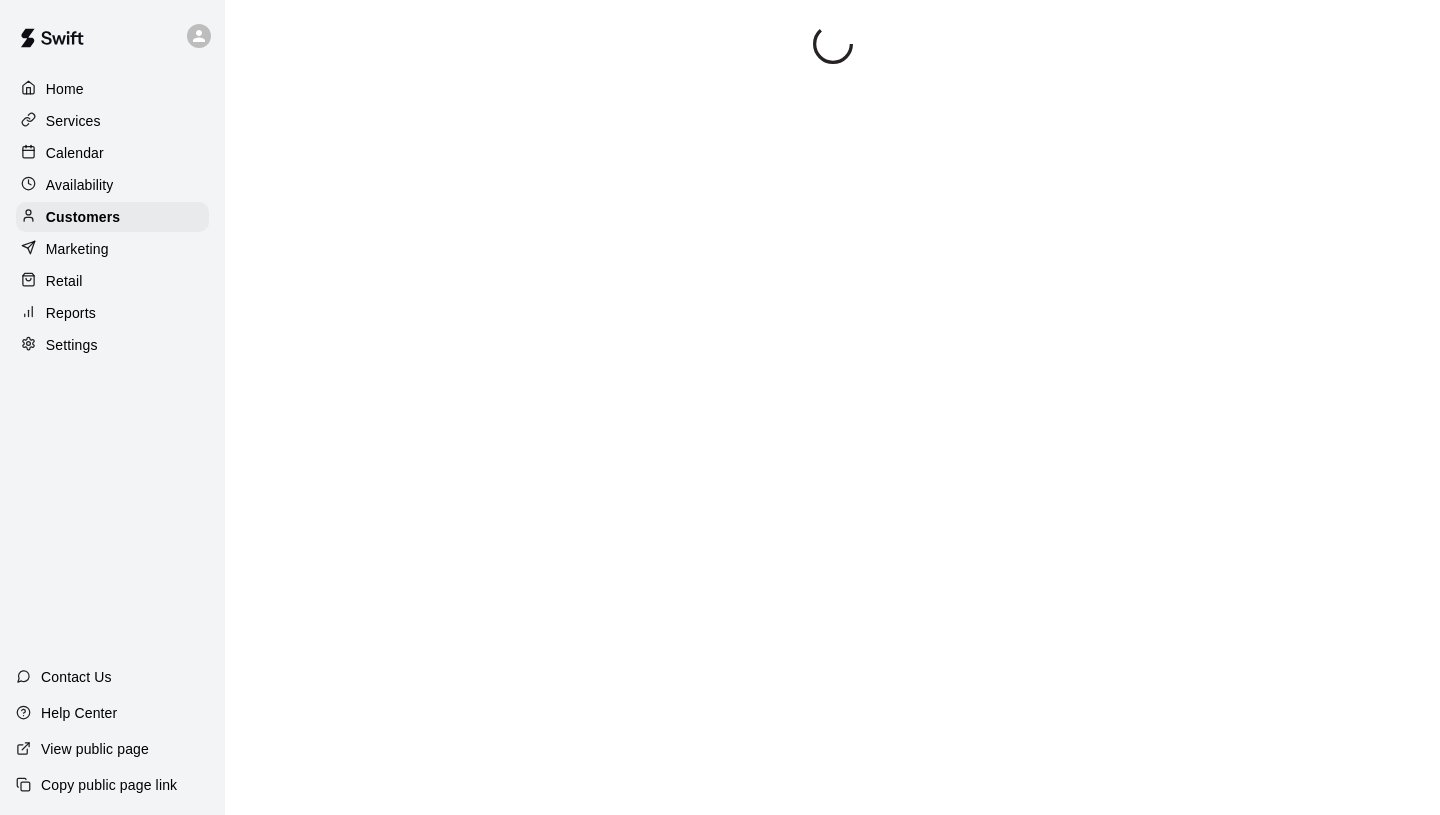 scroll, scrollTop: 0, scrollLeft: 0, axis: both 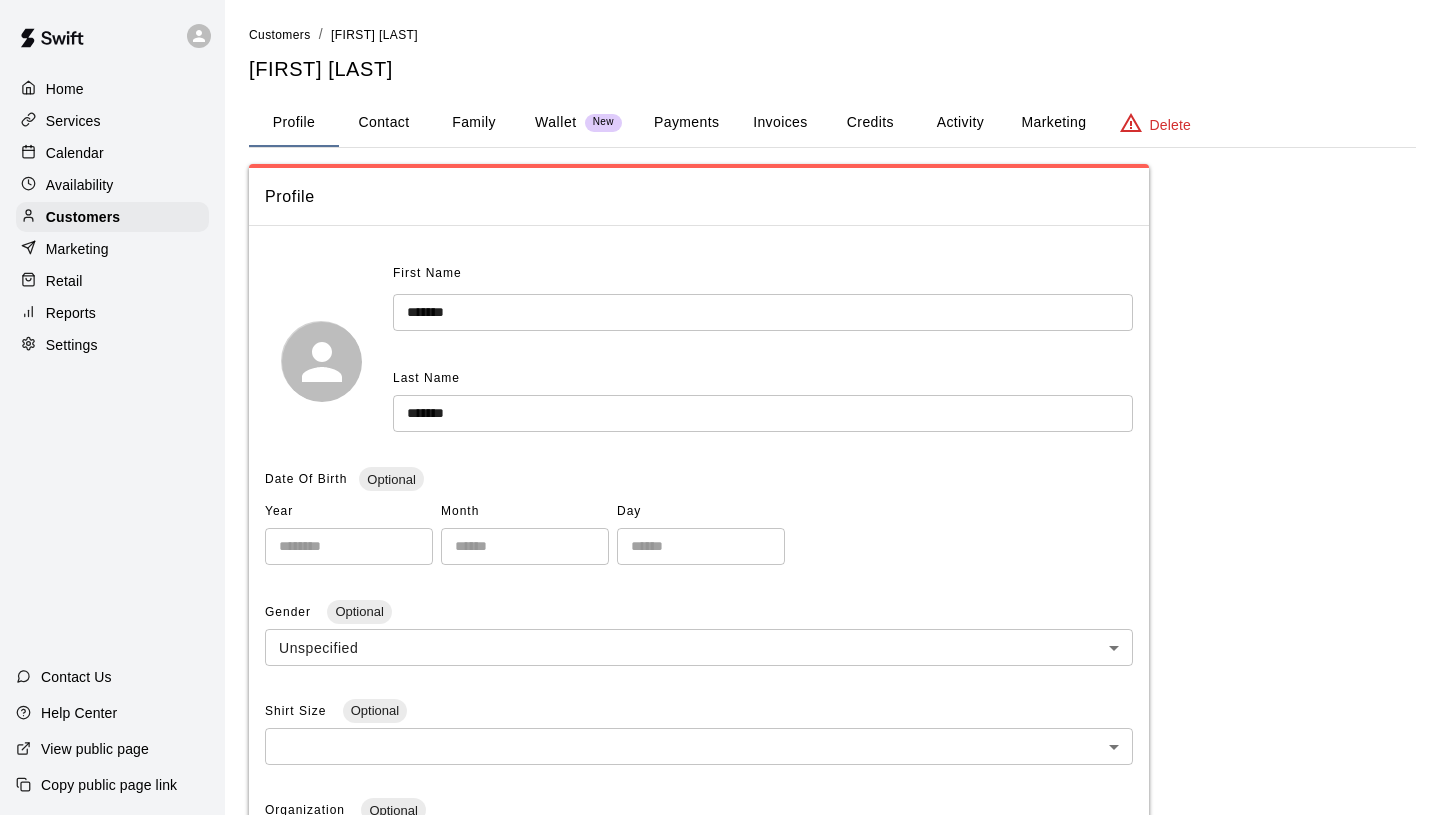 click on "Contact" at bounding box center (384, 123) 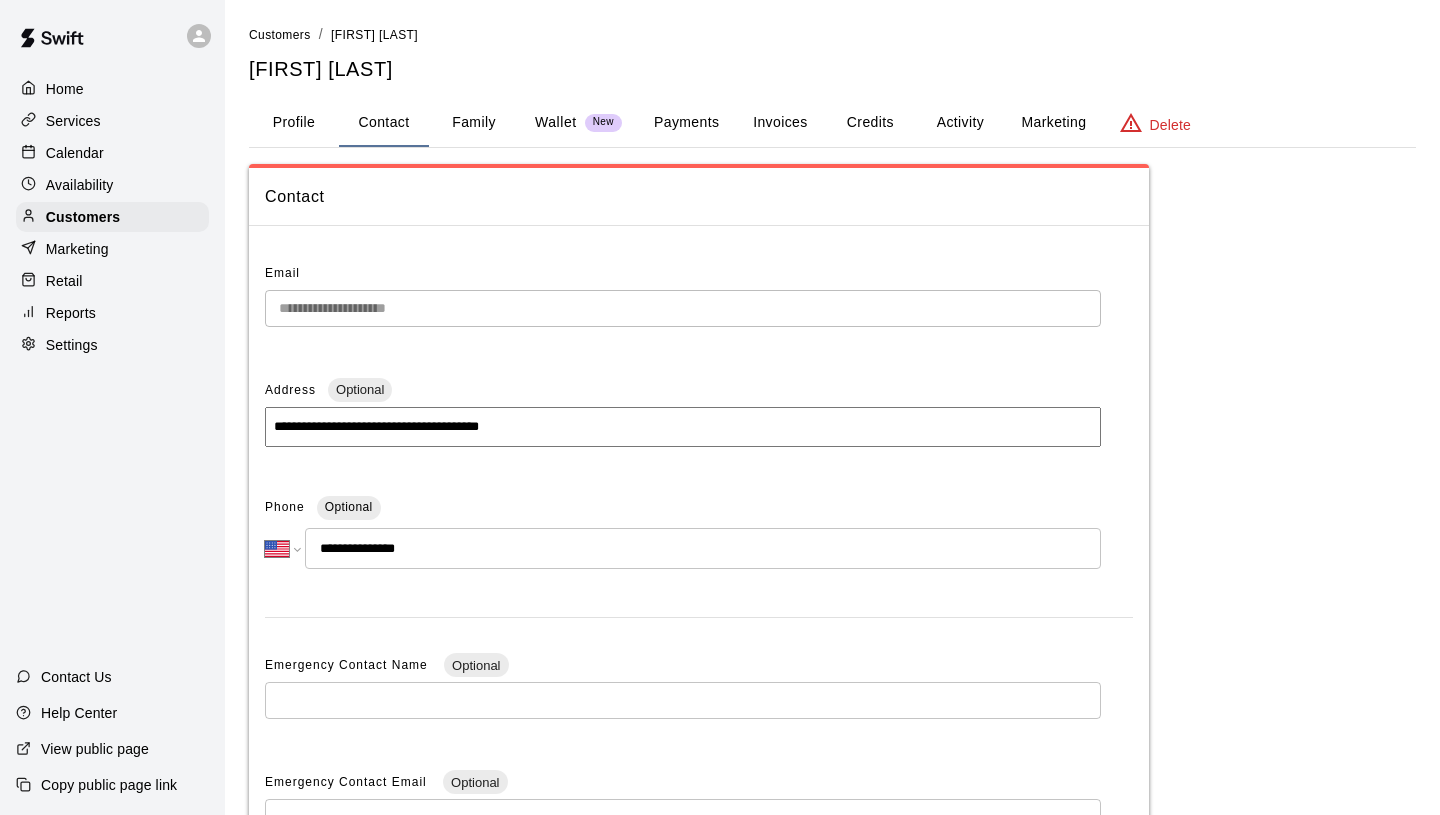 click on "Family" at bounding box center (474, 123) 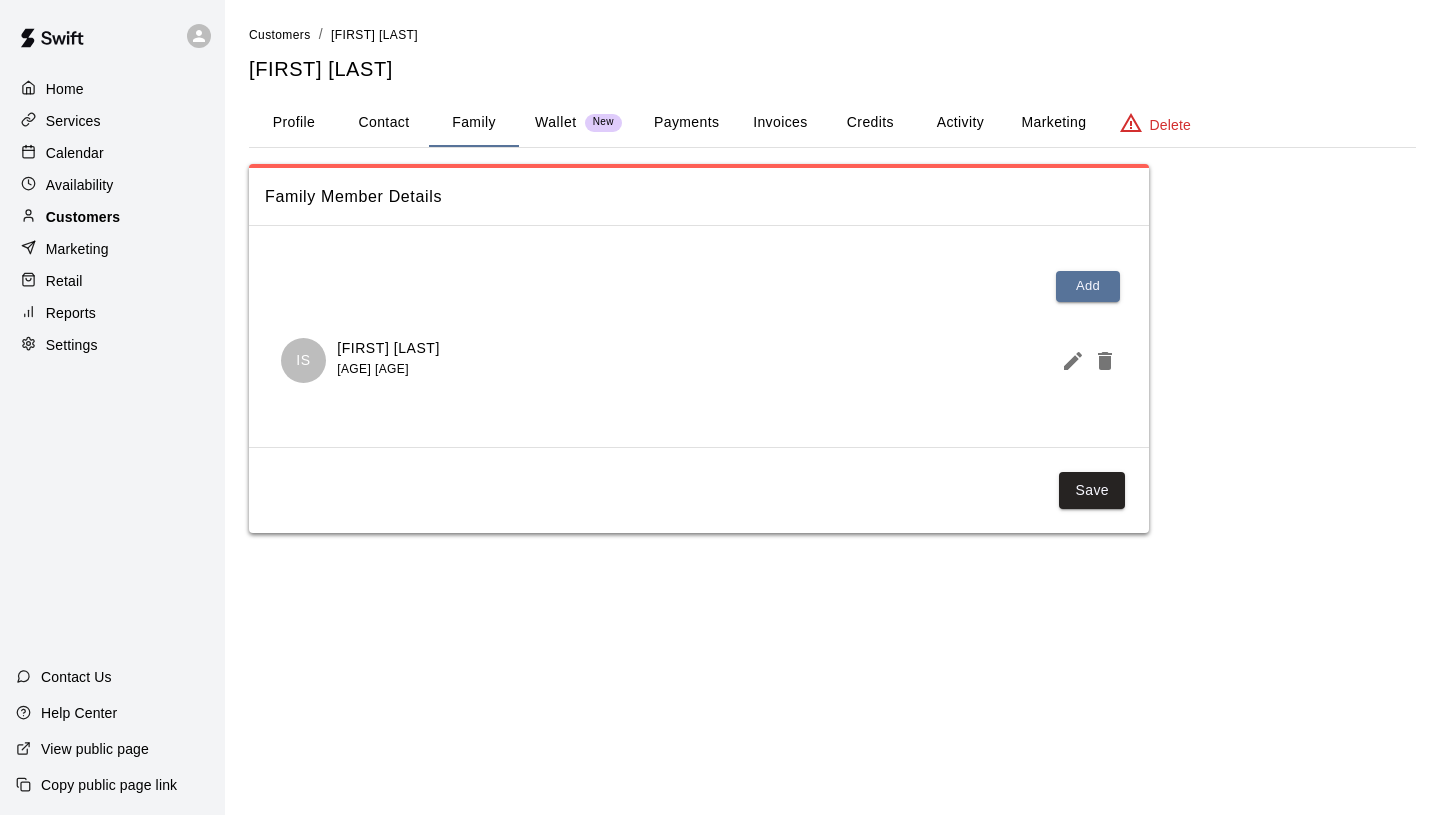 click on "Customers" at bounding box center (112, 217) 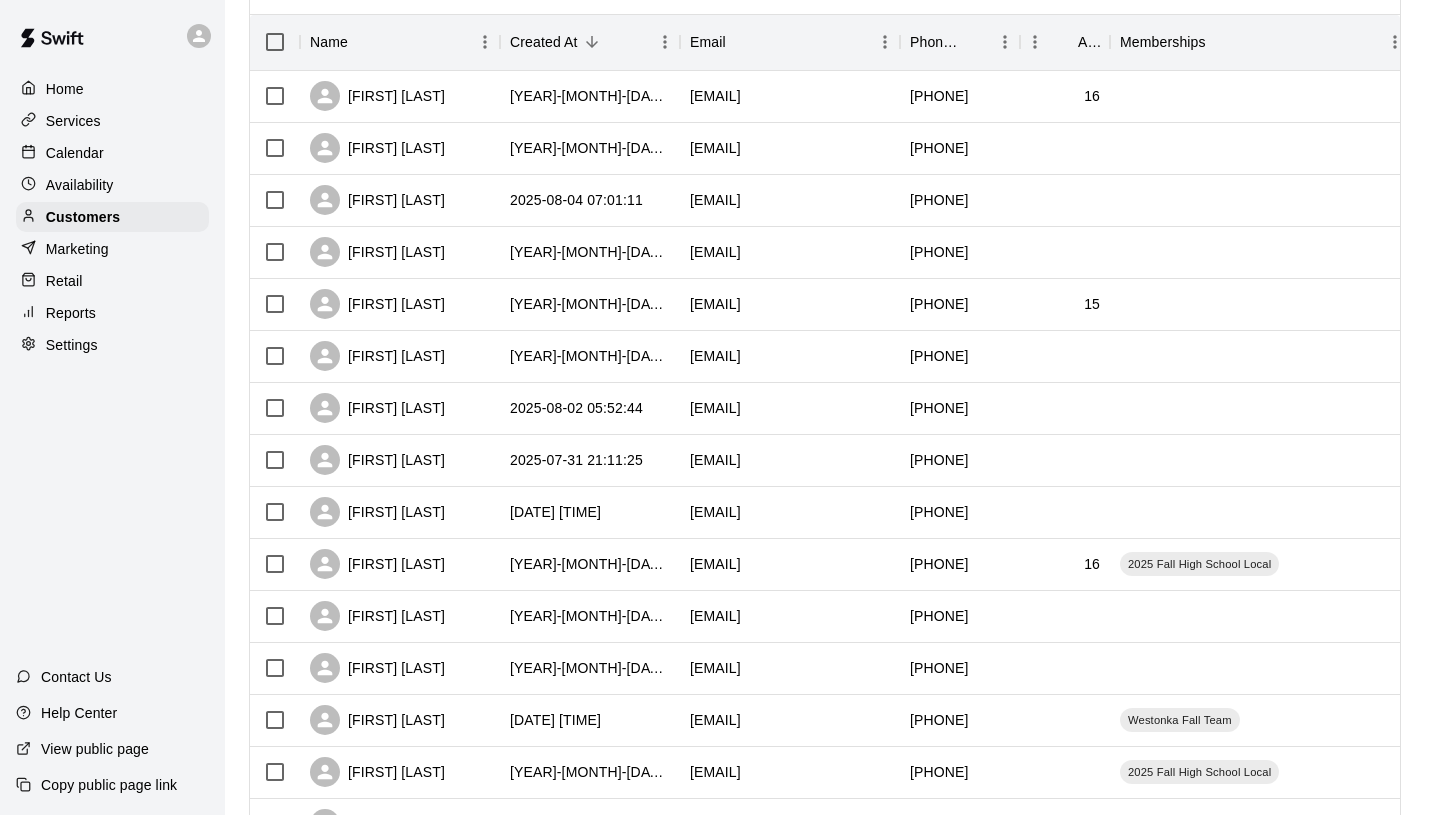 scroll, scrollTop: 246, scrollLeft: 0, axis: vertical 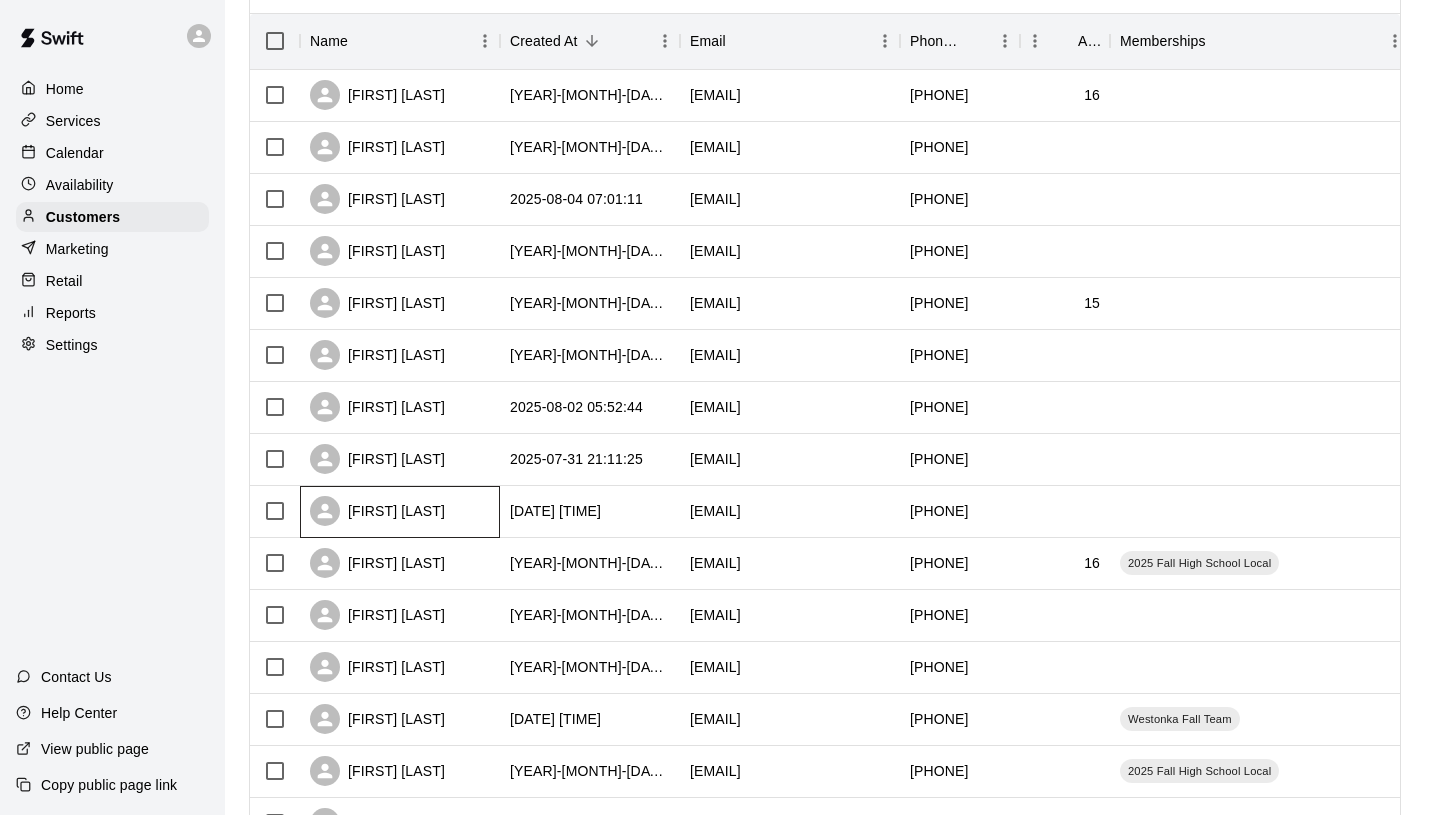 click on "[FIRST] [LAST]" at bounding box center (377, 511) 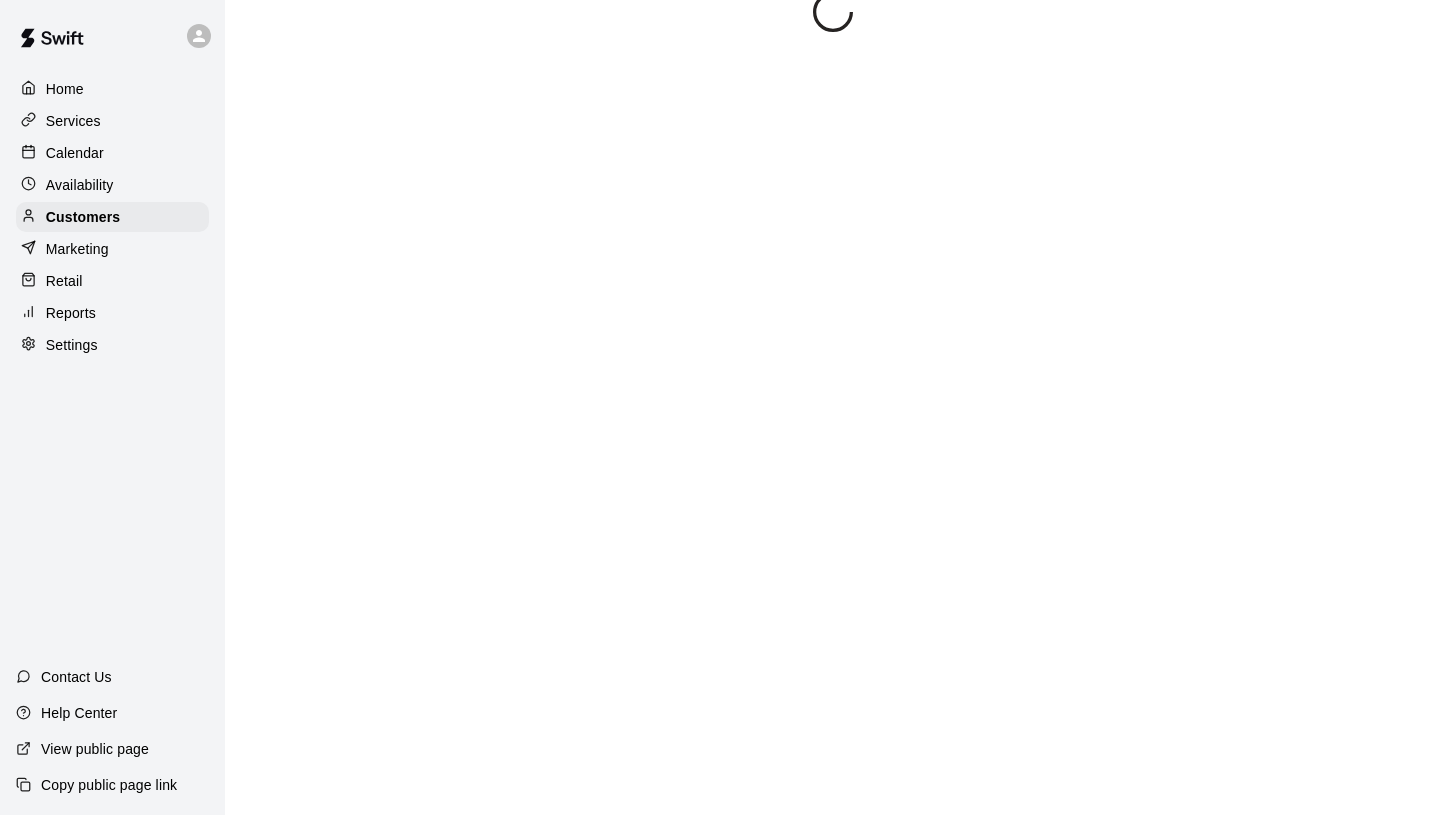 scroll, scrollTop: 0, scrollLeft: 0, axis: both 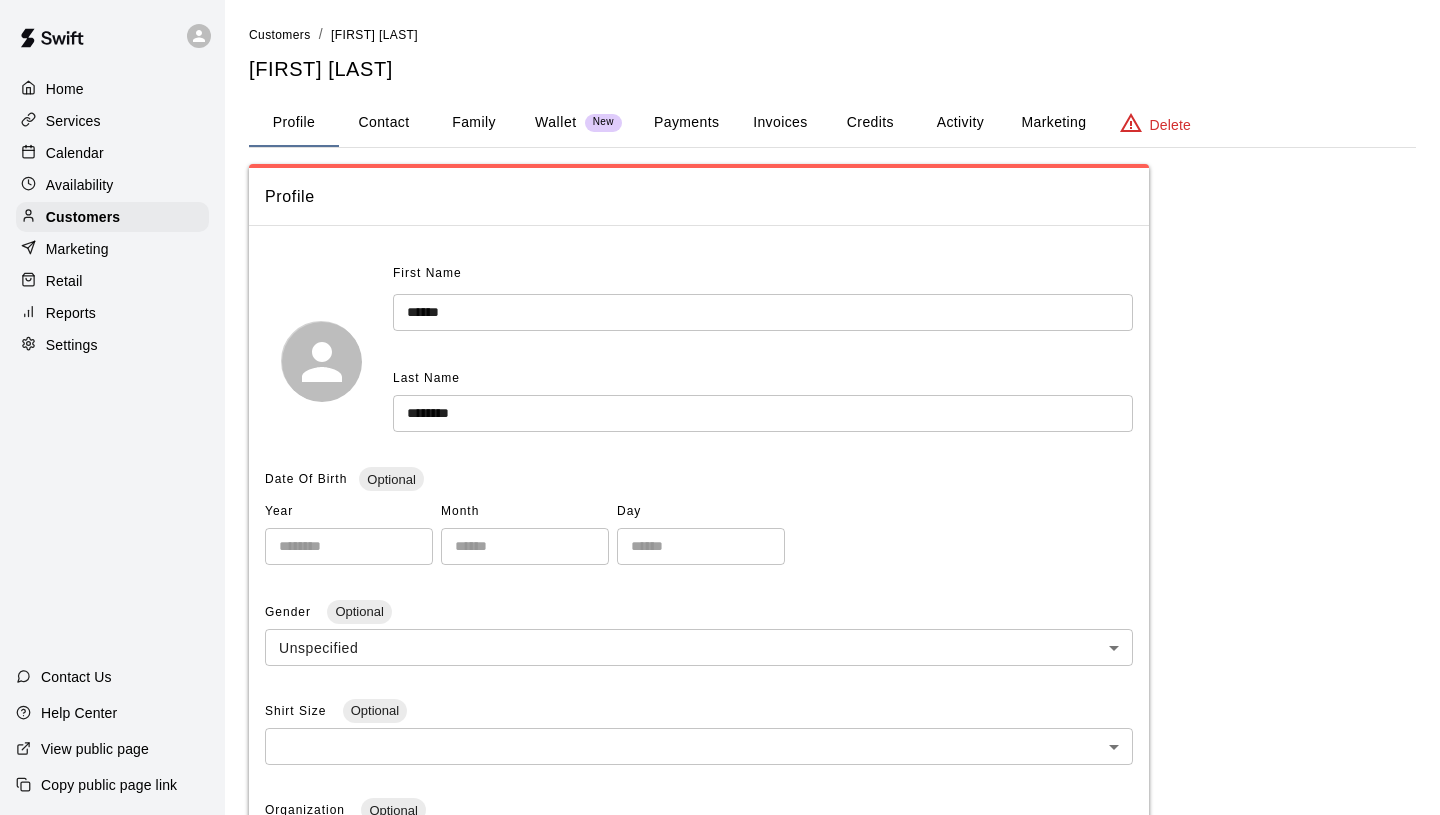 click on "Family" at bounding box center [474, 123] 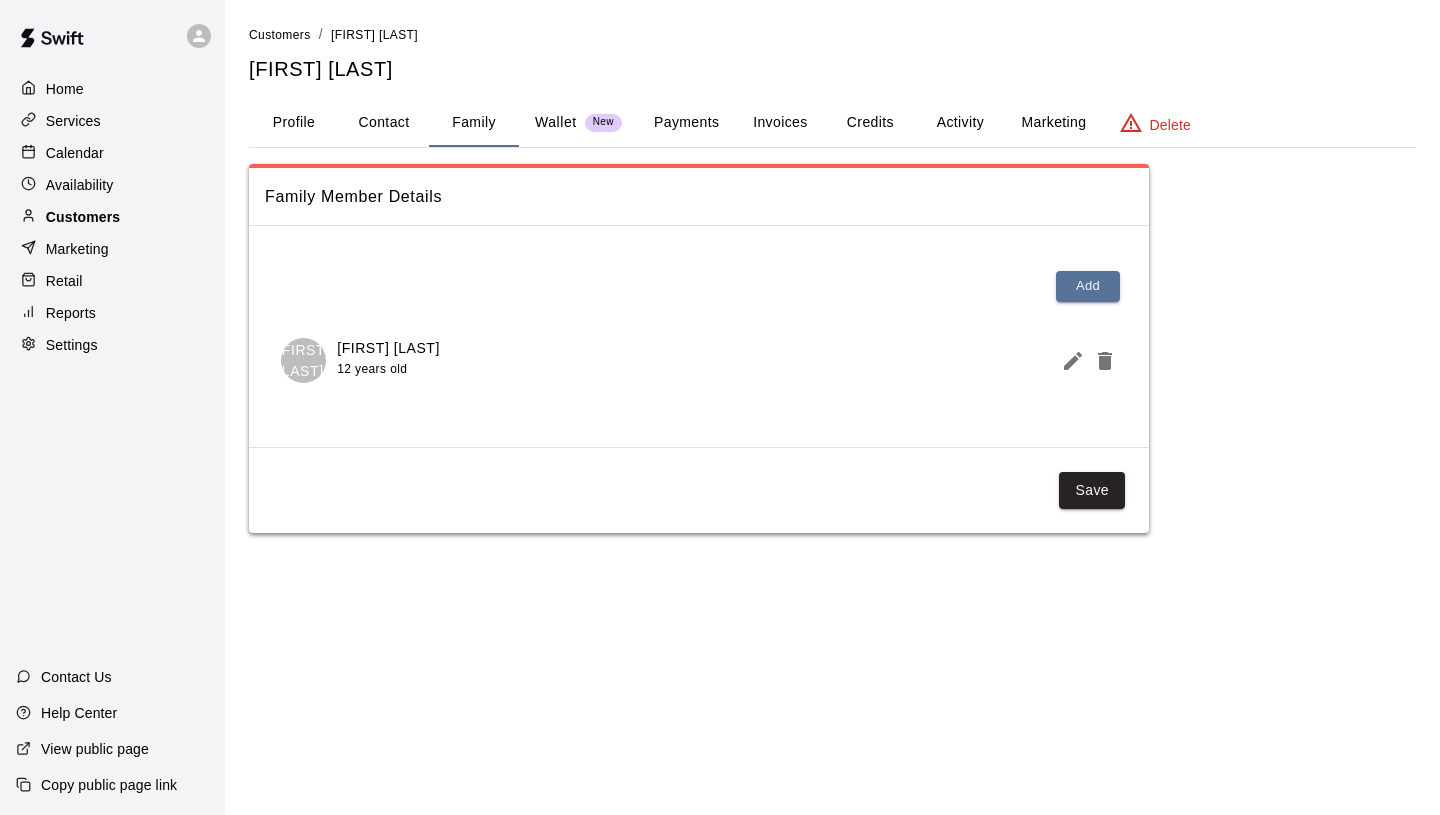 click on "Customers" at bounding box center [83, 217] 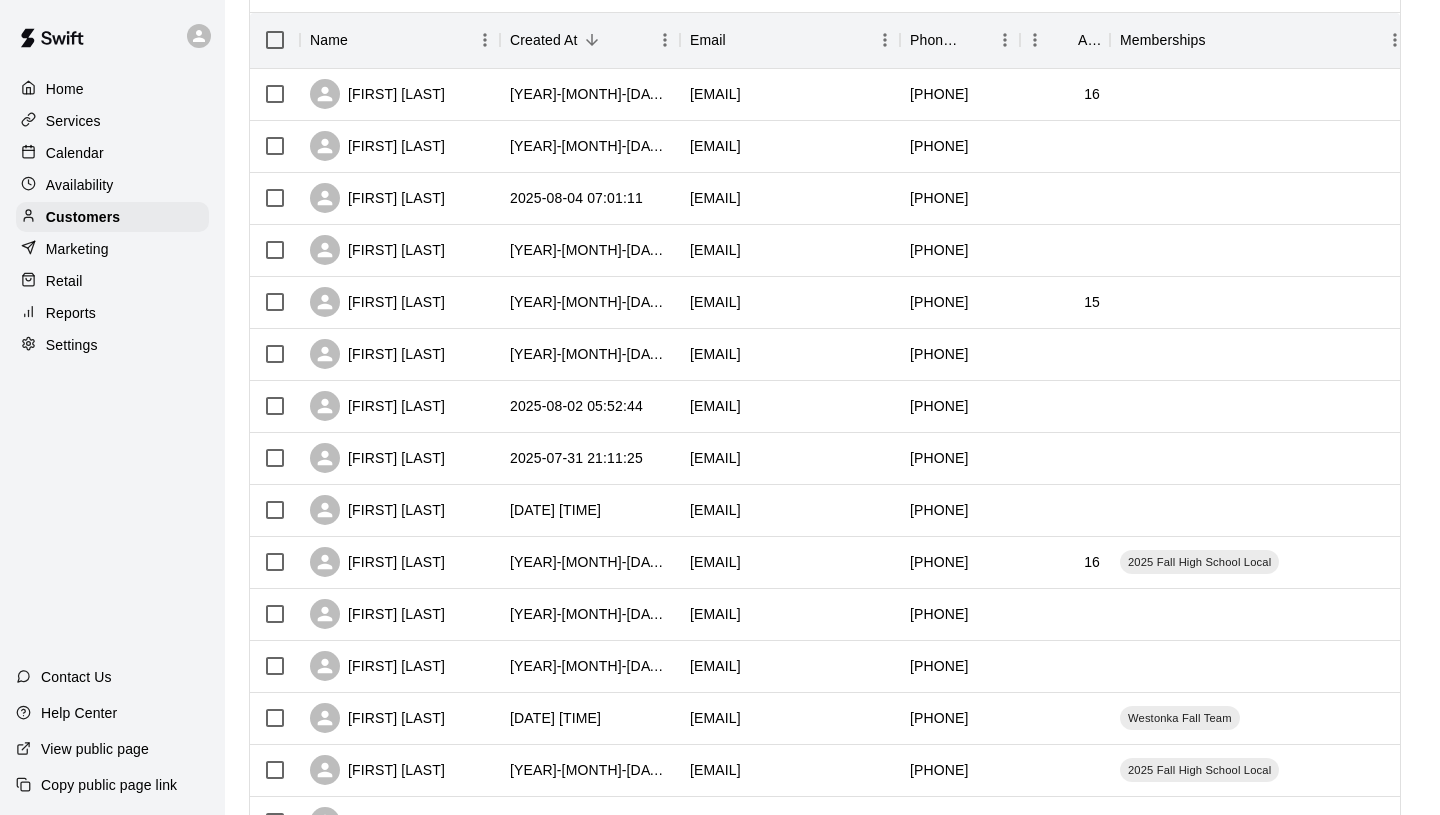 scroll, scrollTop: 505, scrollLeft: 0, axis: vertical 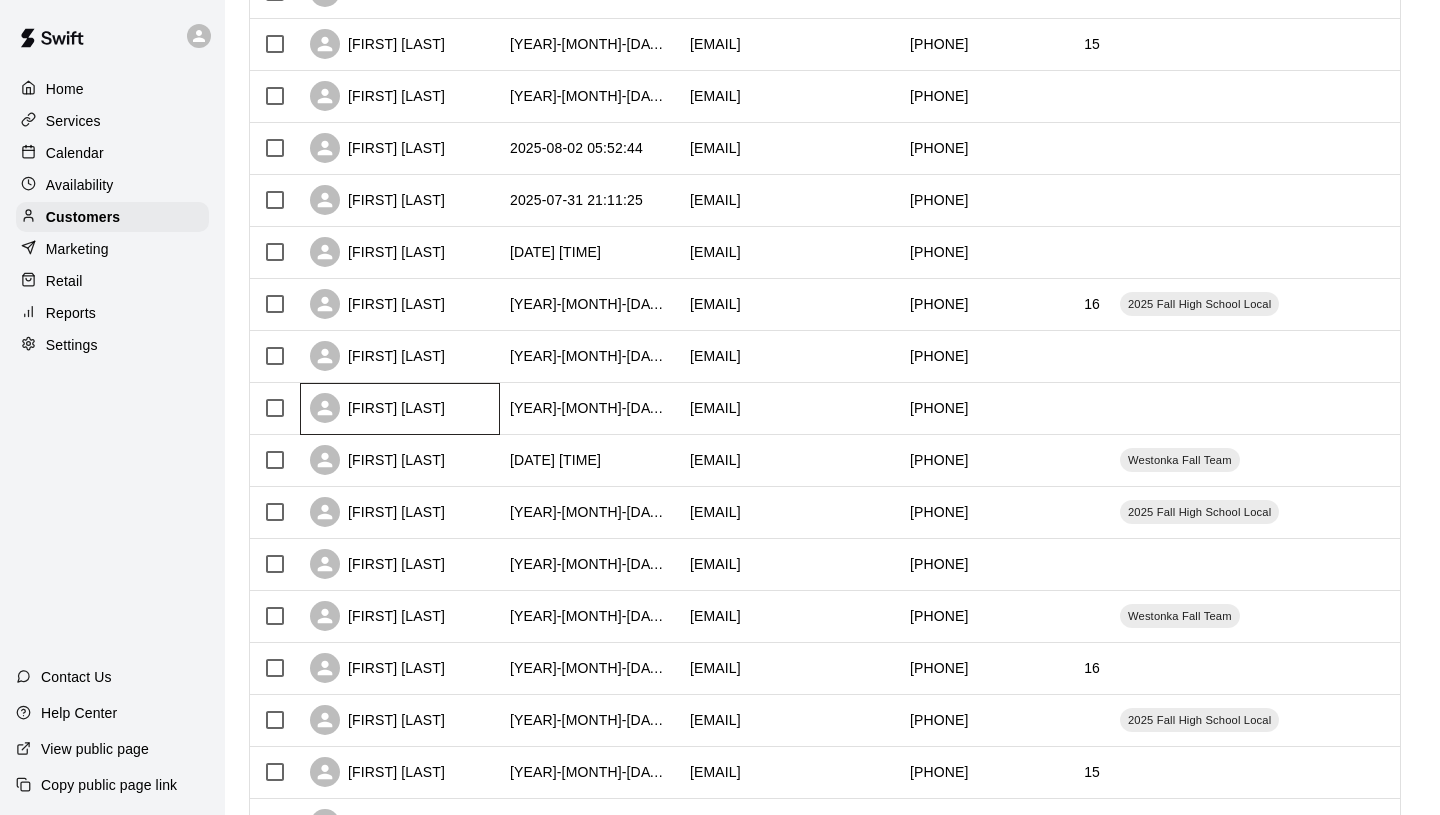 click on "[FIRST] [LAST]" at bounding box center (377, 408) 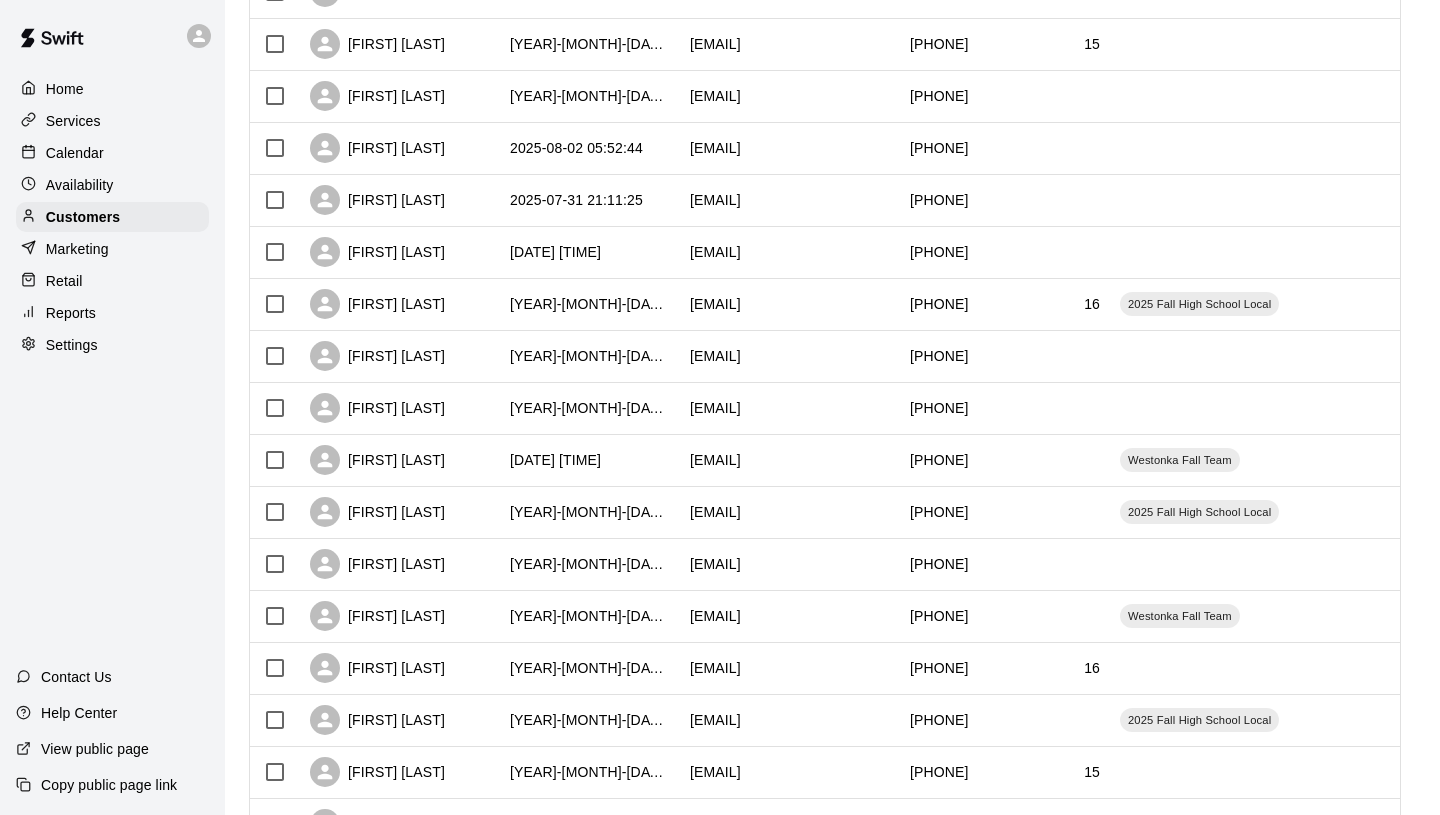 scroll, scrollTop: 0, scrollLeft: 0, axis: both 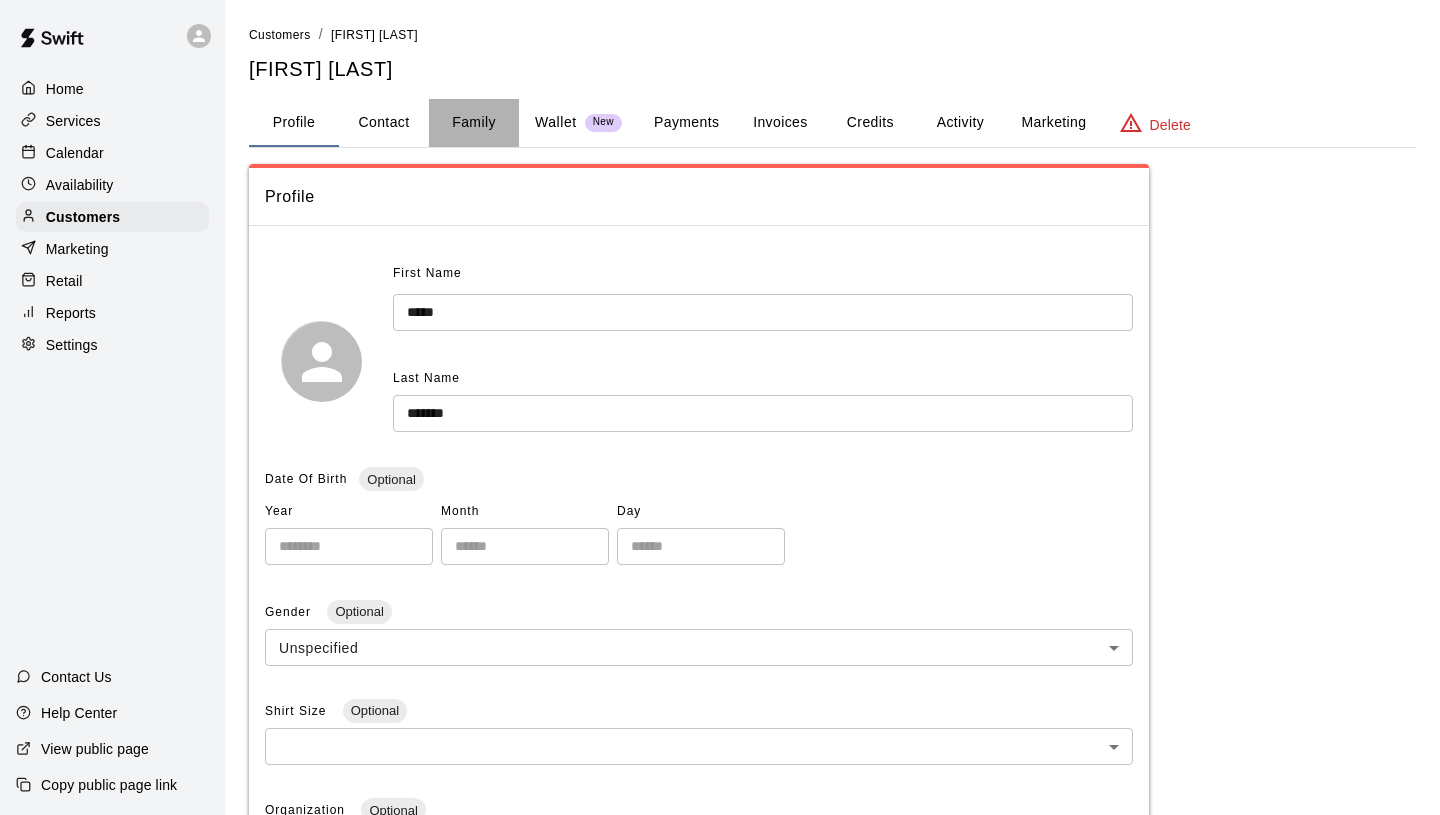 click on "Family" at bounding box center [474, 123] 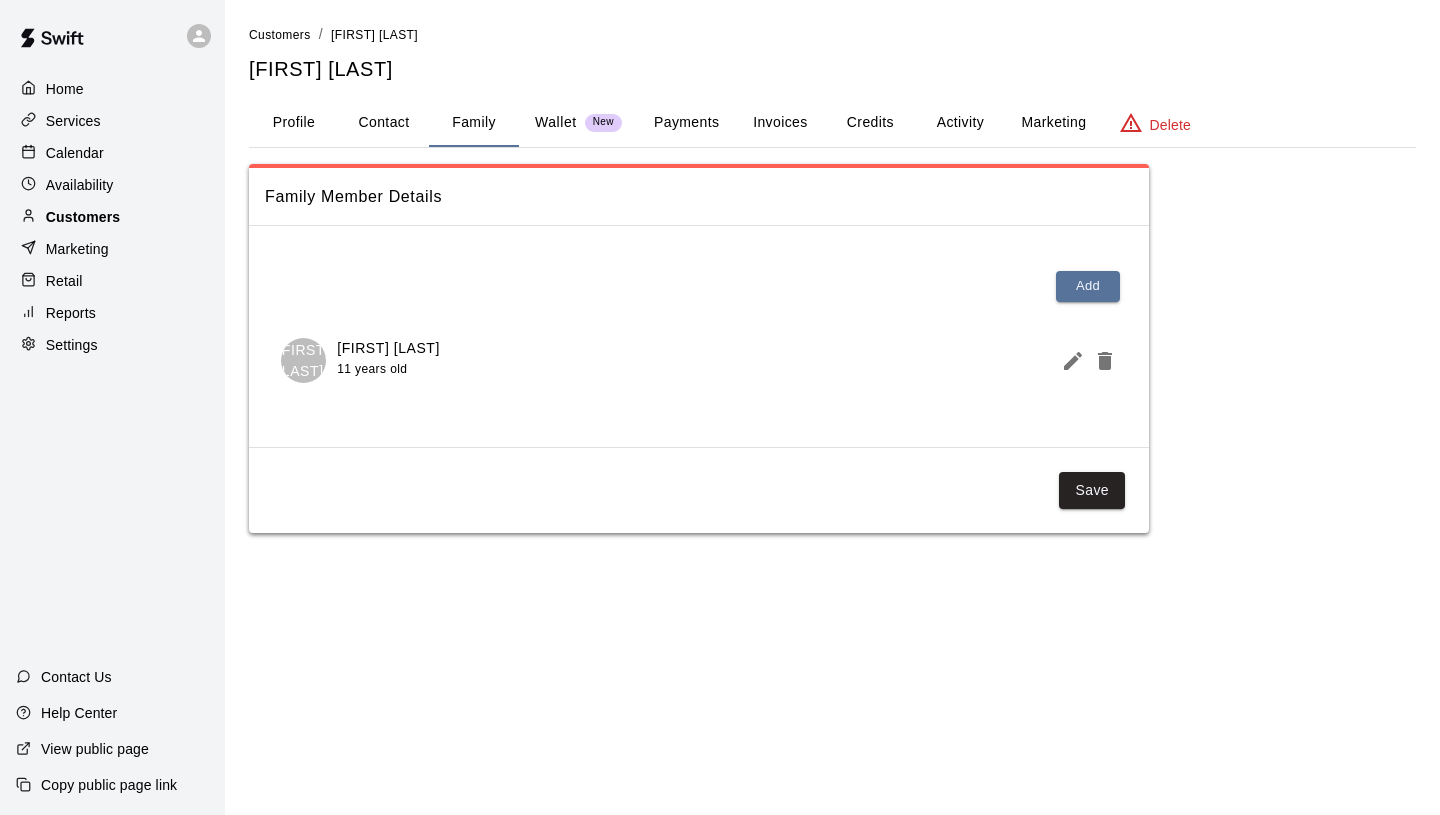 click on "Customers" at bounding box center (112, 217) 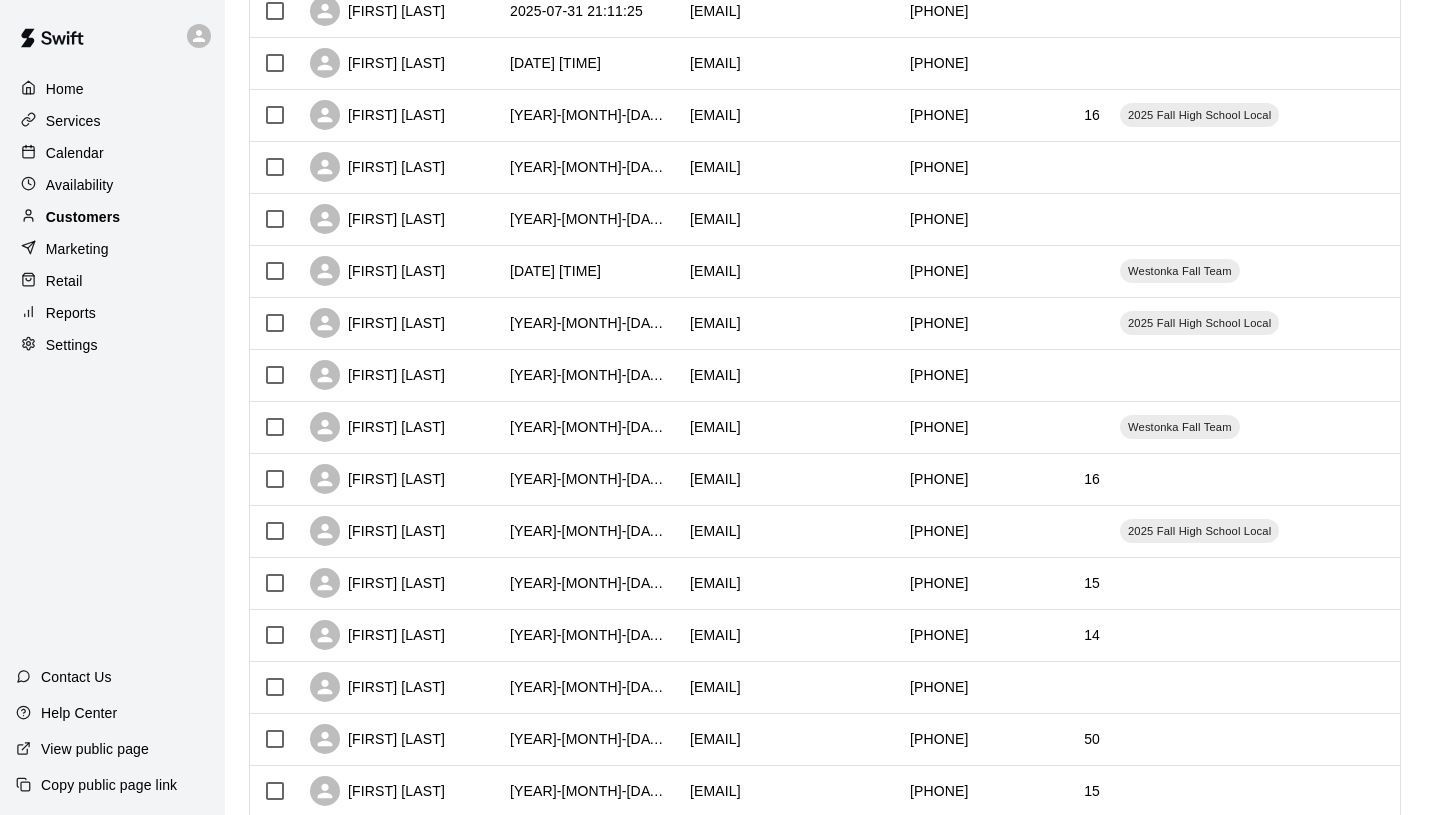 scroll, scrollTop: 714, scrollLeft: 0, axis: vertical 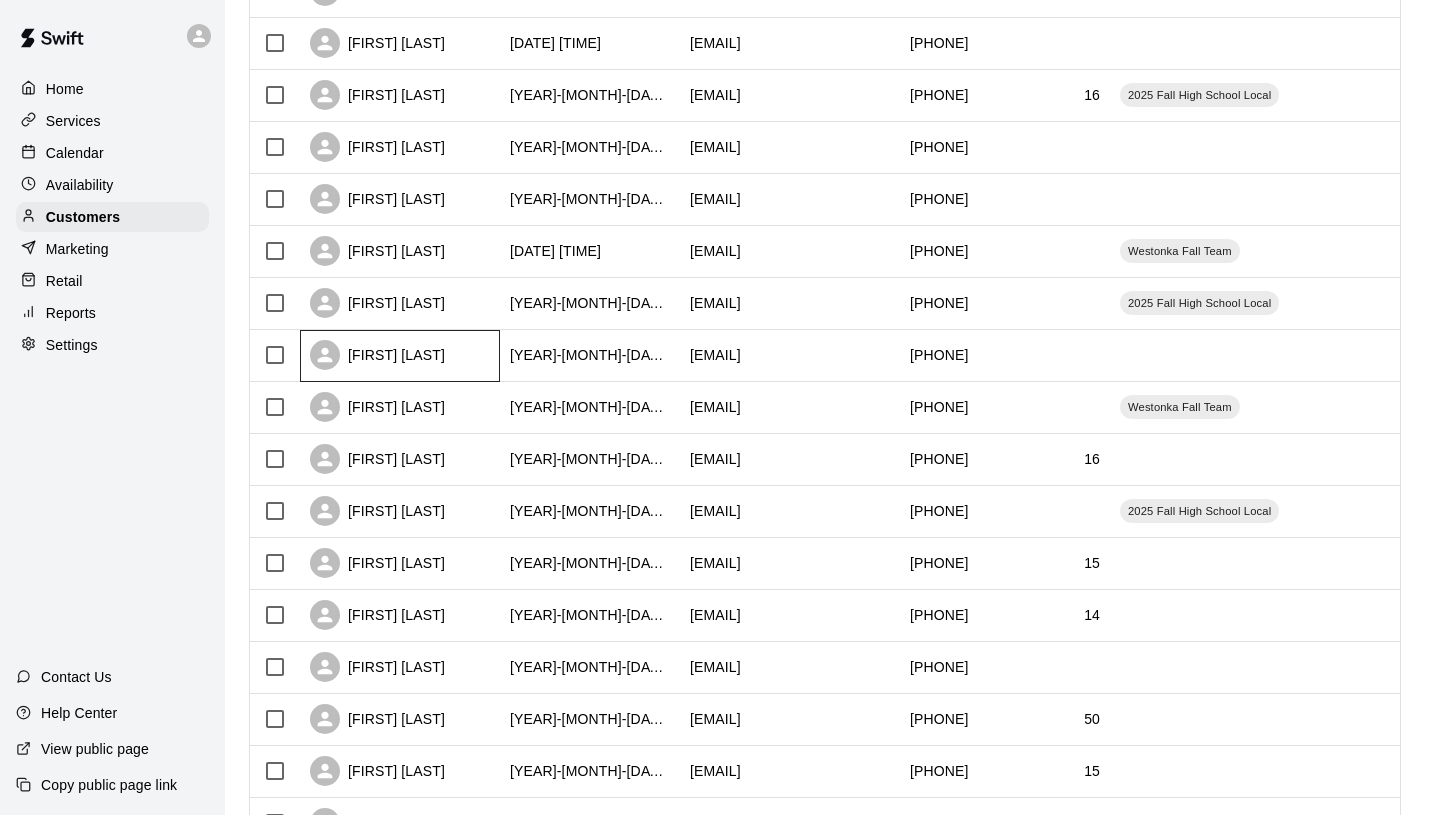 click on "[FIRST] [LAST]" at bounding box center (377, 355) 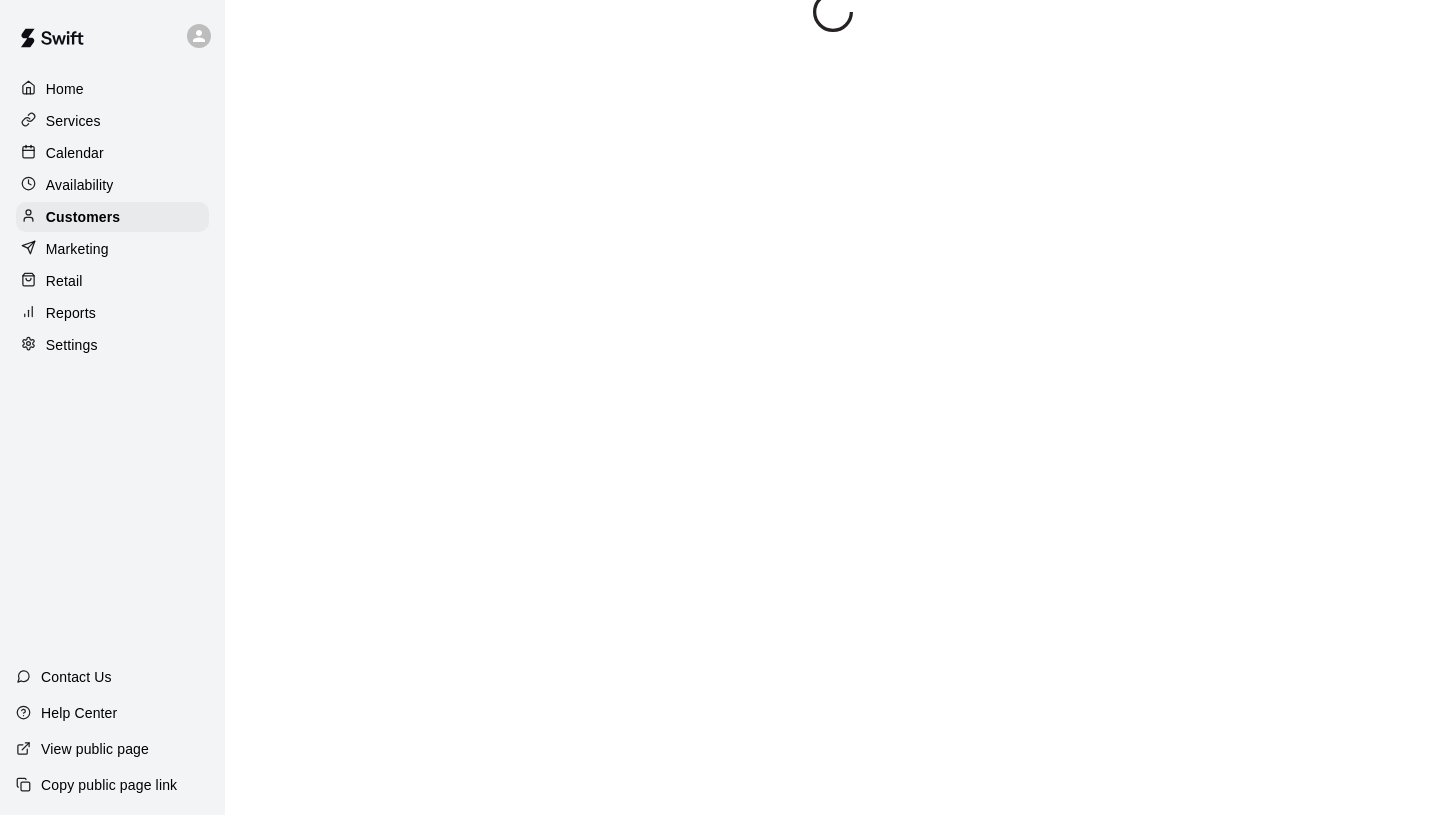 scroll, scrollTop: 0, scrollLeft: 0, axis: both 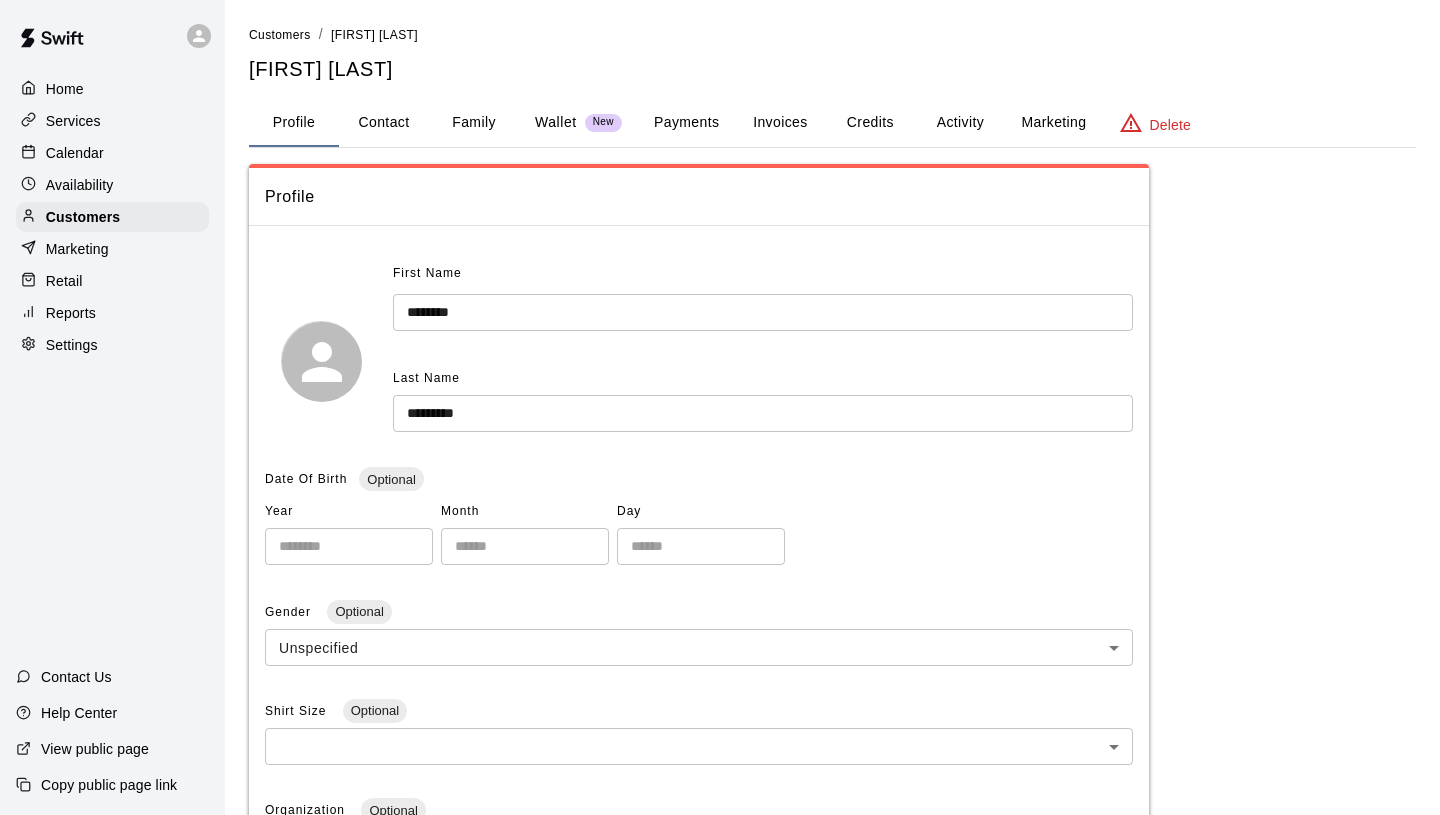 click on "Family" at bounding box center (474, 123) 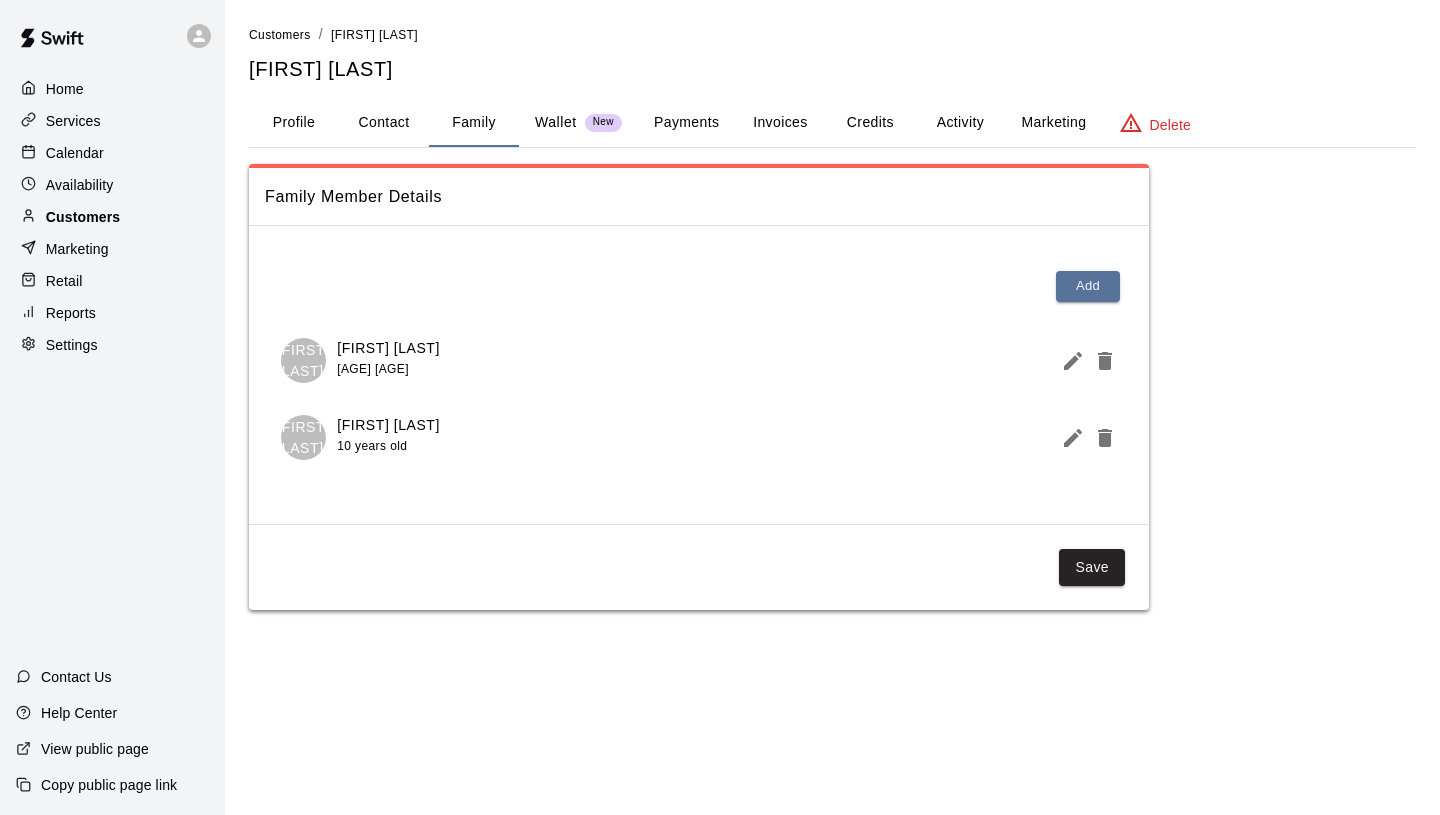 click on "Customers" at bounding box center [112, 217] 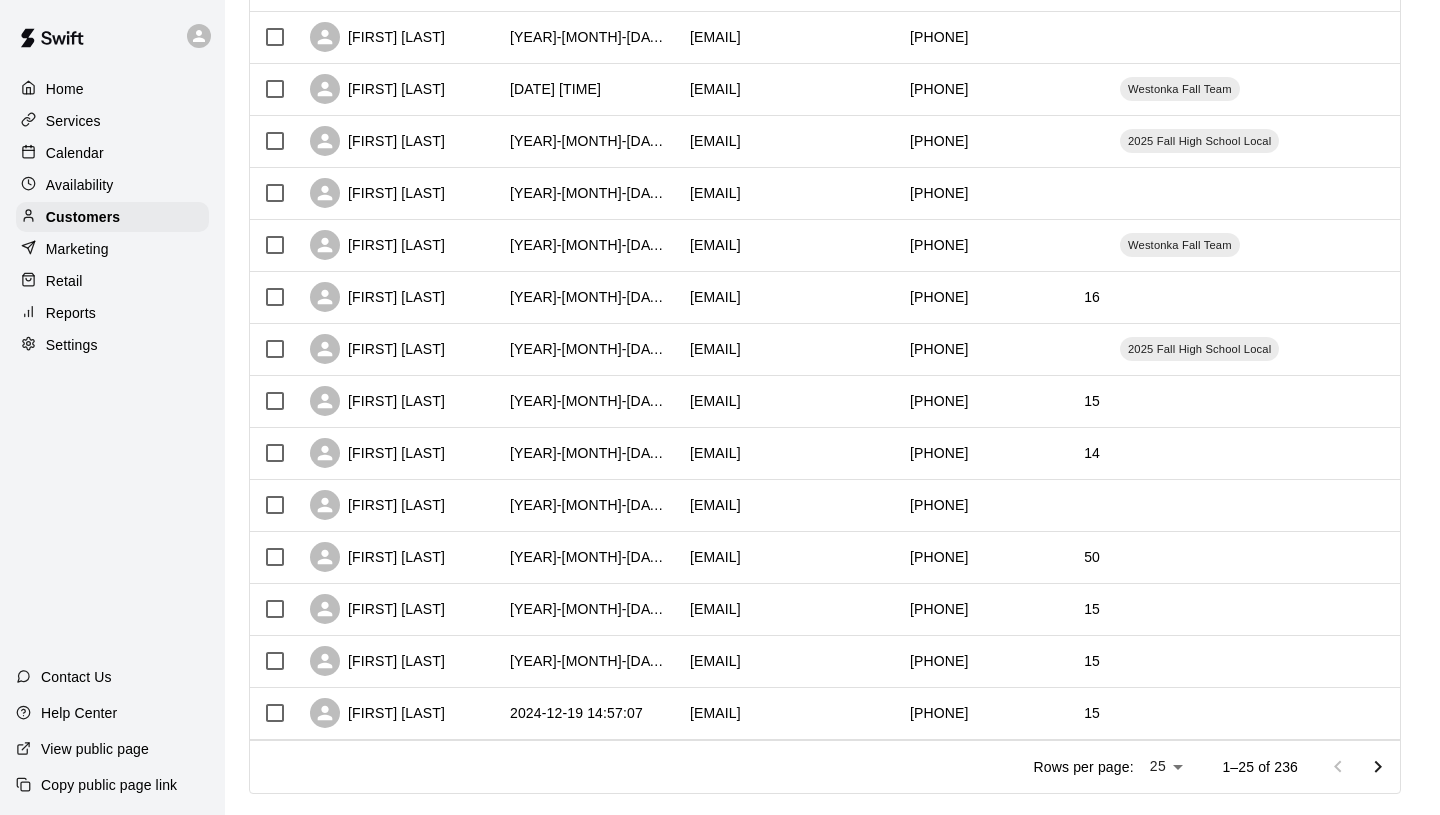 scroll, scrollTop: 882, scrollLeft: 0, axis: vertical 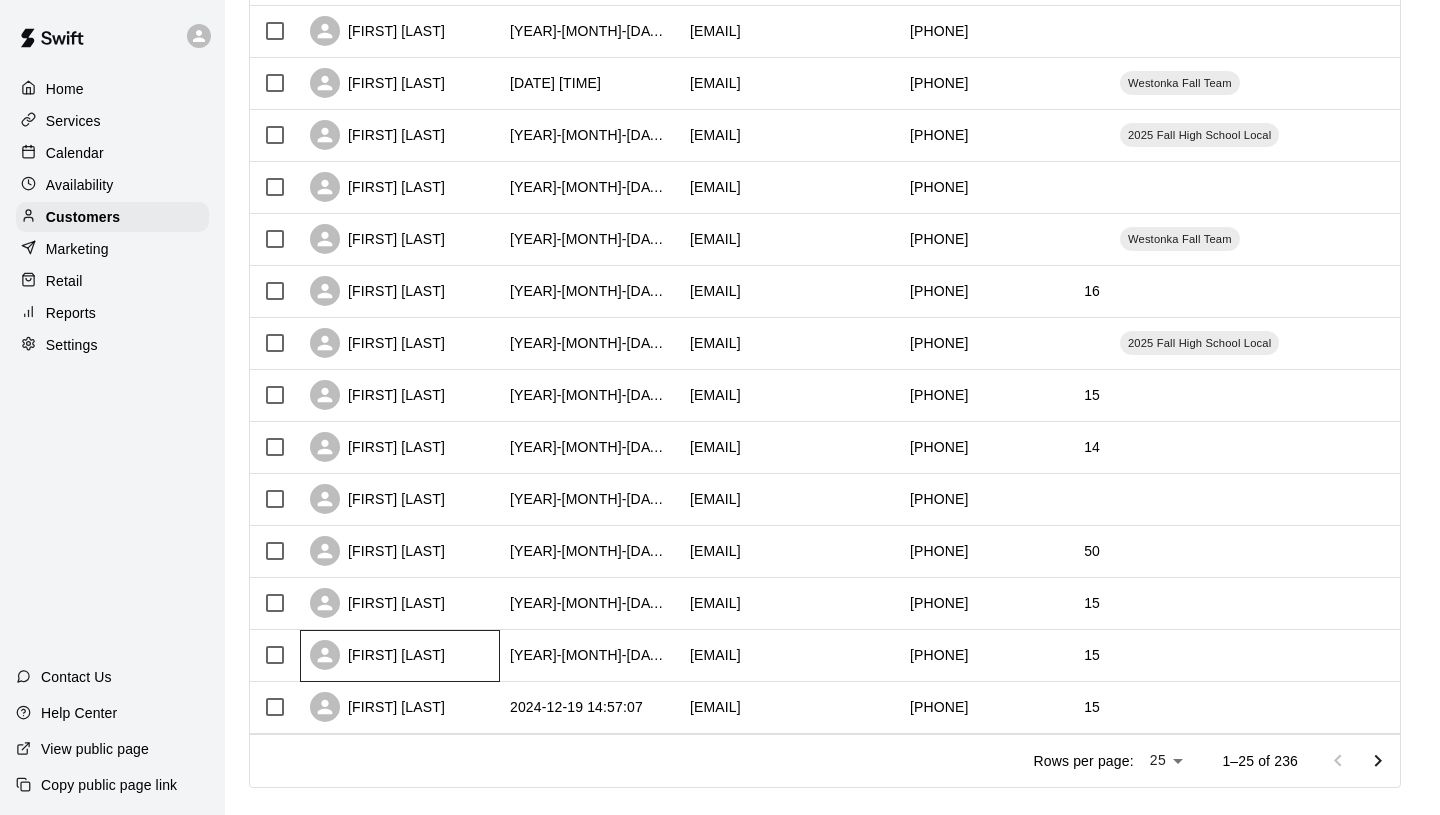 click on "[FIRST] [LAST]" at bounding box center (377, 655) 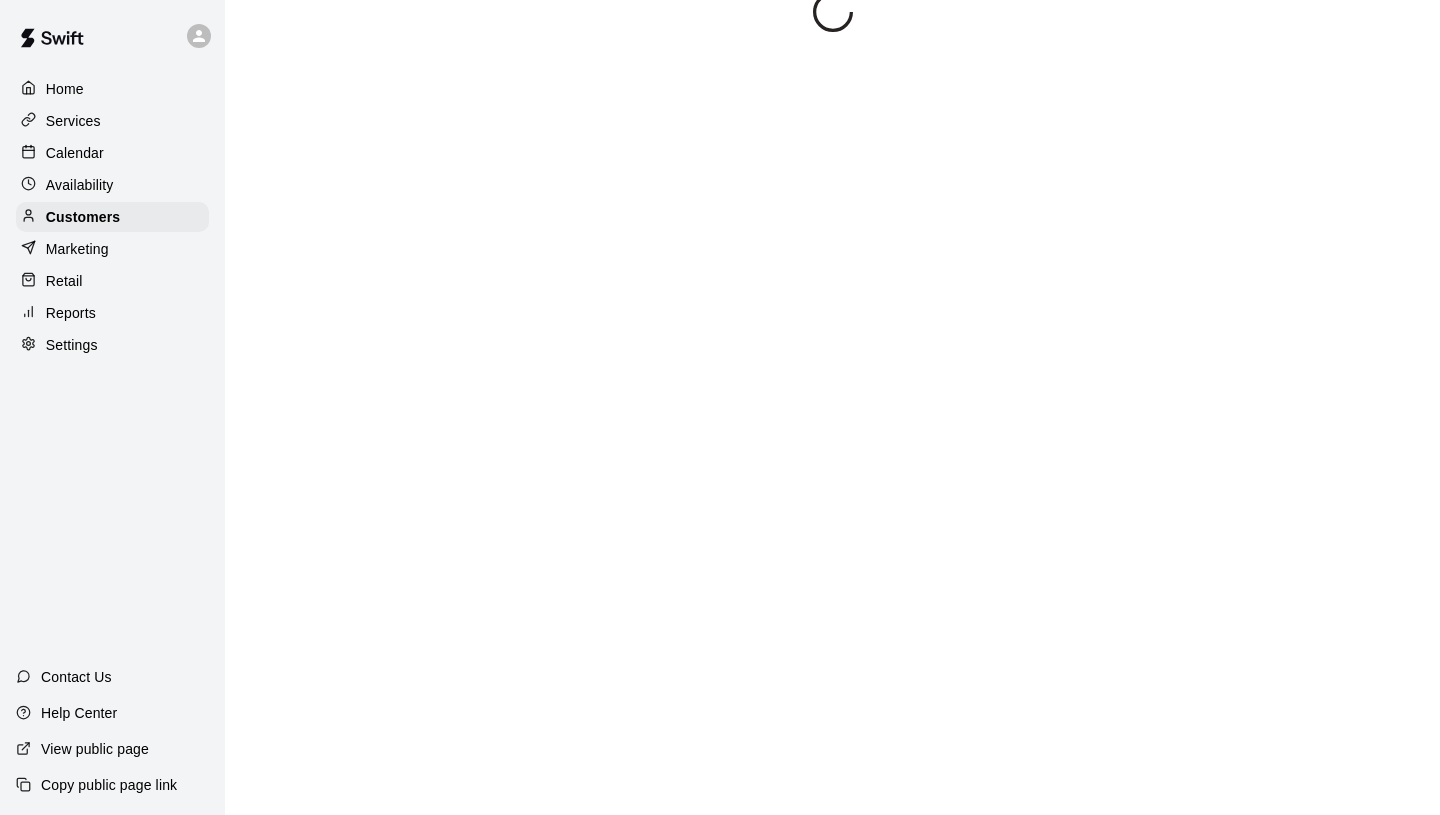 scroll, scrollTop: 0, scrollLeft: 0, axis: both 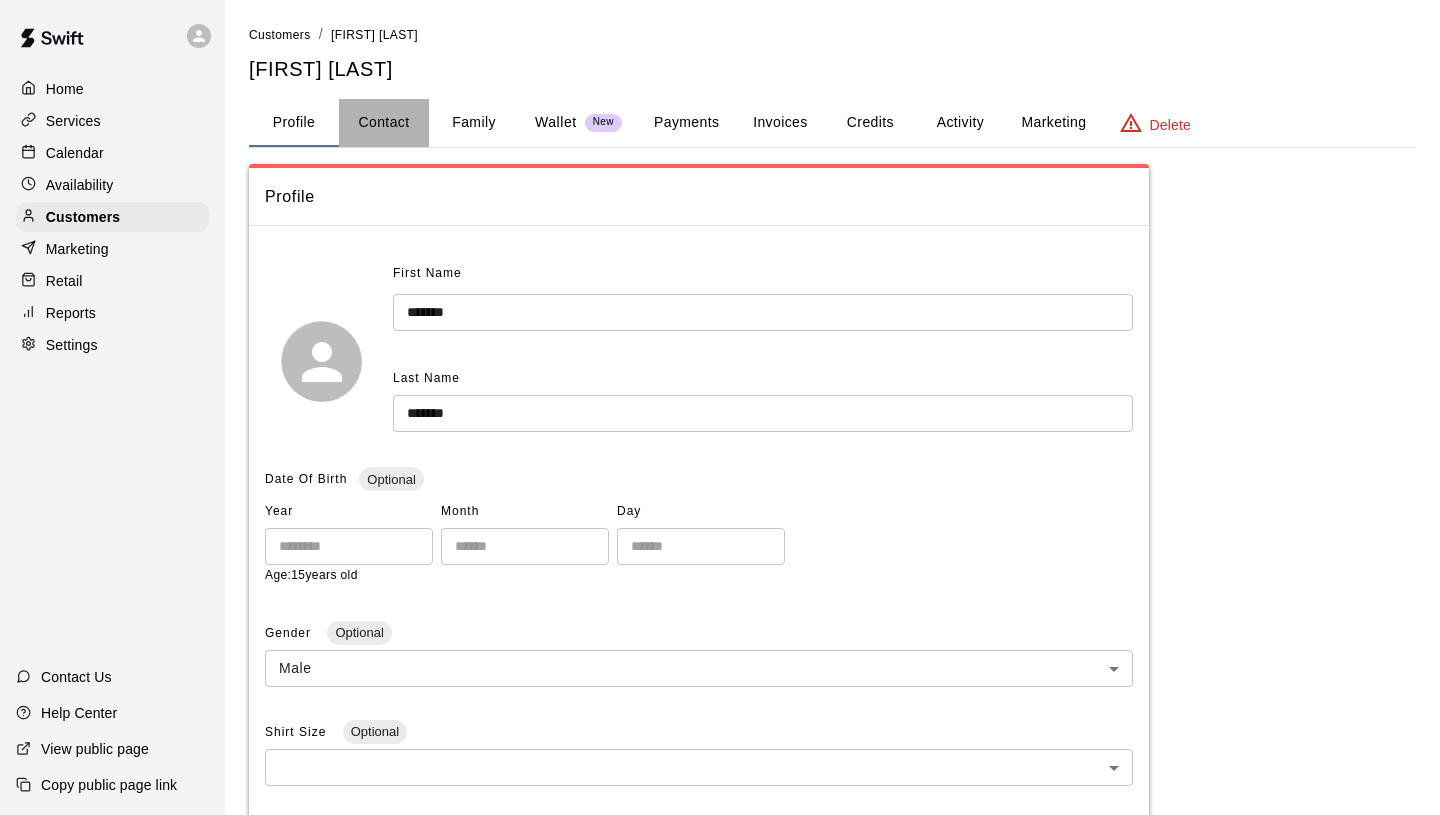 click on "Contact" at bounding box center [384, 123] 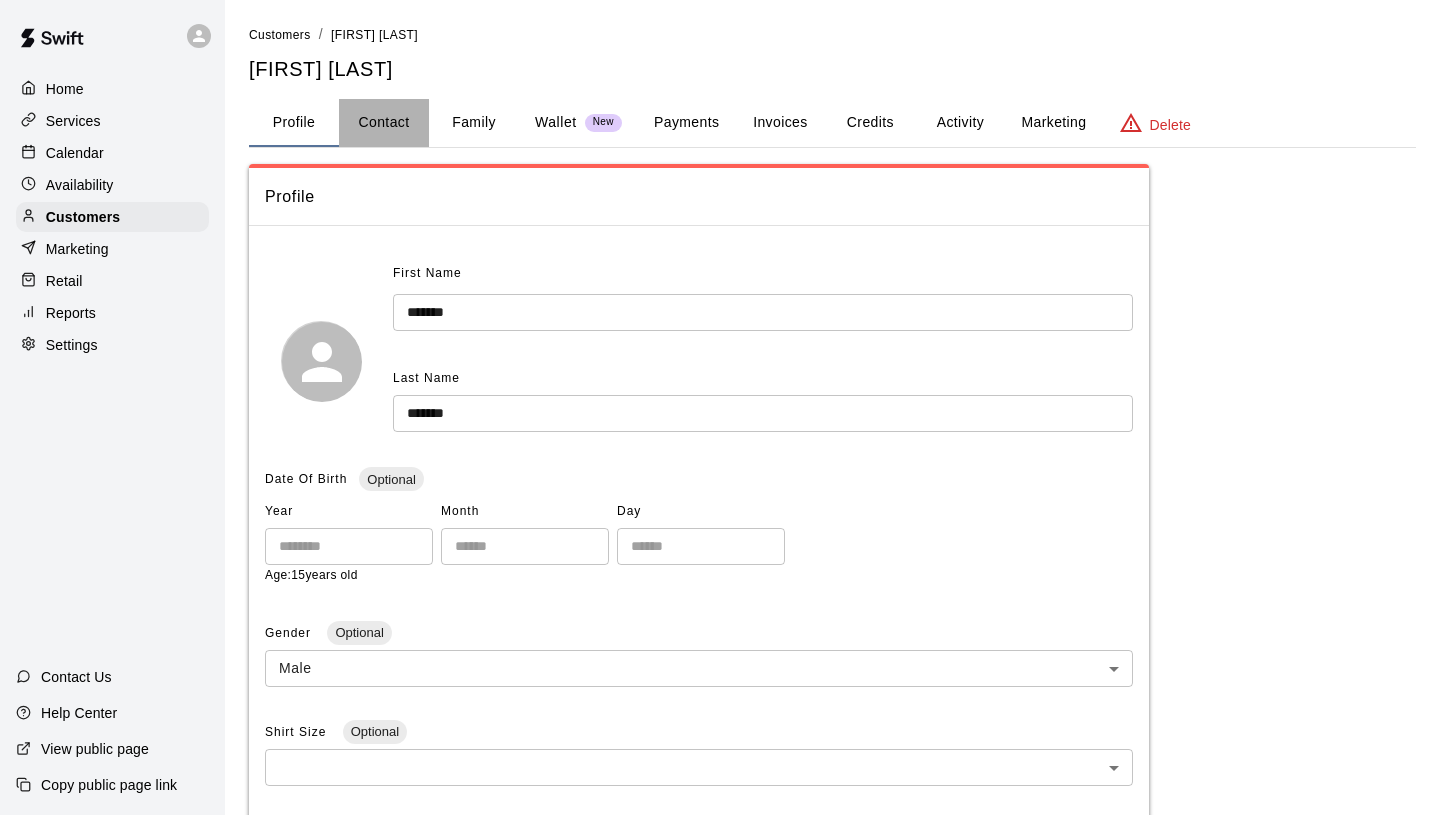 select on "**" 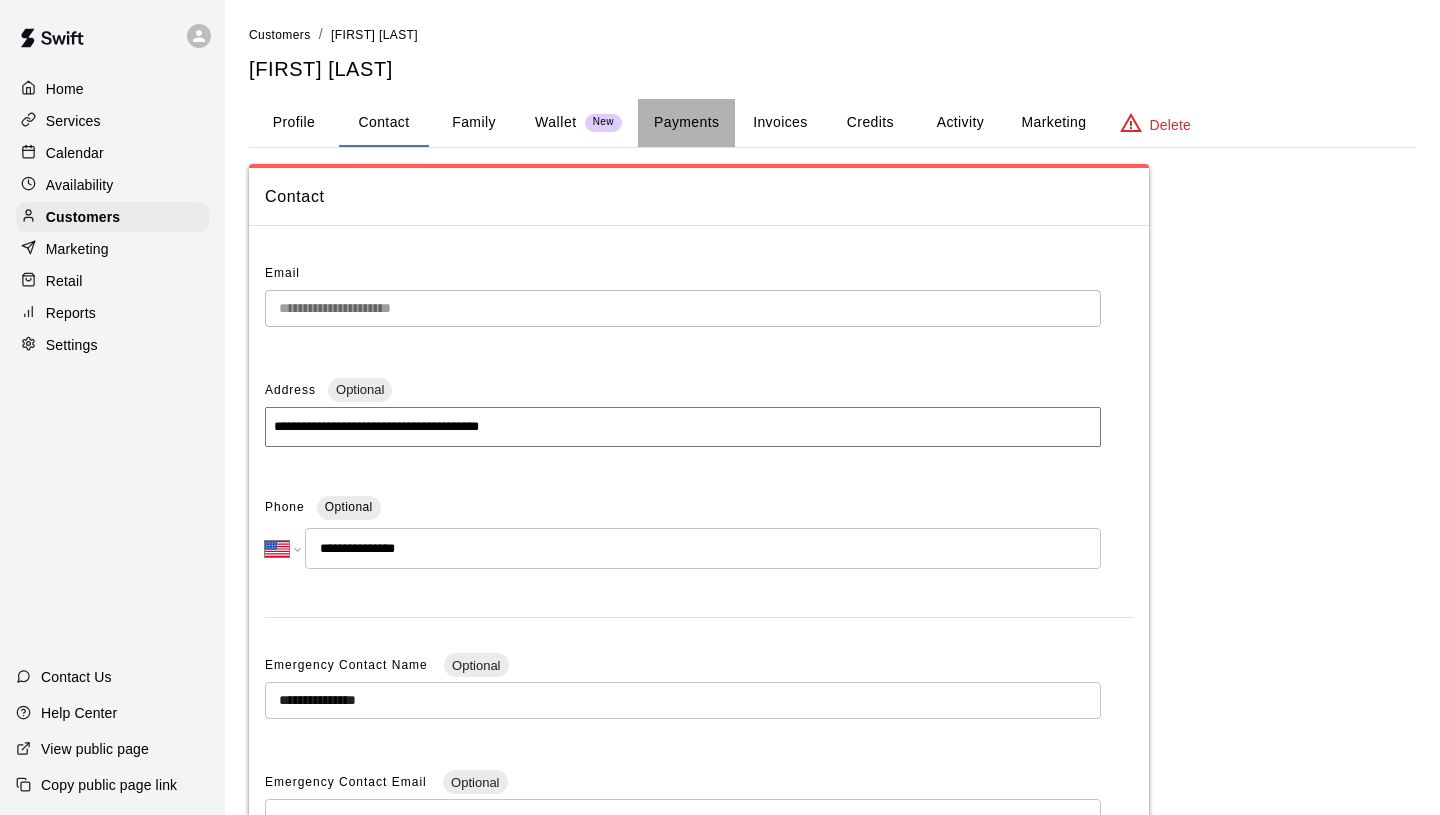 click on "Payments" at bounding box center (686, 123) 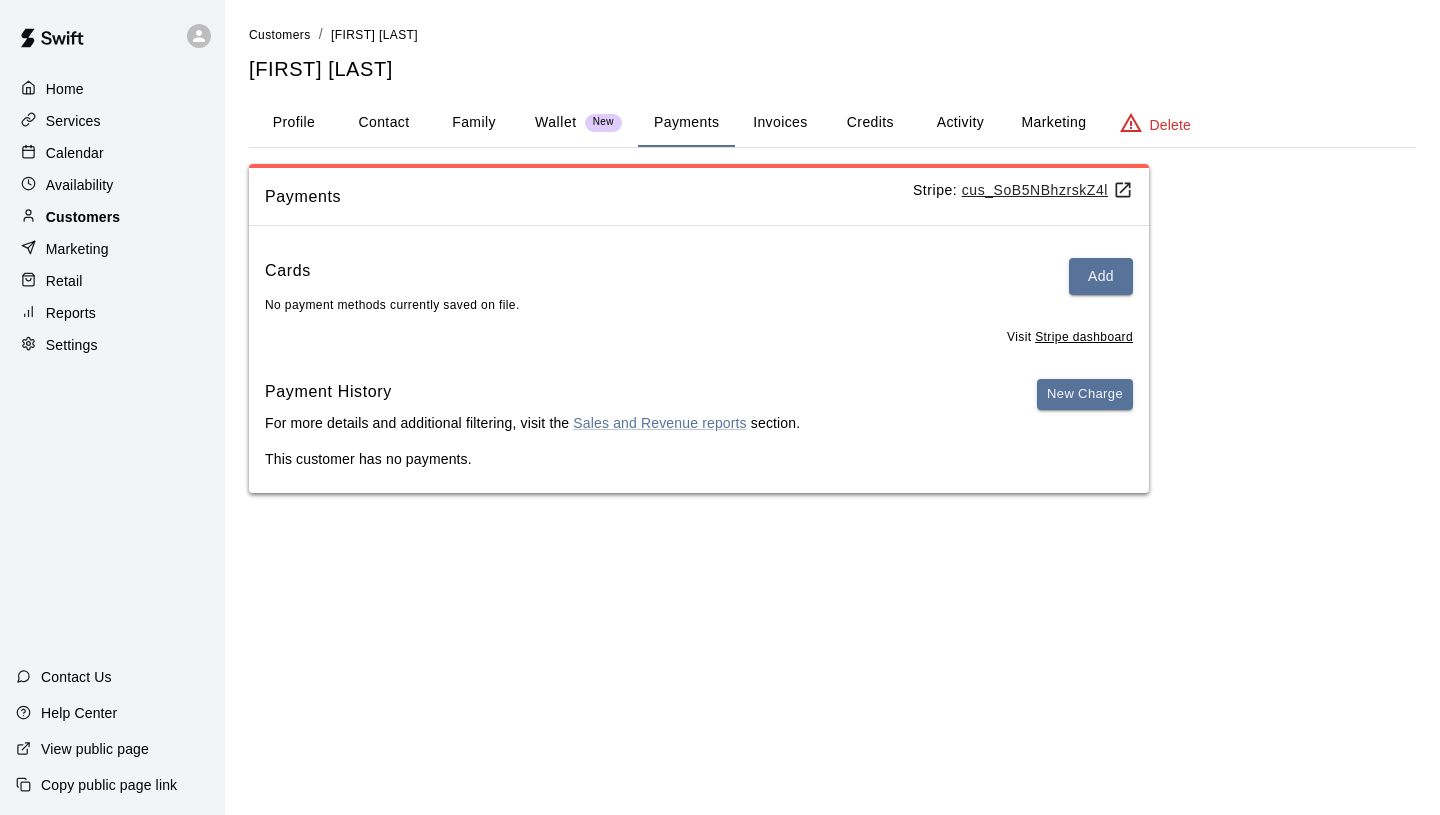 click on "Customers" at bounding box center [83, 217] 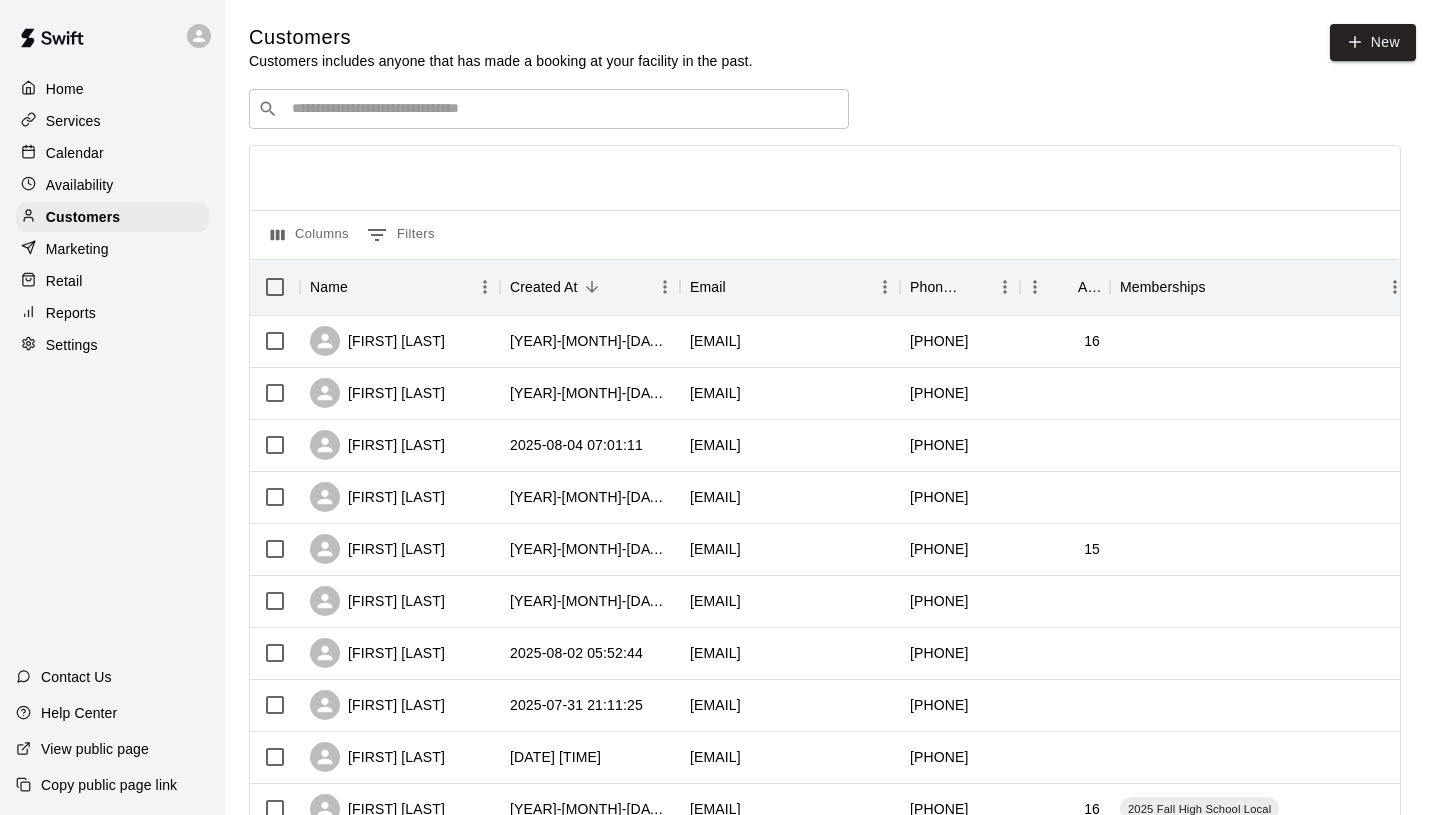 click at bounding box center [563, 109] 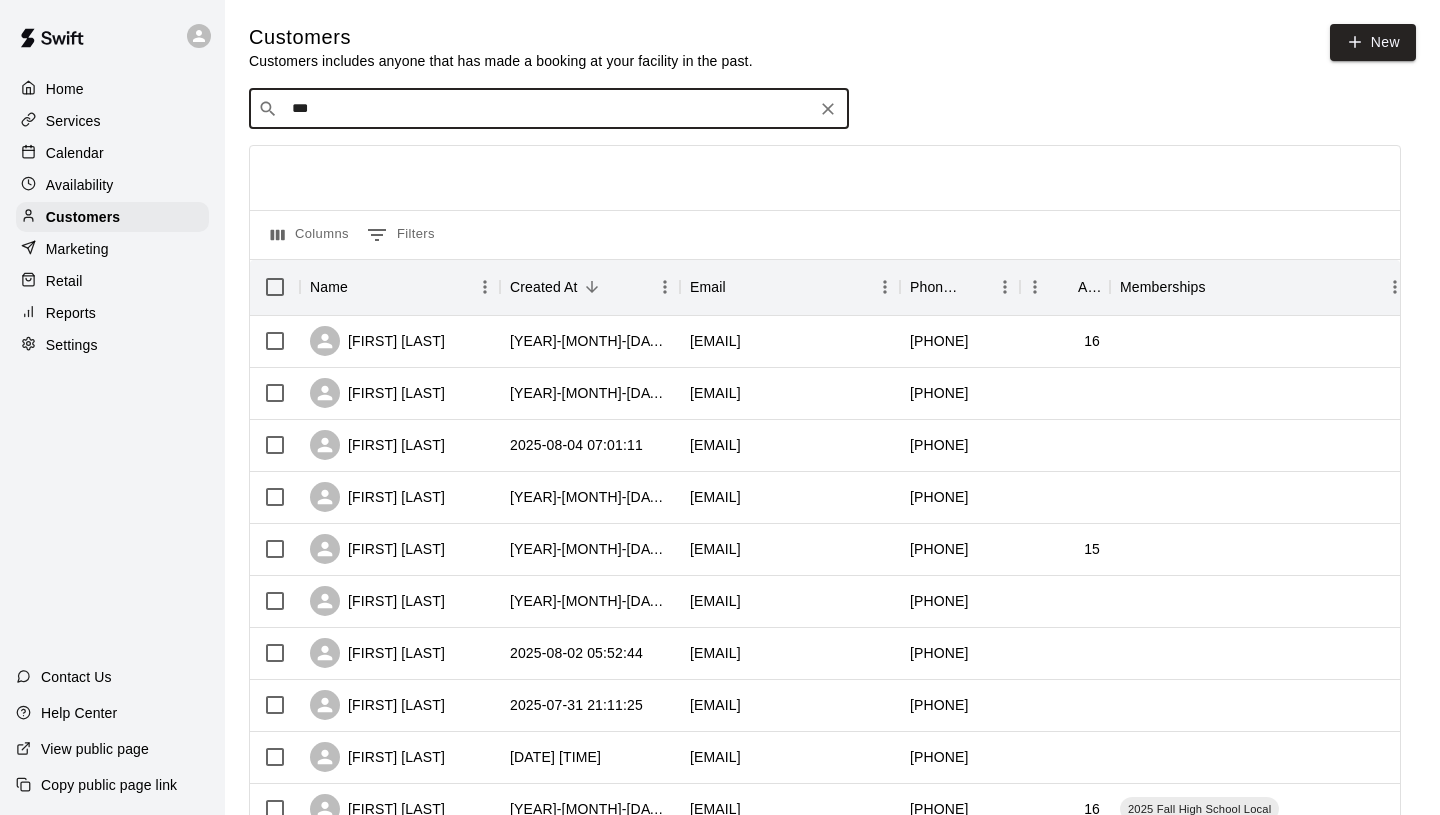type on "****" 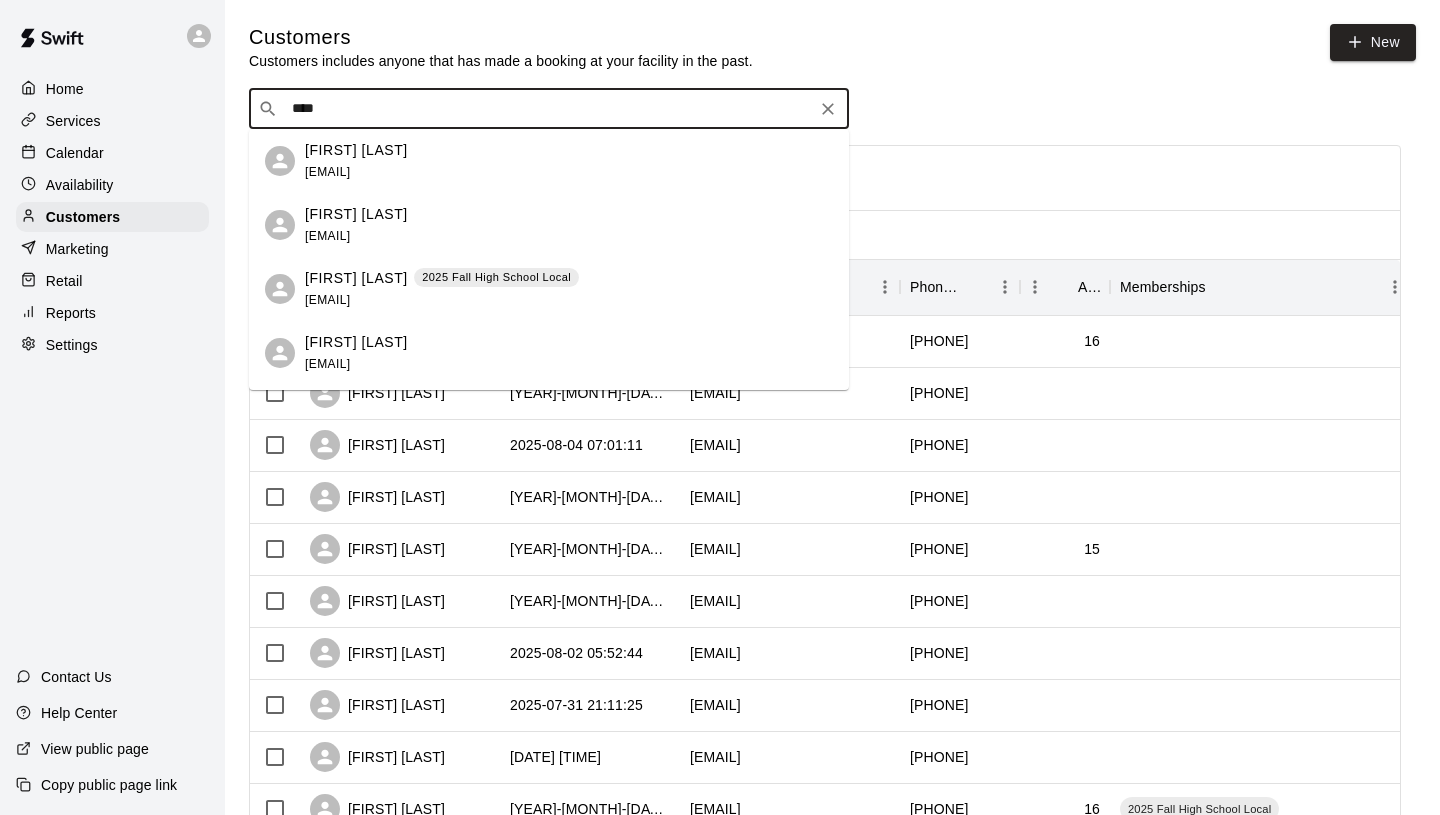 click on "[FIRST] [LAST]" at bounding box center (356, 214) 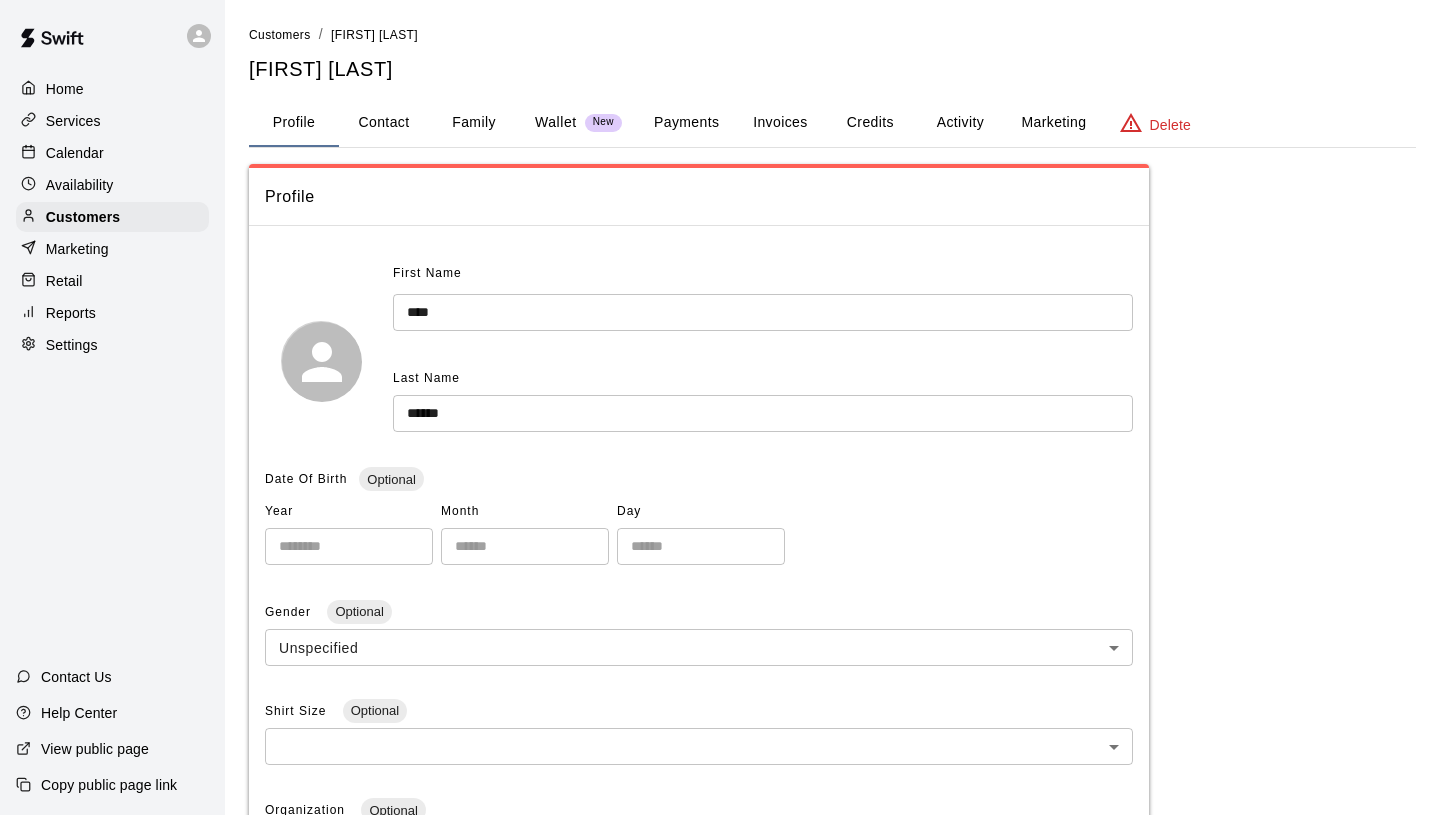 click on "**********" at bounding box center (832, 660) 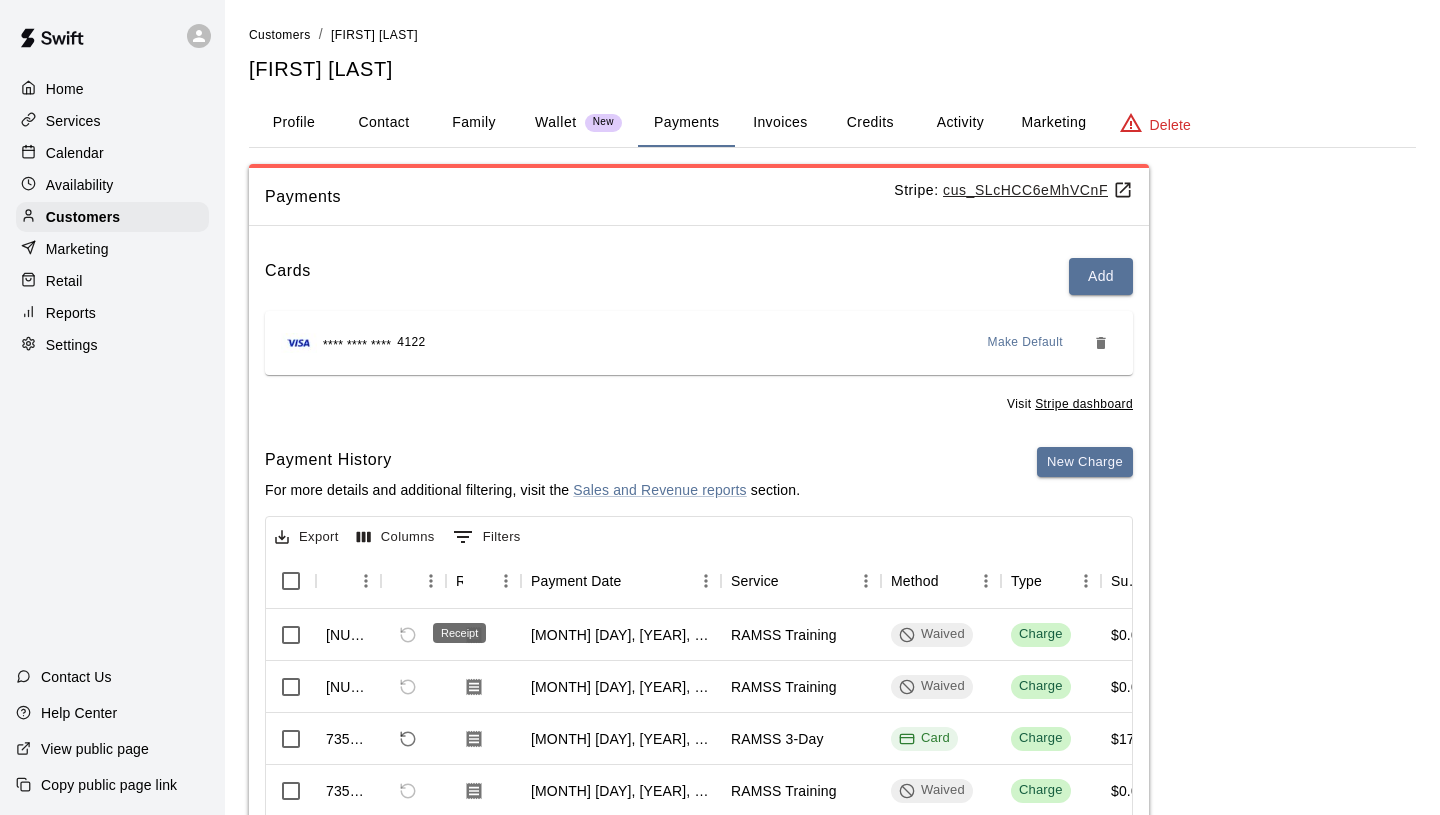 scroll, scrollTop: 146, scrollLeft: 0, axis: vertical 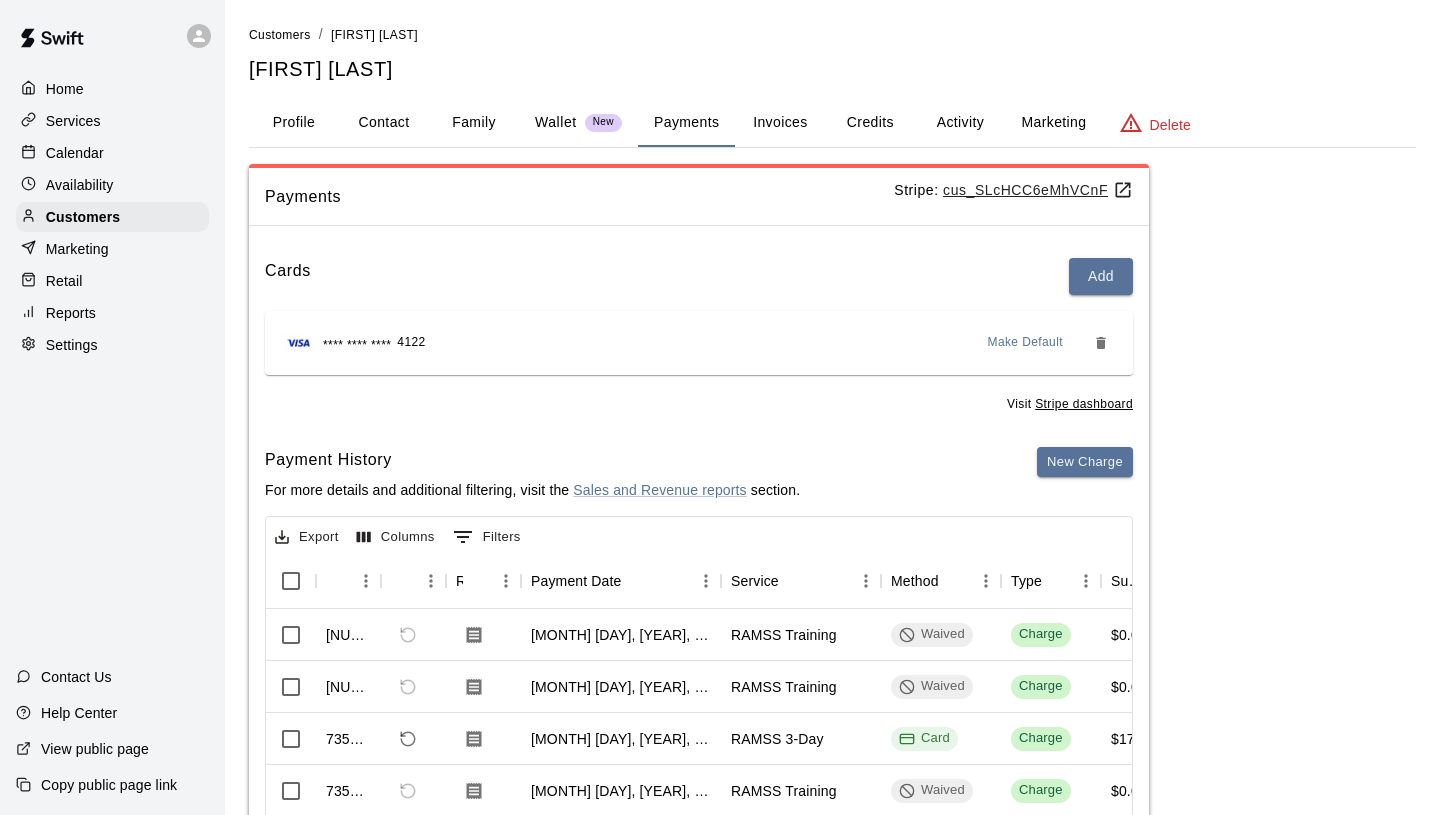click on "Services" at bounding box center [112, 121] 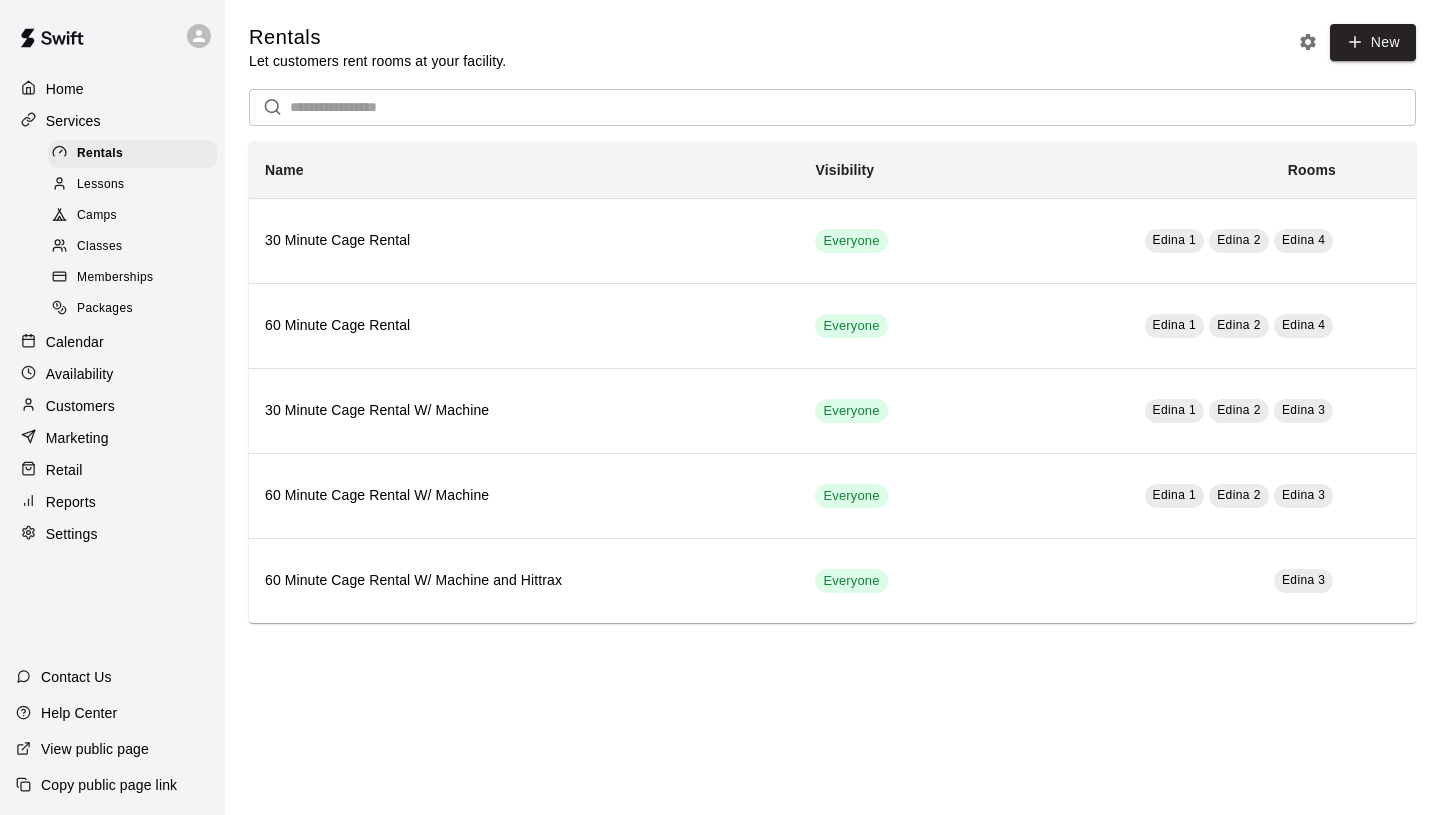 click on "Camps" at bounding box center (132, 216) 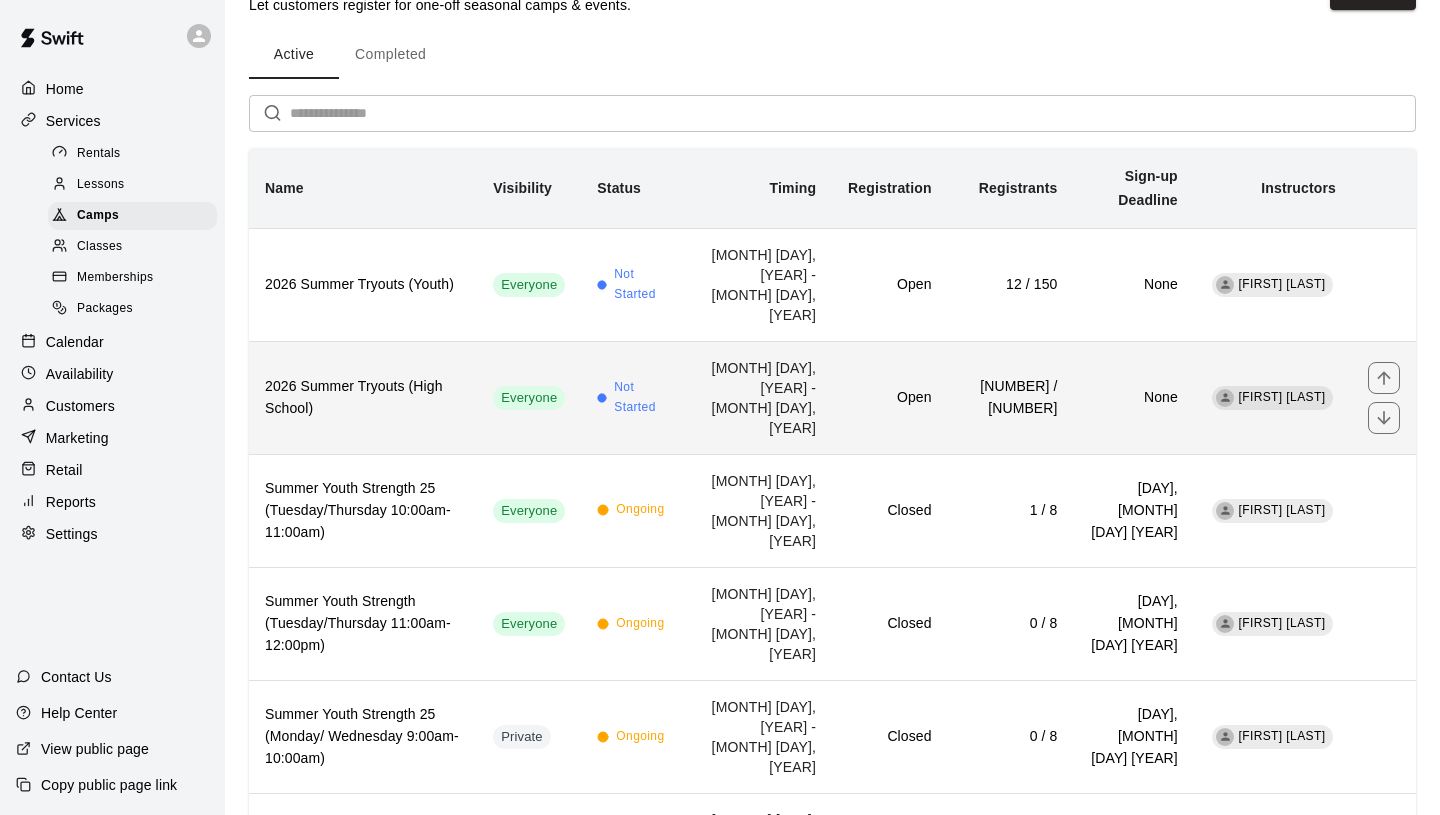 scroll, scrollTop: 91, scrollLeft: 0, axis: vertical 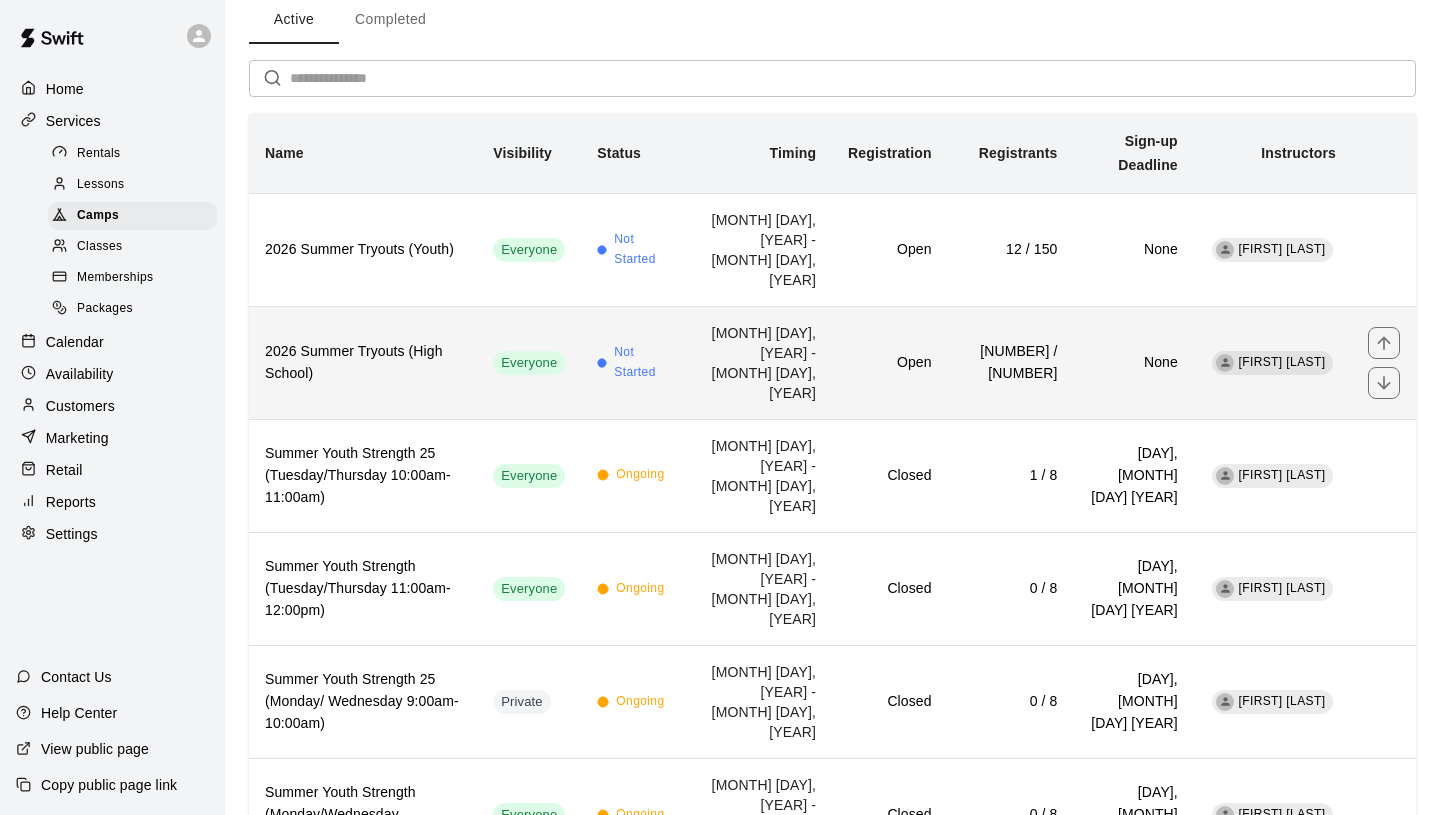 click on "[MONTH] [DAY], [YEAR] - [MONTH] [DAY], [YEAR]" at bounding box center (758, 362) 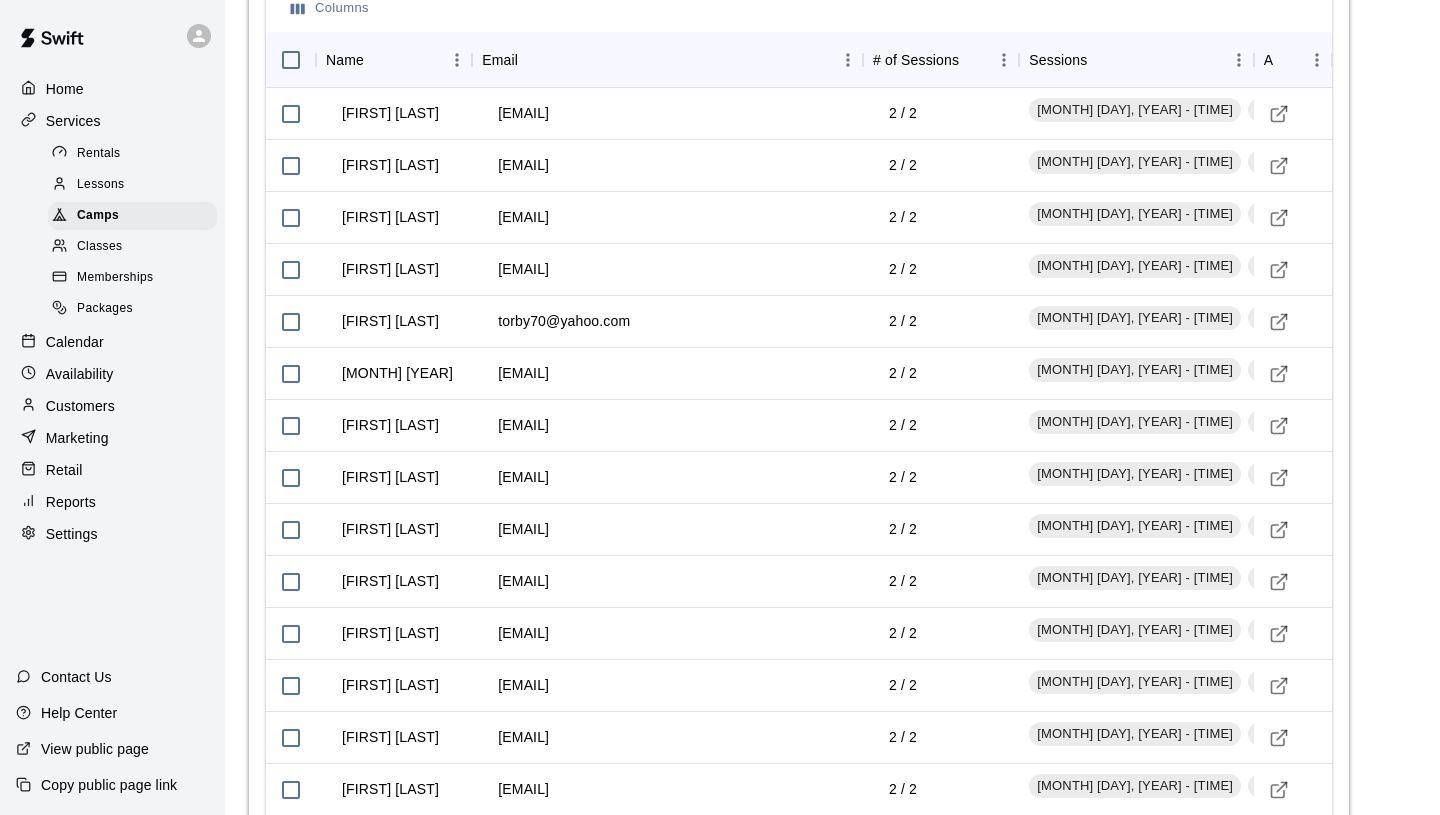 scroll, scrollTop: 2209, scrollLeft: 0, axis: vertical 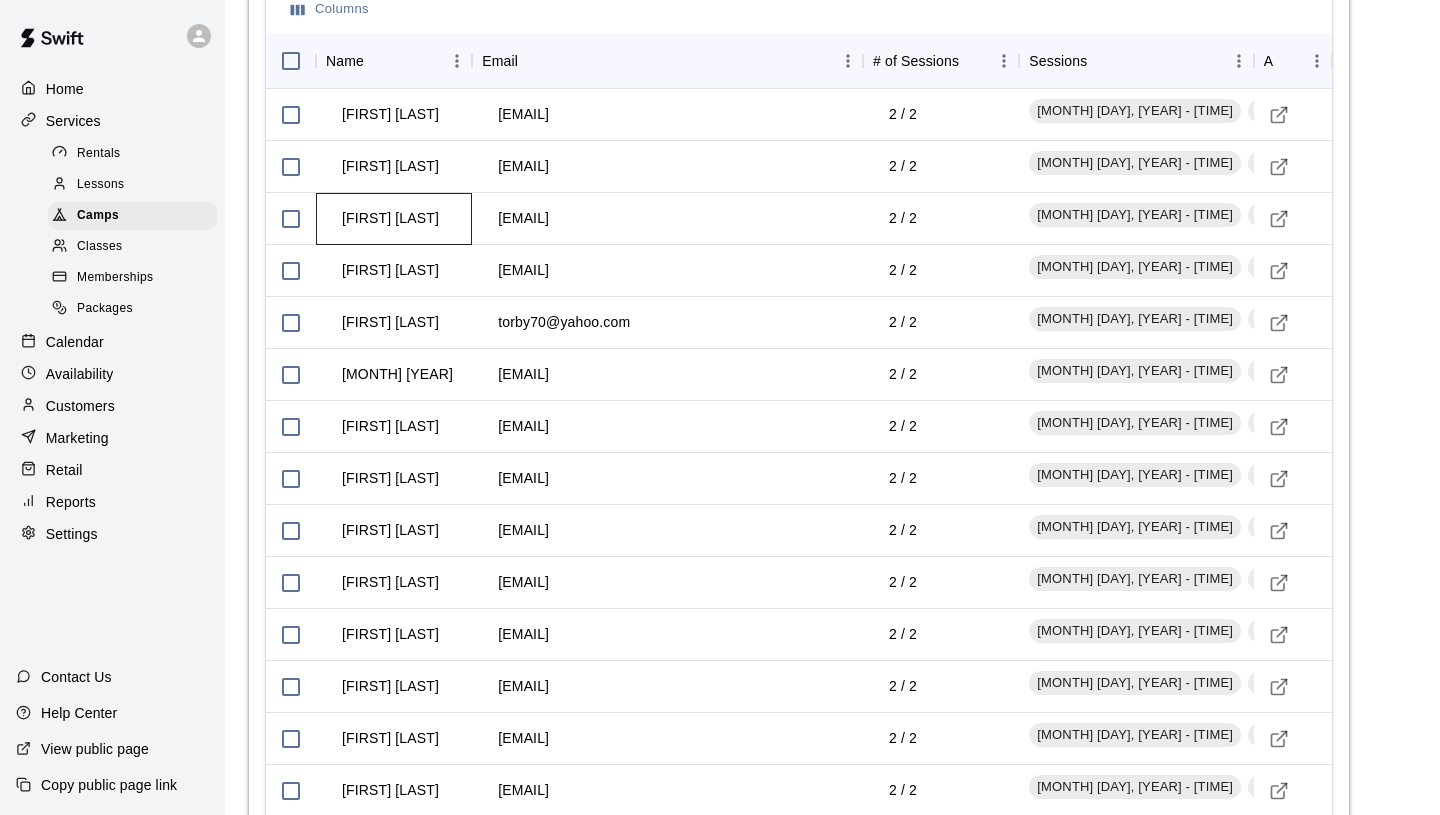 click on "[FIRST] [LAST]" at bounding box center [390, 218] 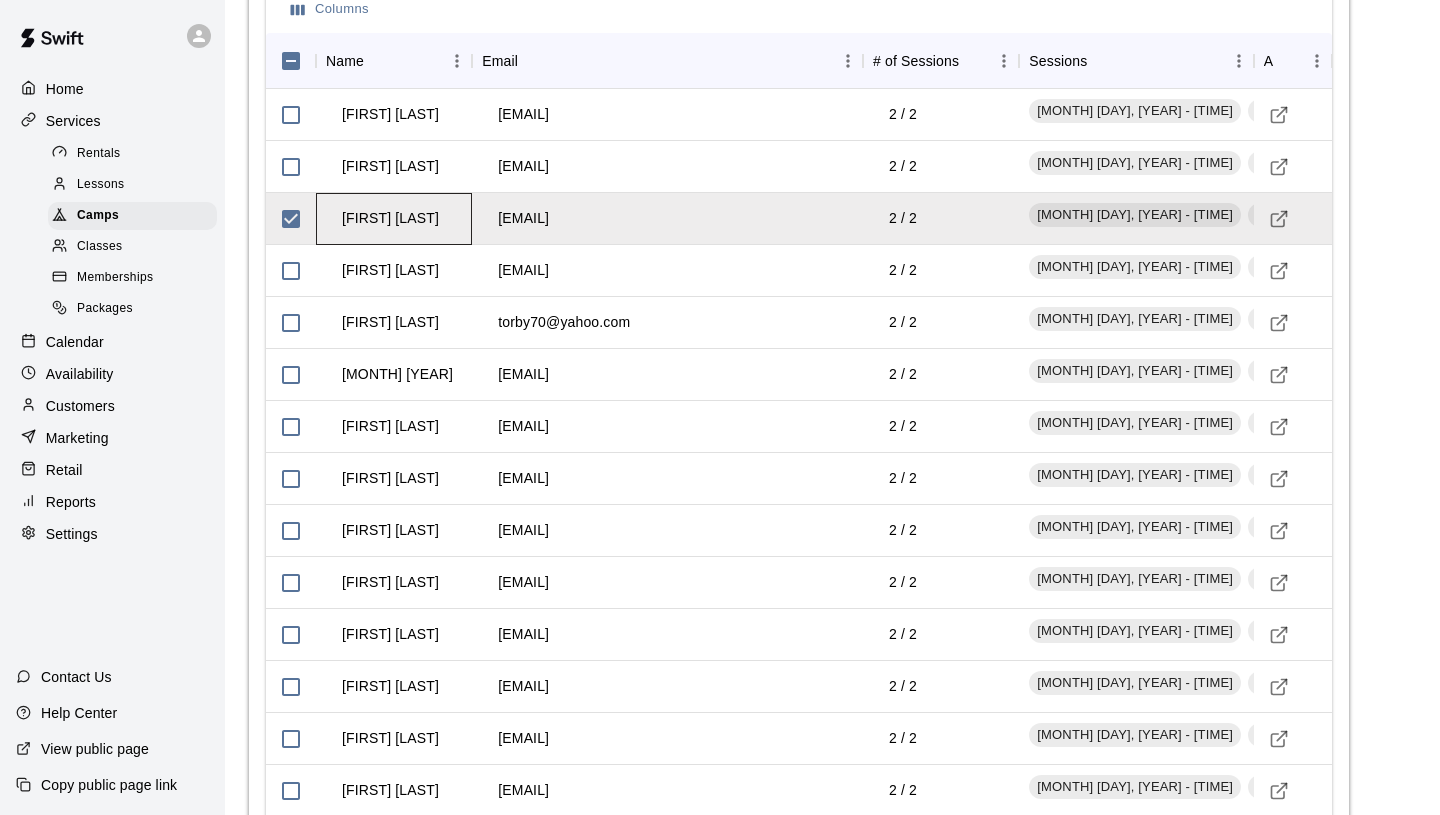 click on "[FIRST] [LAST]" at bounding box center [390, 218] 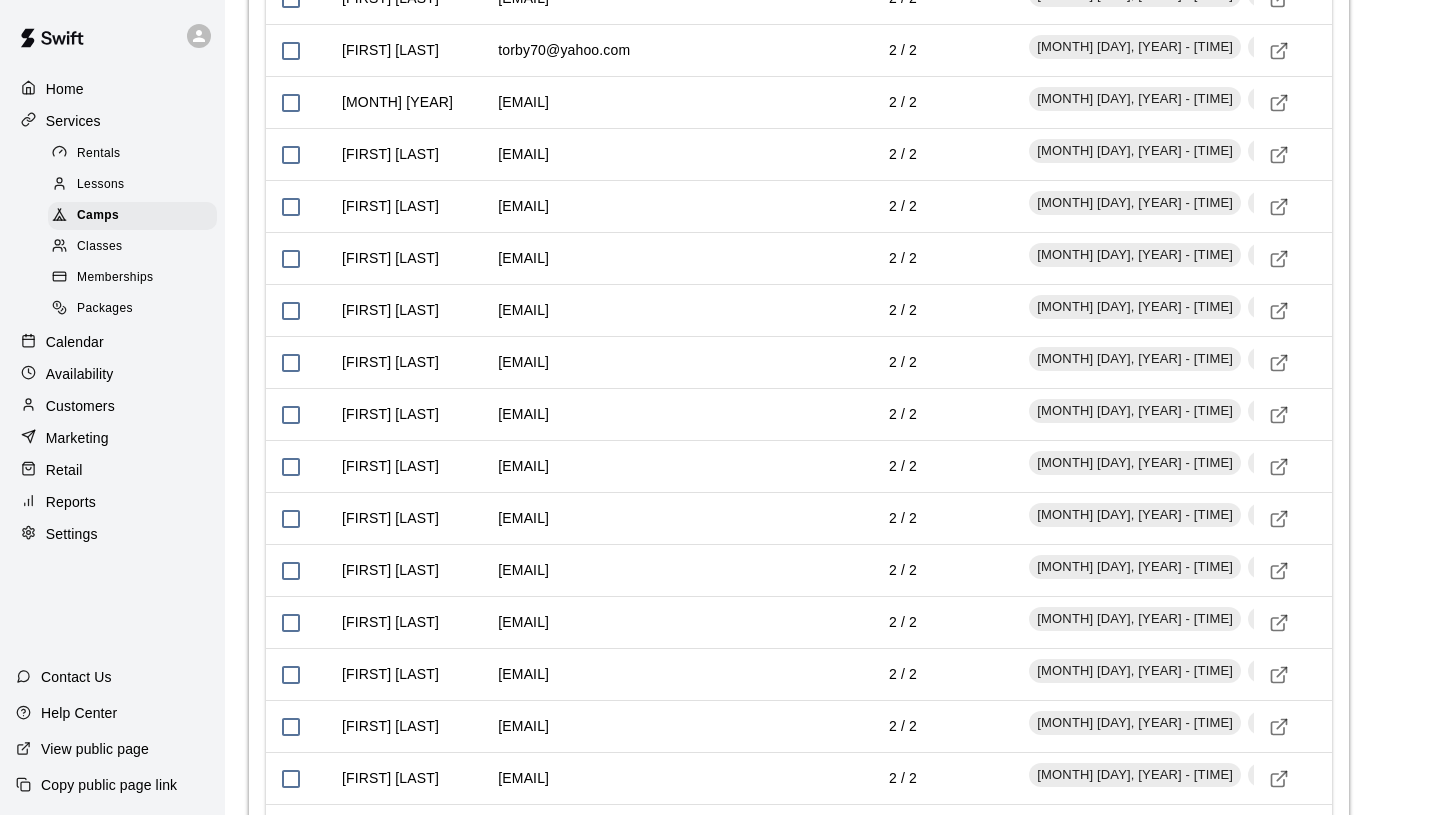 scroll, scrollTop: 2482, scrollLeft: 0, axis: vertical 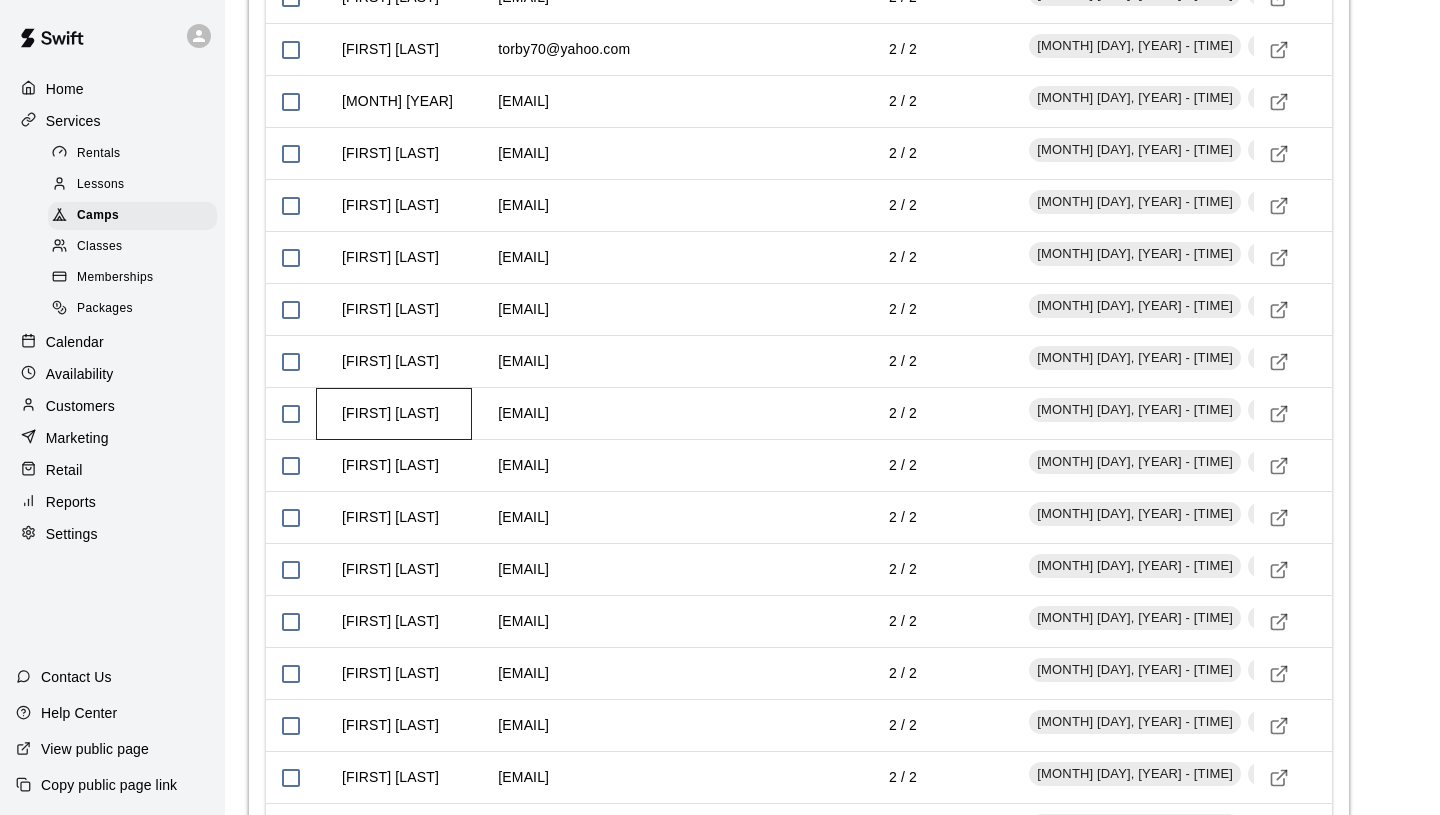 click on "[FIRST] [LAST]" at bounding box center [390, 413] 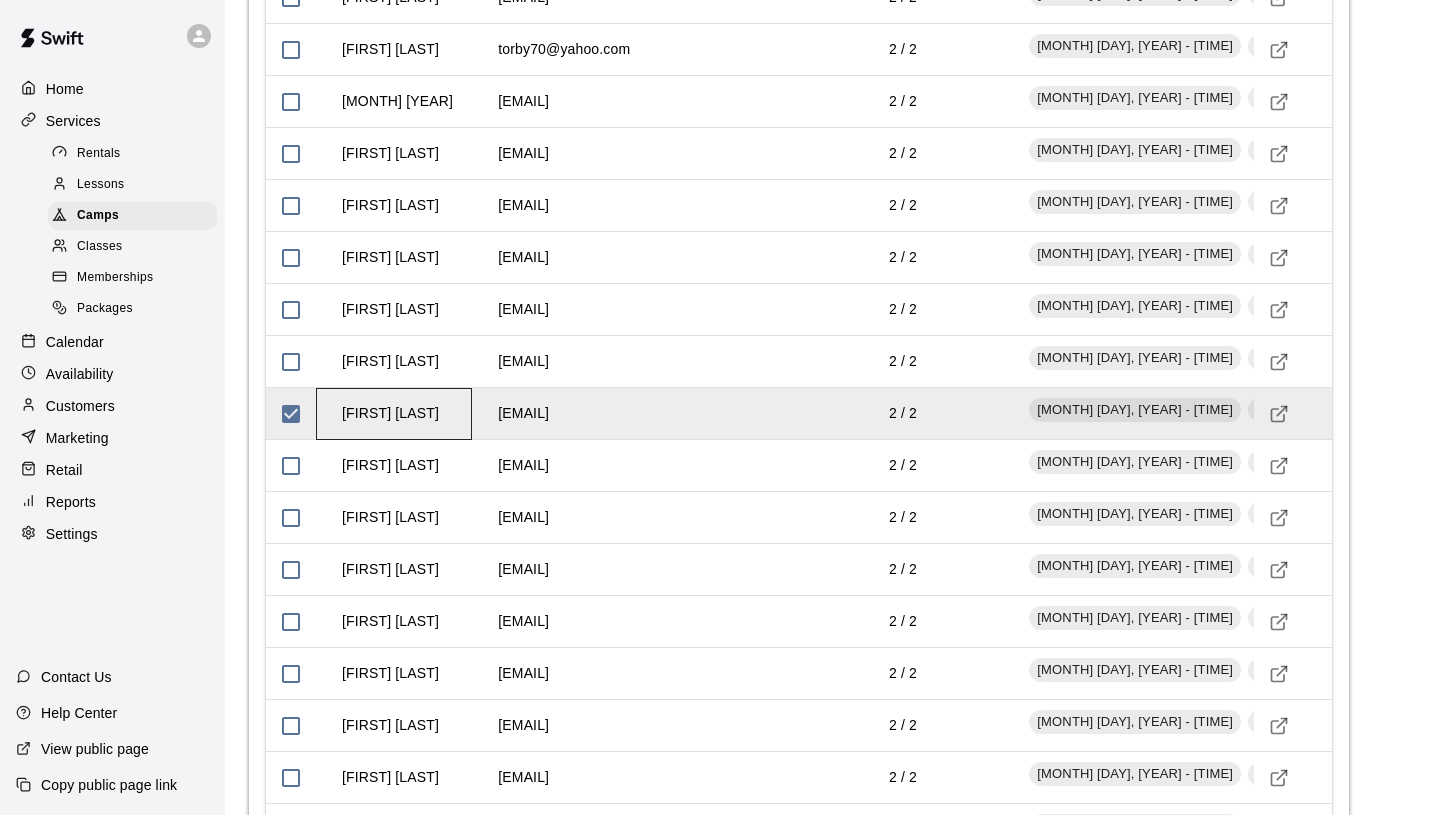 click on "[FIRST] [LAST]" at bounding box center (390, 413) 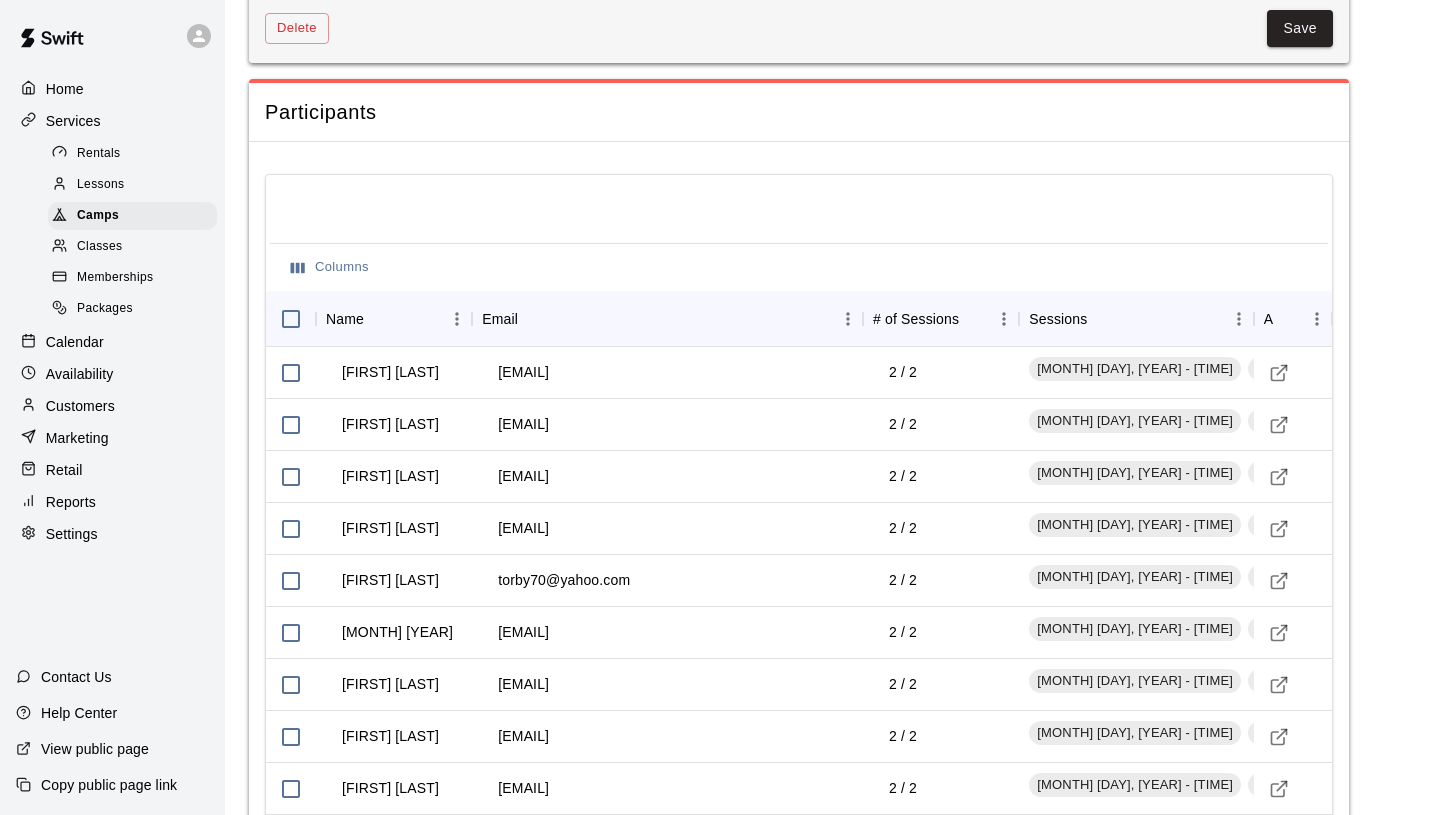 scroll, scrollTop: 1927, scrollLeft: 0, axis: vertical 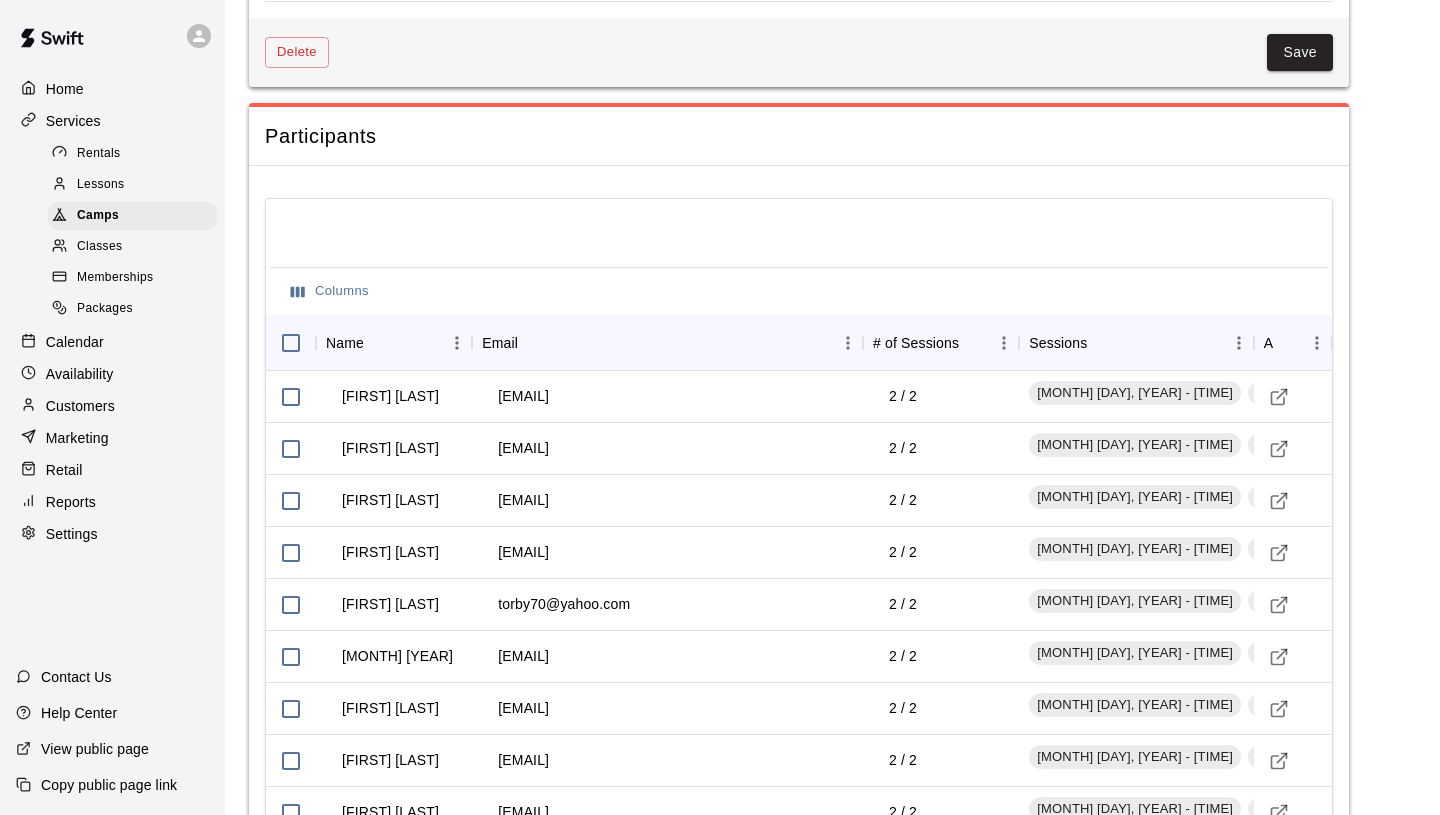 click on "Customers" at bounding box center (80, 406) 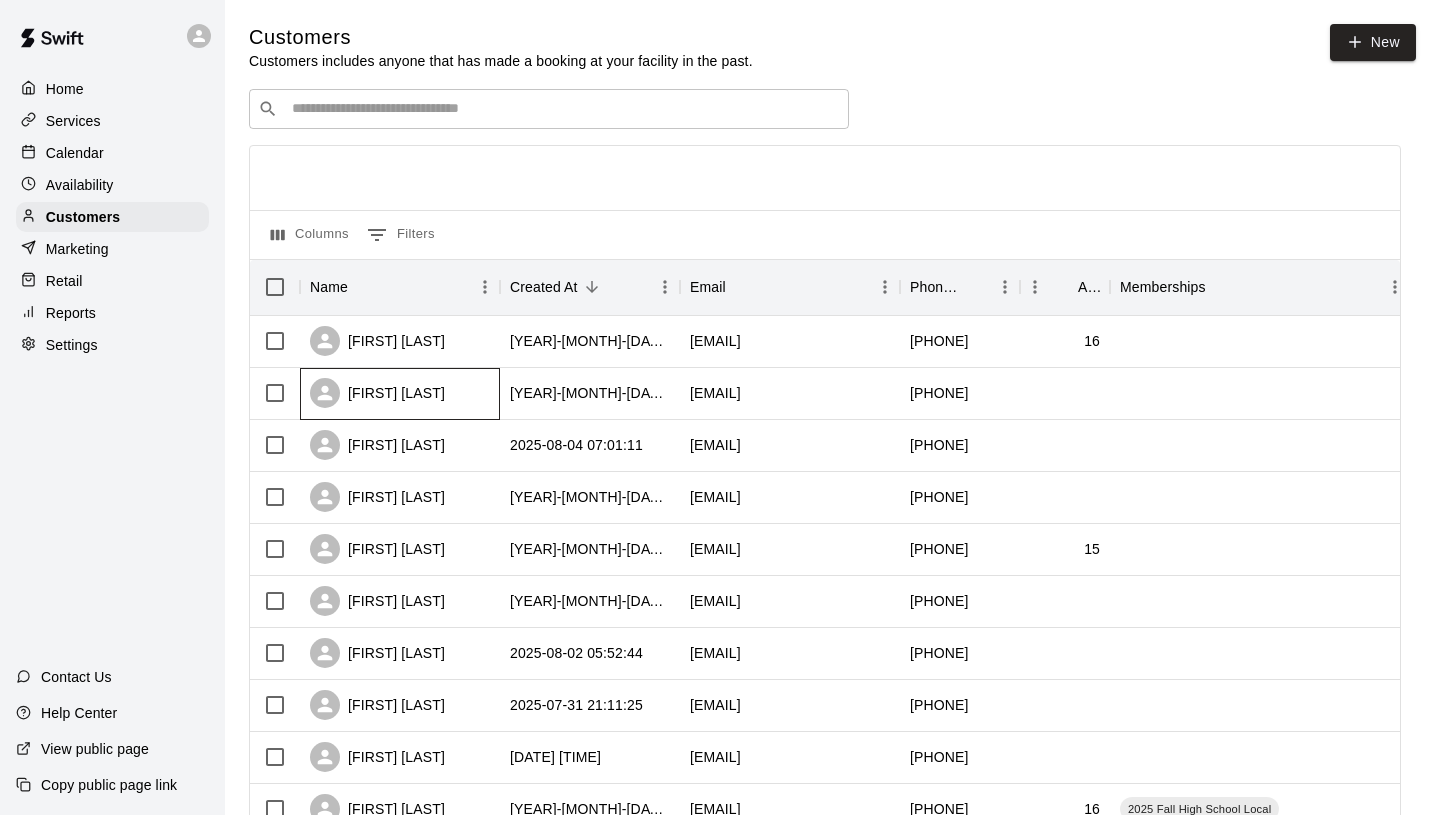 click on "[FIRST] [LAST]" at bounding box center (377, 393) 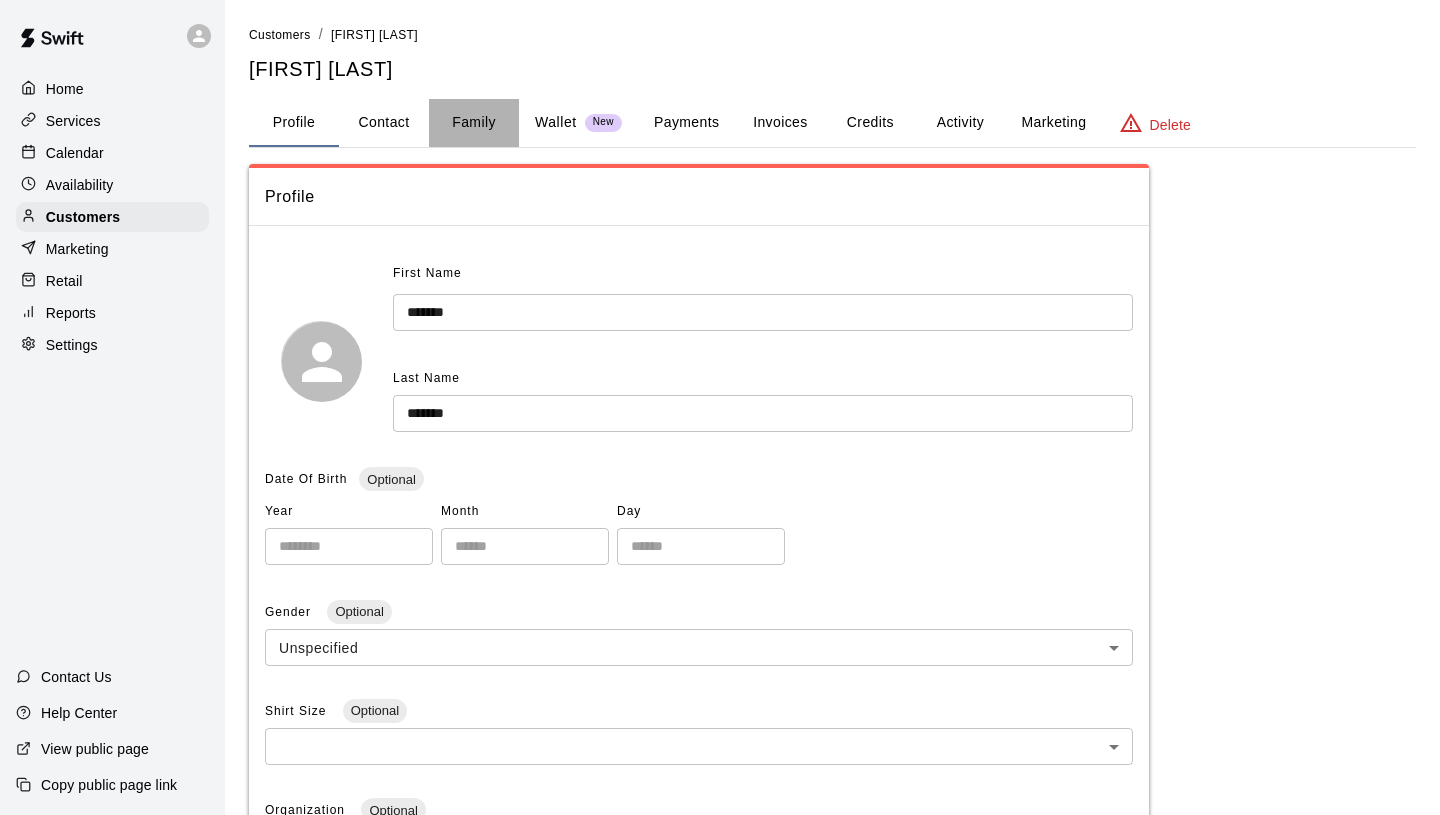click on "Family" at bounding box center (474, 123) 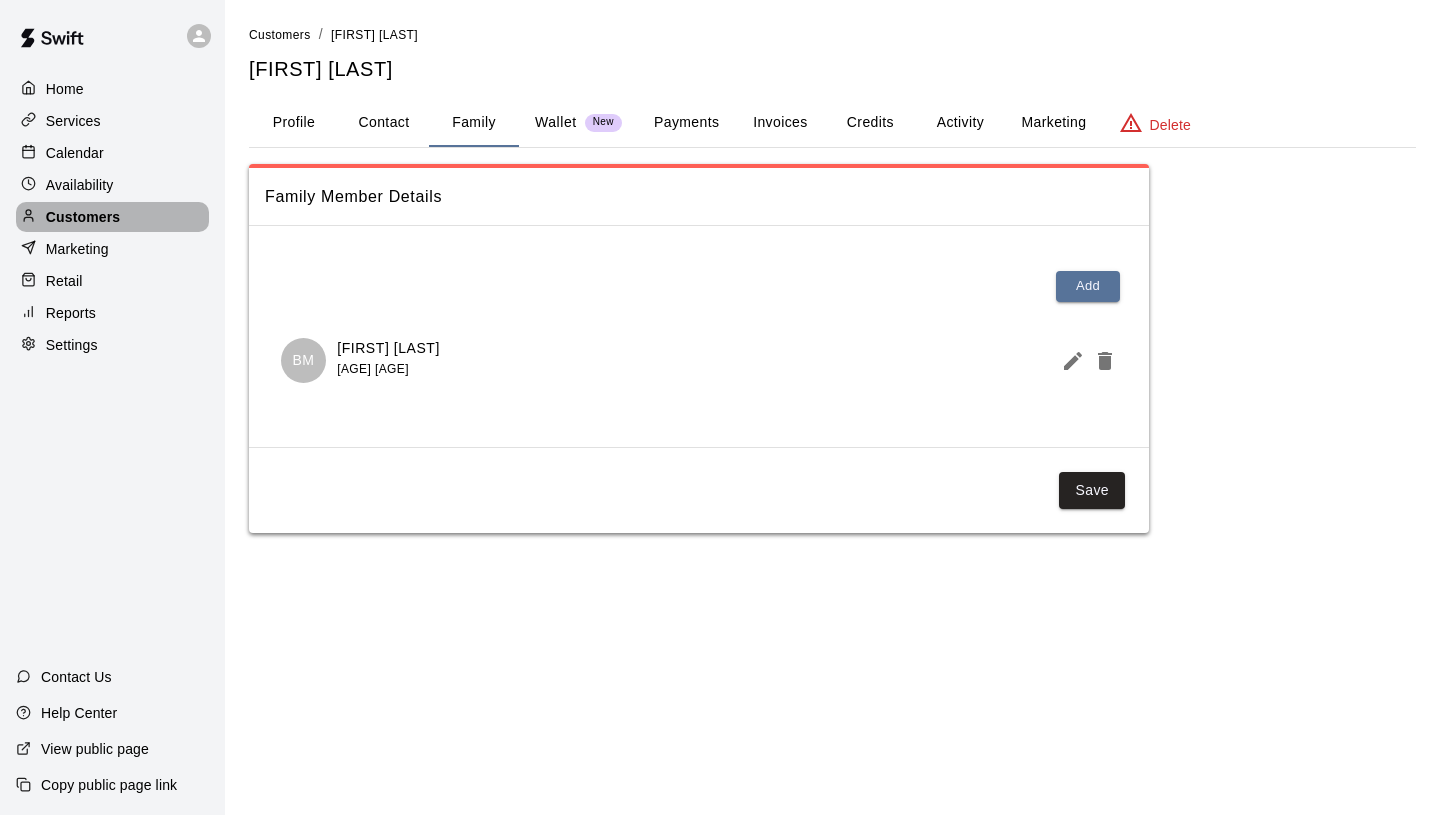 click on "Customers" at bounding box center (112, 217) 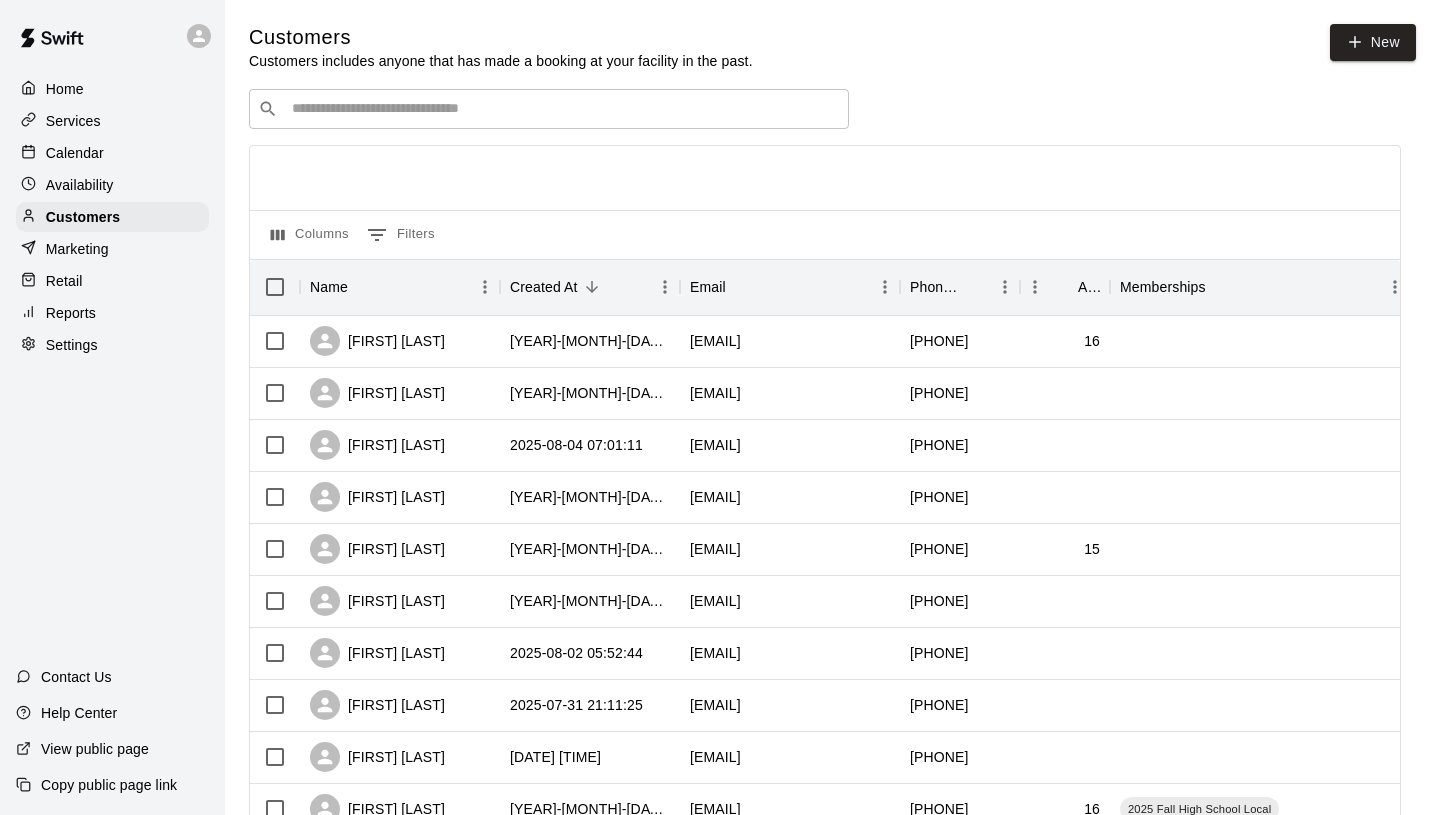 click on "Services" at bounding box center [112, 121] 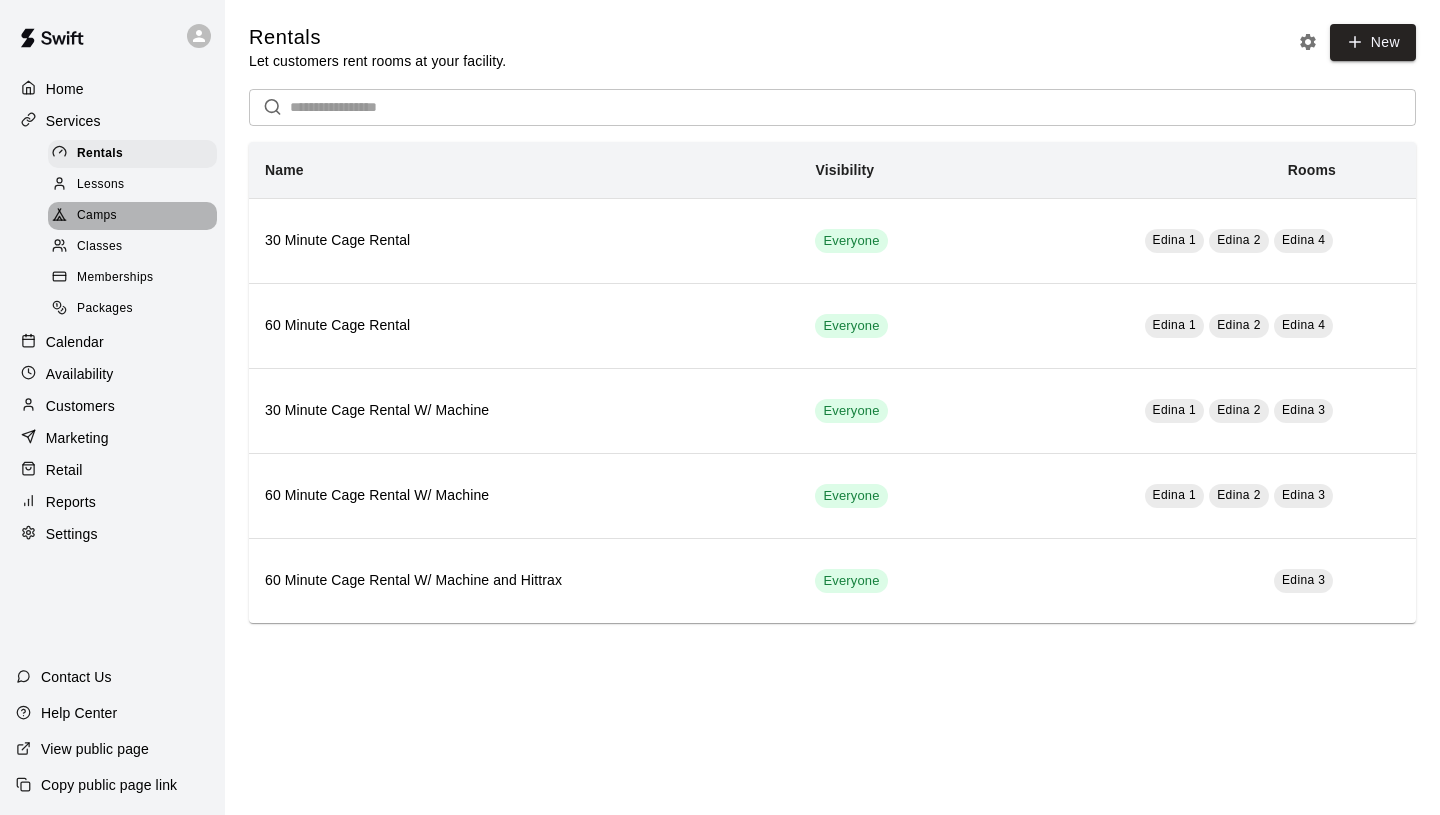 click on "Camps" at bounding box center (97, 216) 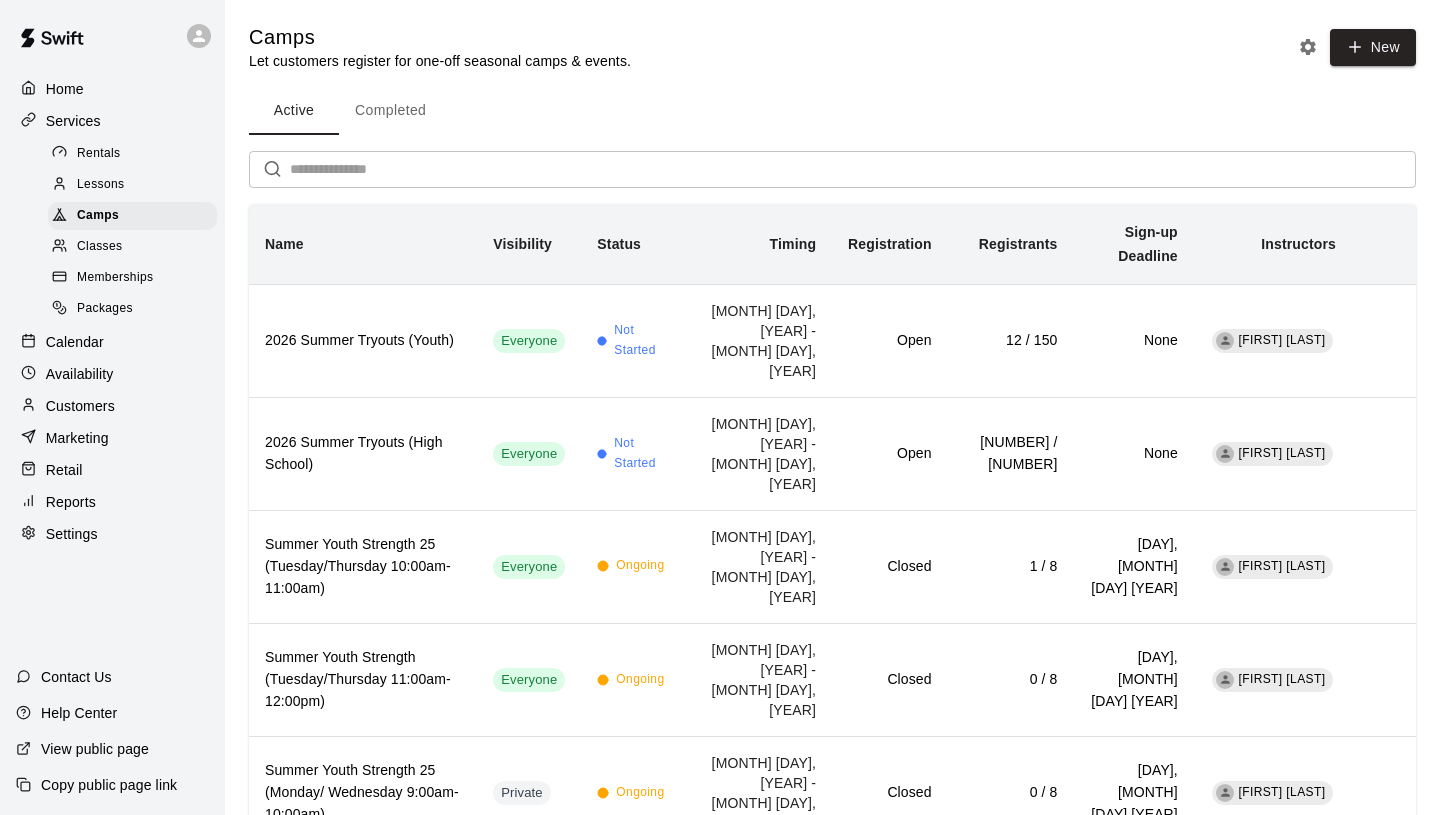 click on "Customers" at bounding box center (80, 406) 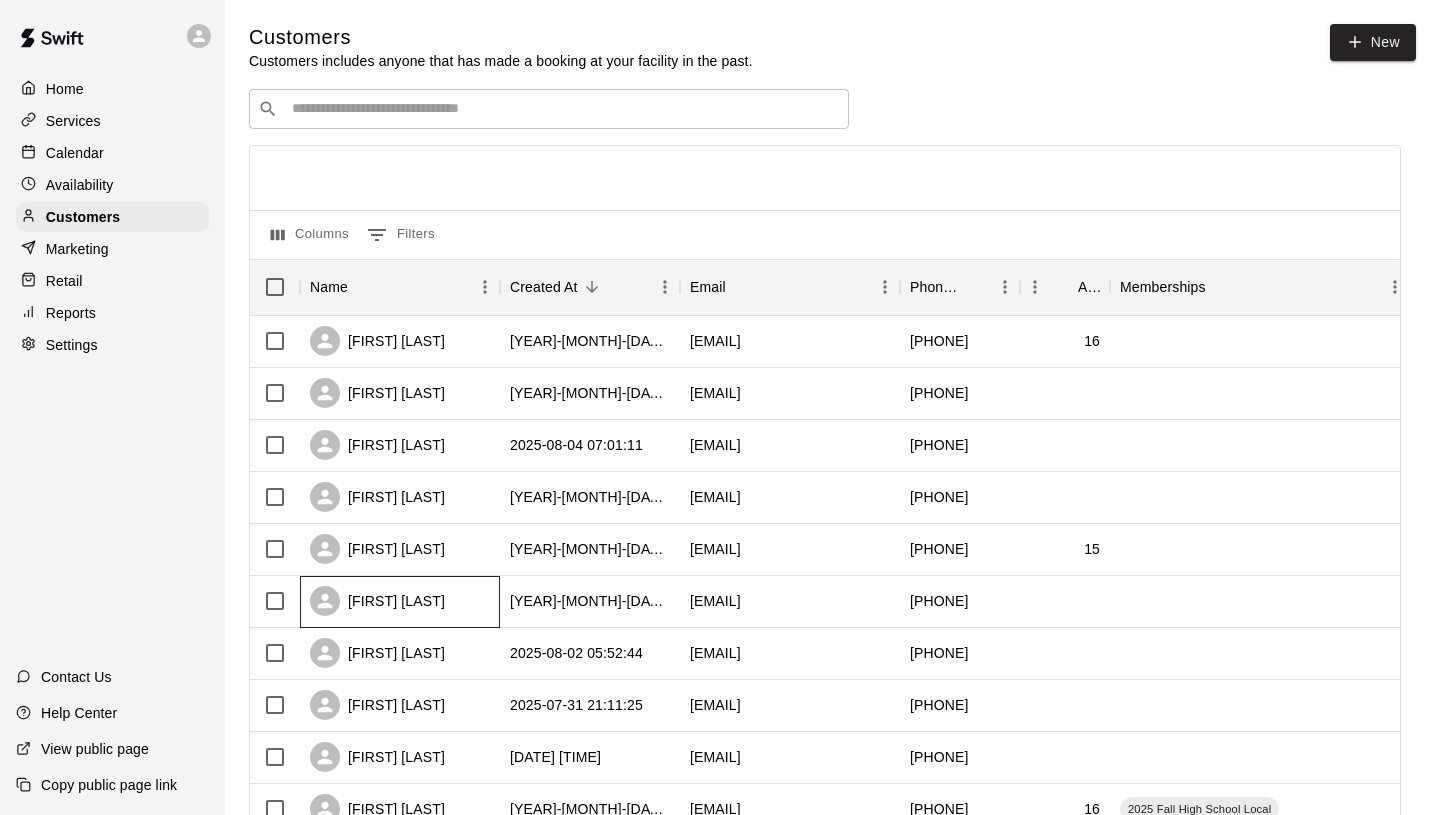 click on "[FIRST] [LAST]" at bounding box center (377, 601) 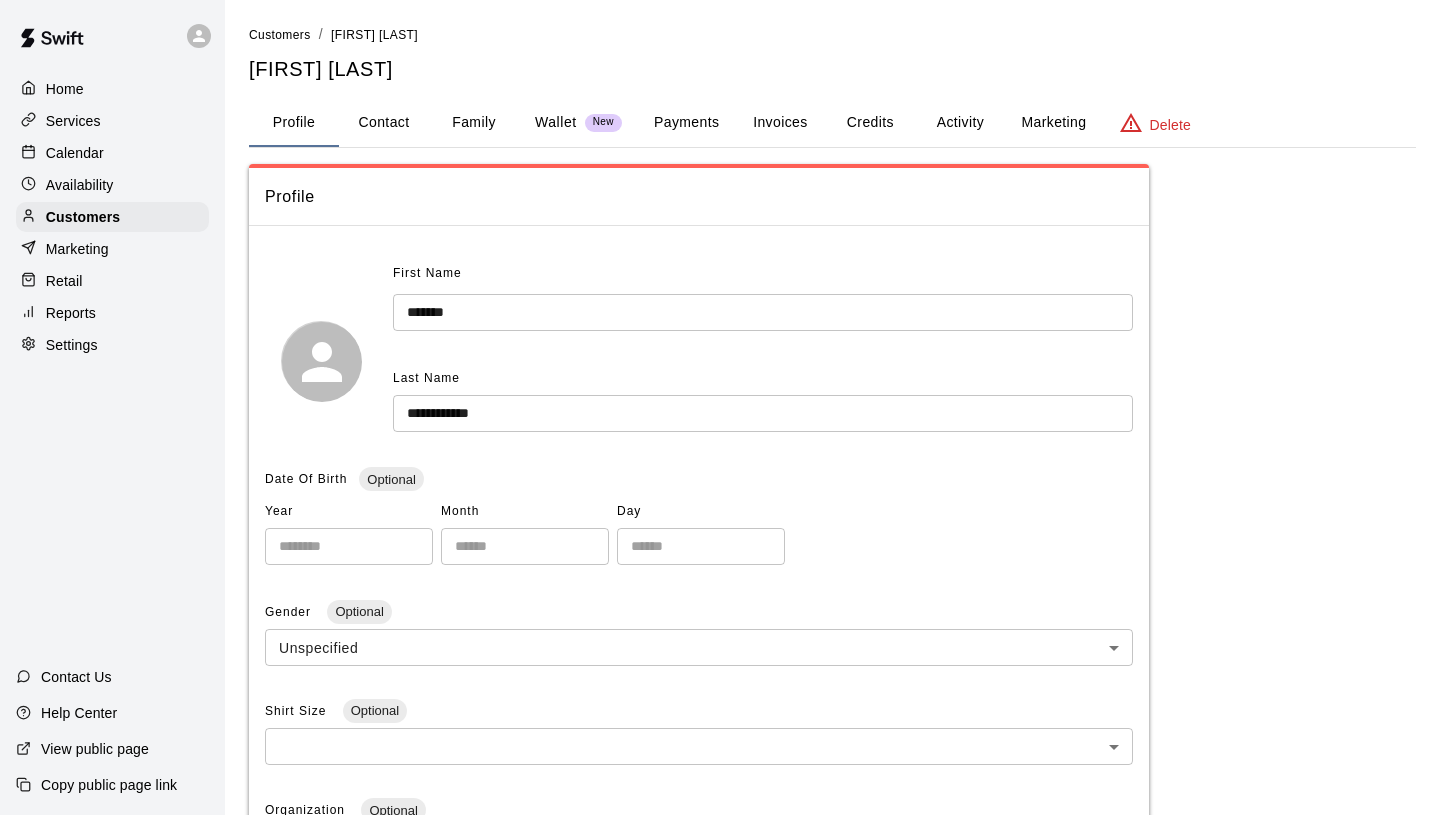 click on "Family" at bounding box center [474, 123] 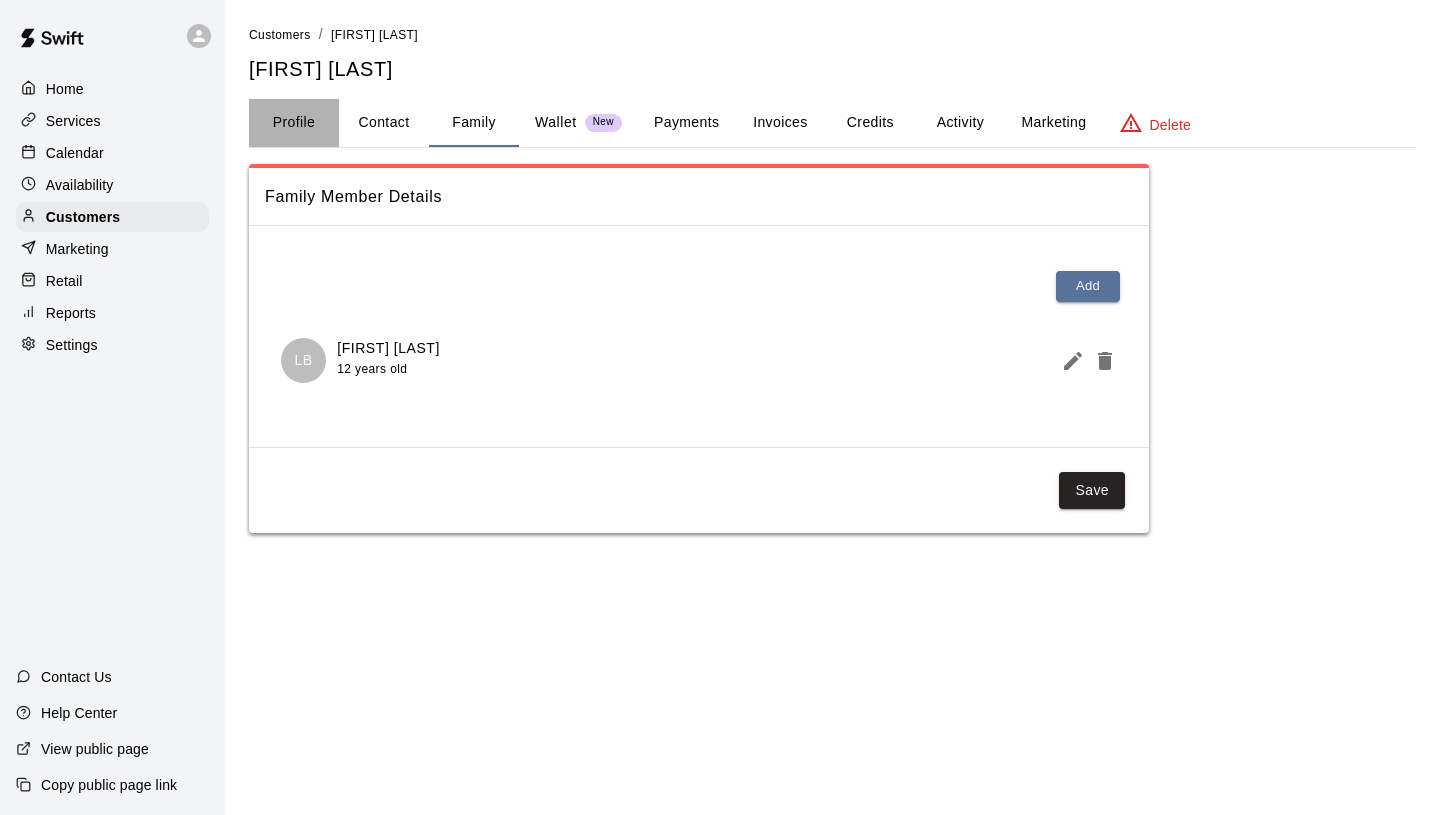 click on "Profile" at bounding box center [294, 123] 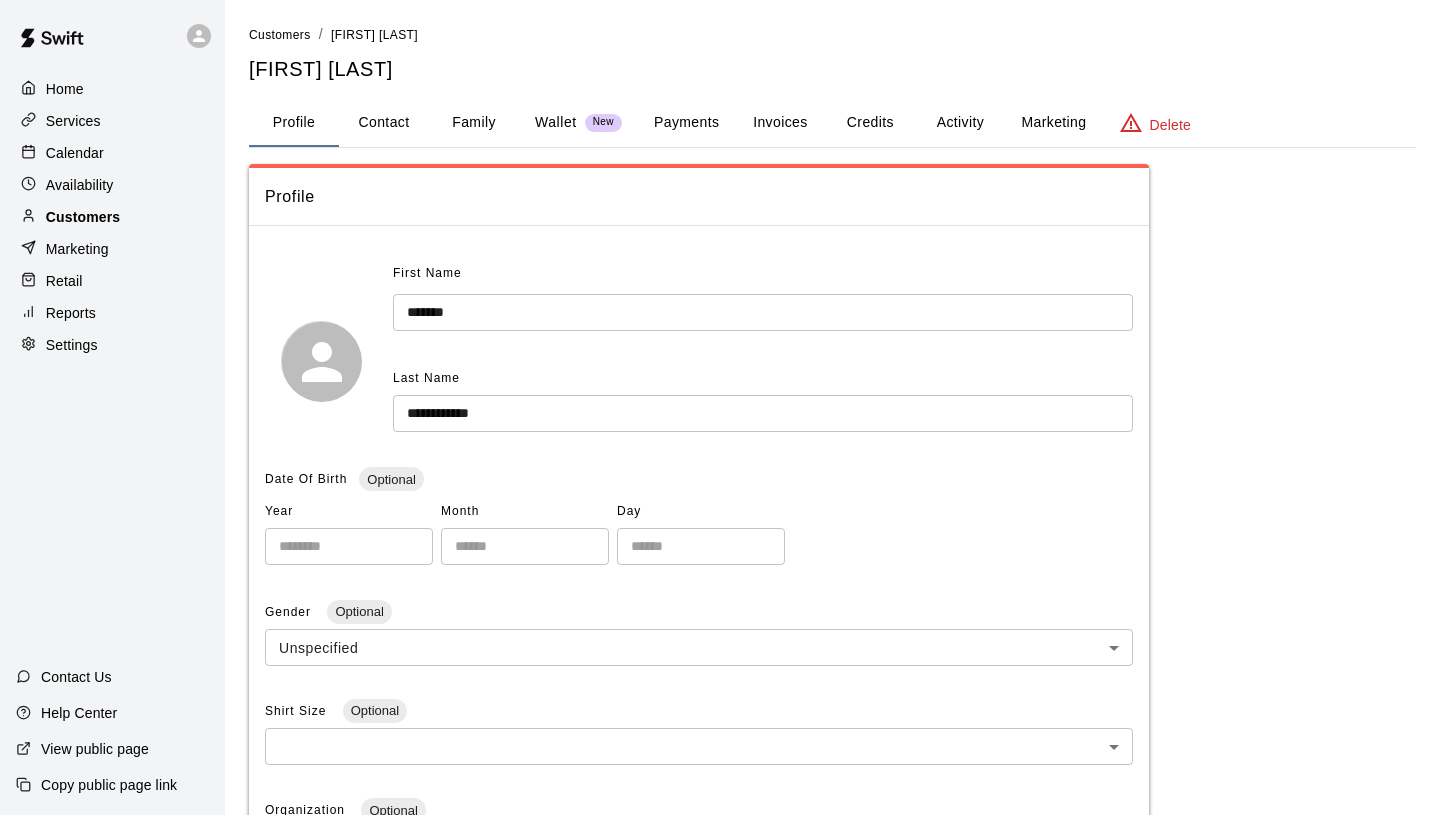 click on "Customers" at bounding box center (112, 217) 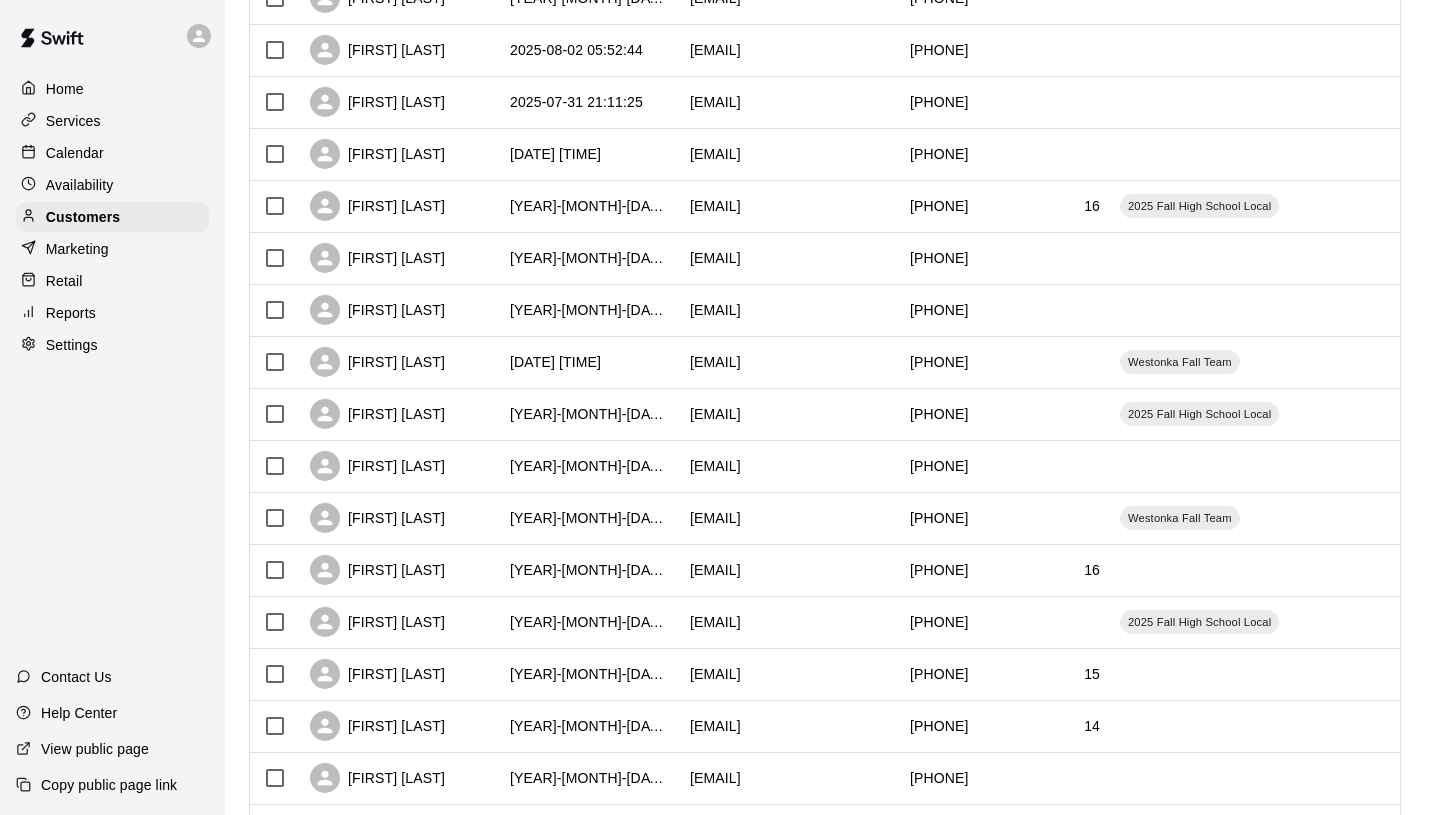 scroll, scrollTop: 604, scrollLeft: 0, axis: vertical 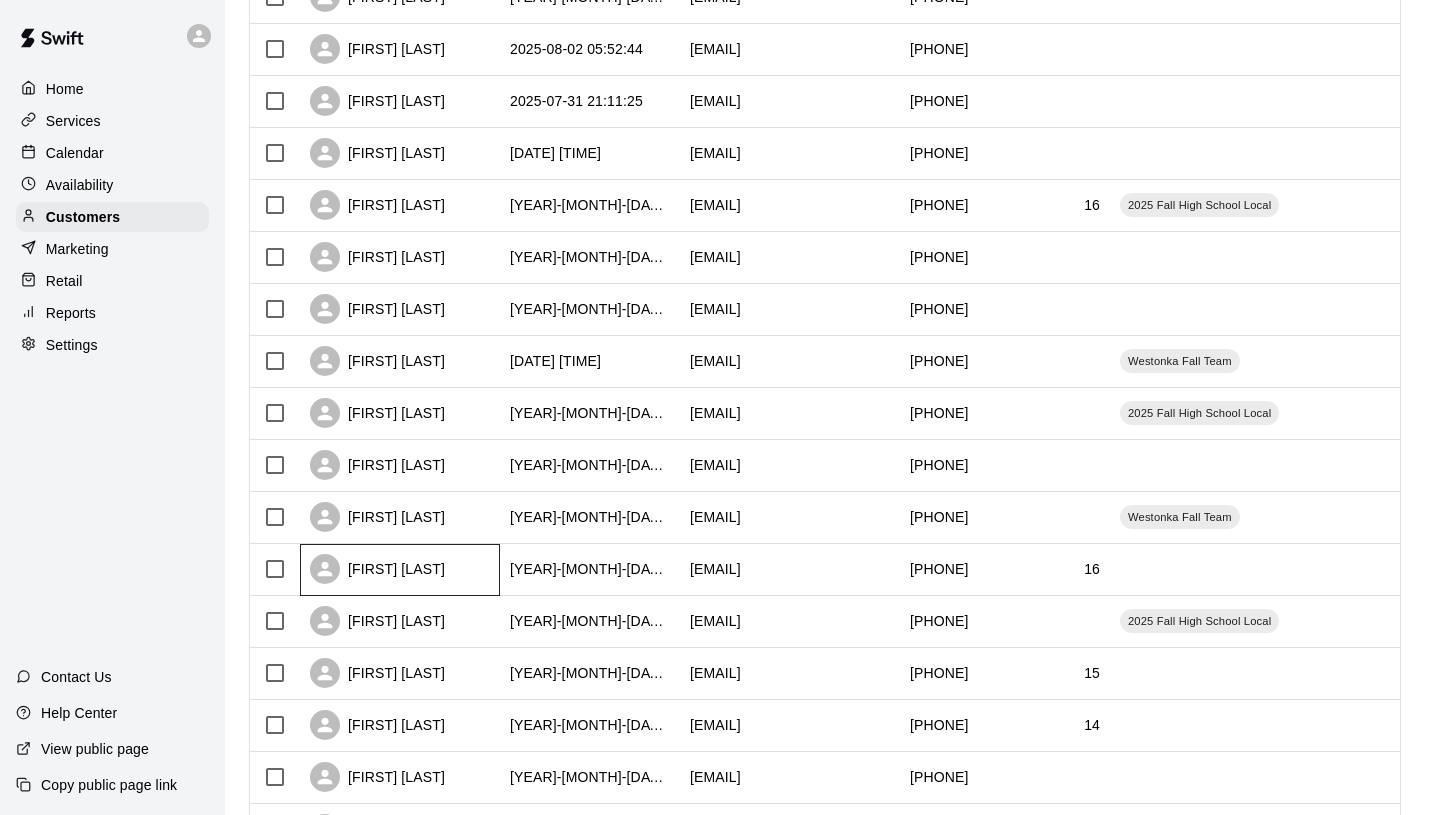 click on "[FIRST] [LAST]" at bounding box center [377, 569] 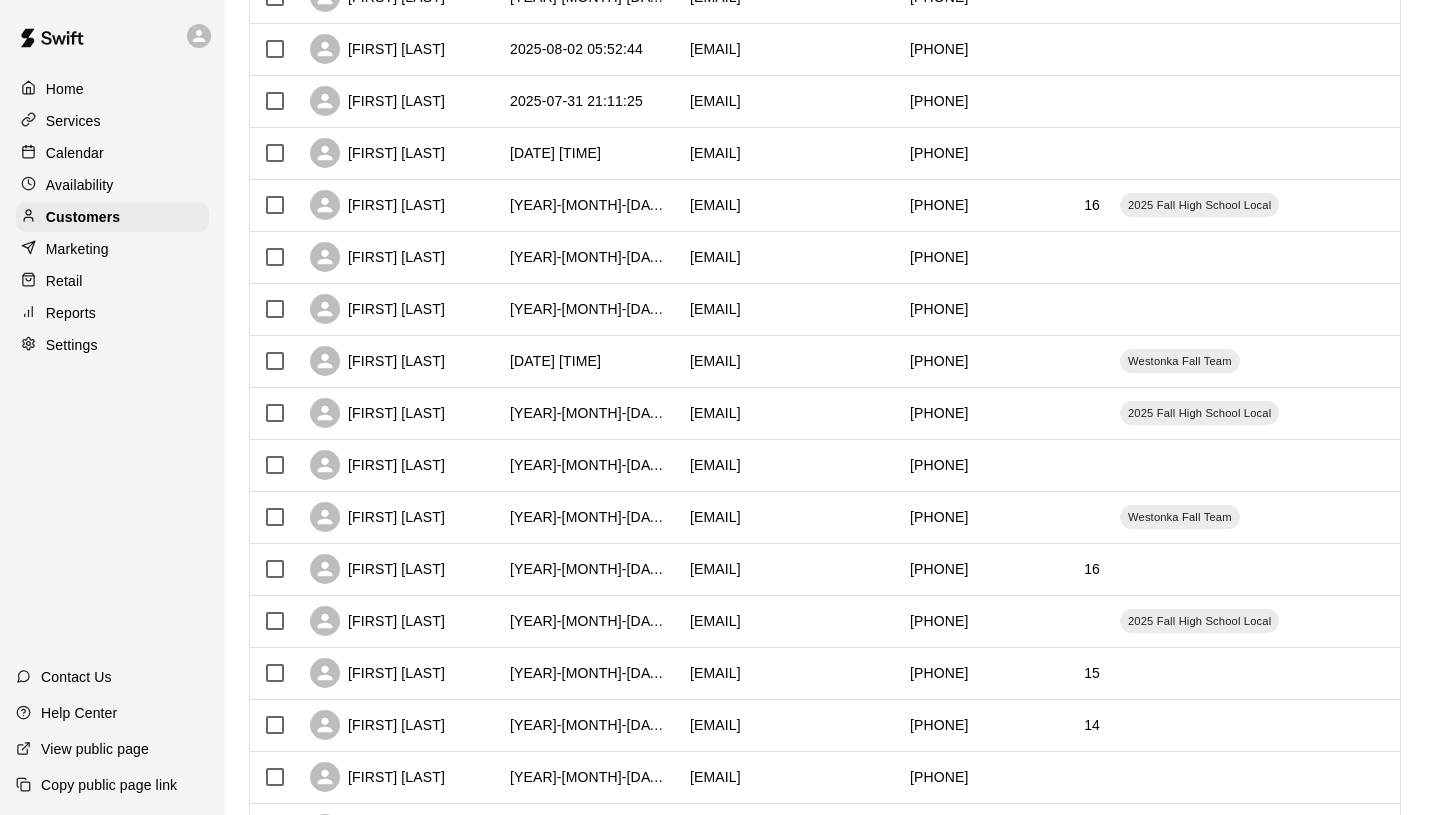 scroll, scrollTop: 0, scrollLeft: 0, axis: both 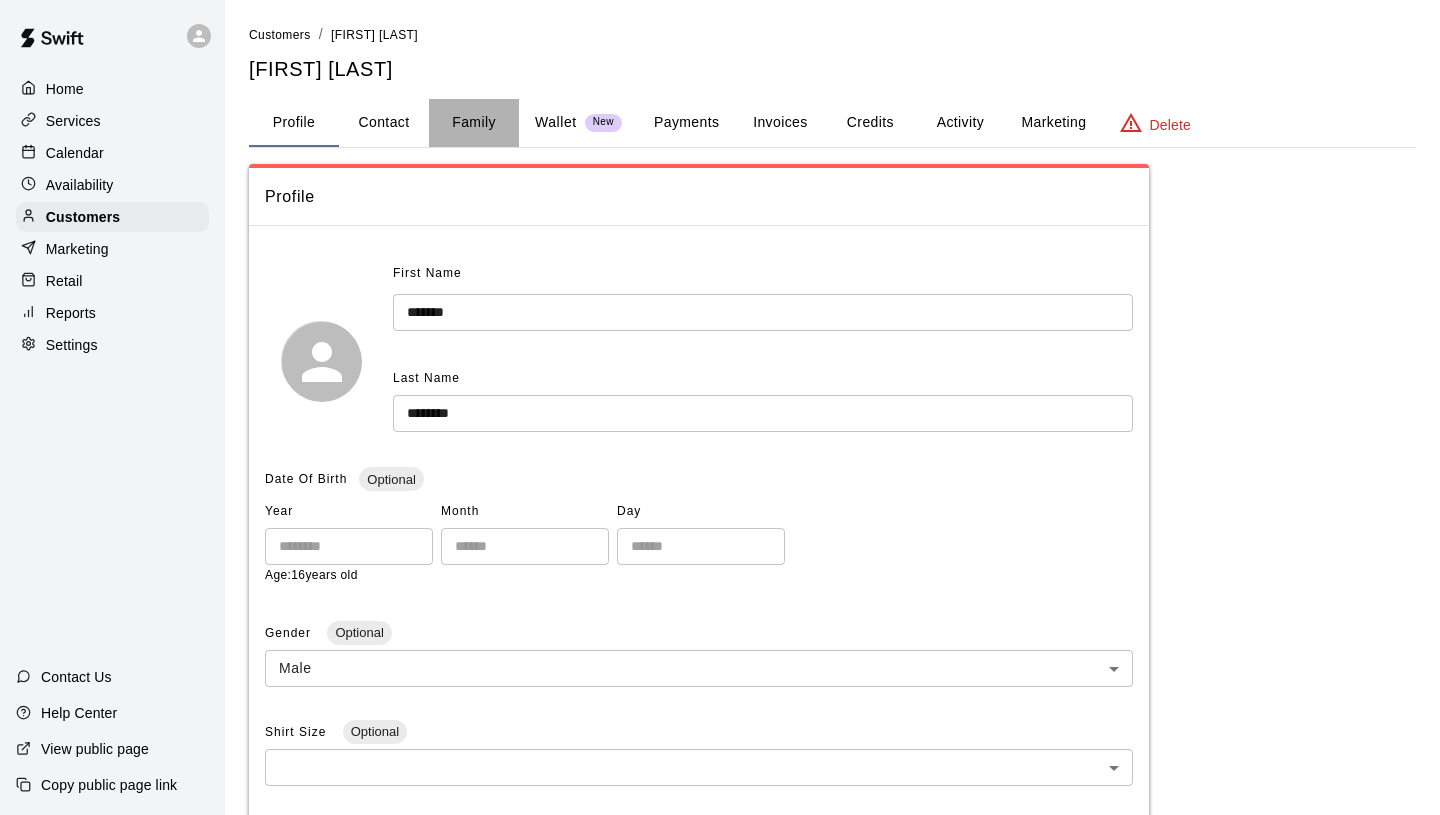 click on "Family" at bounding box center [474, 123] 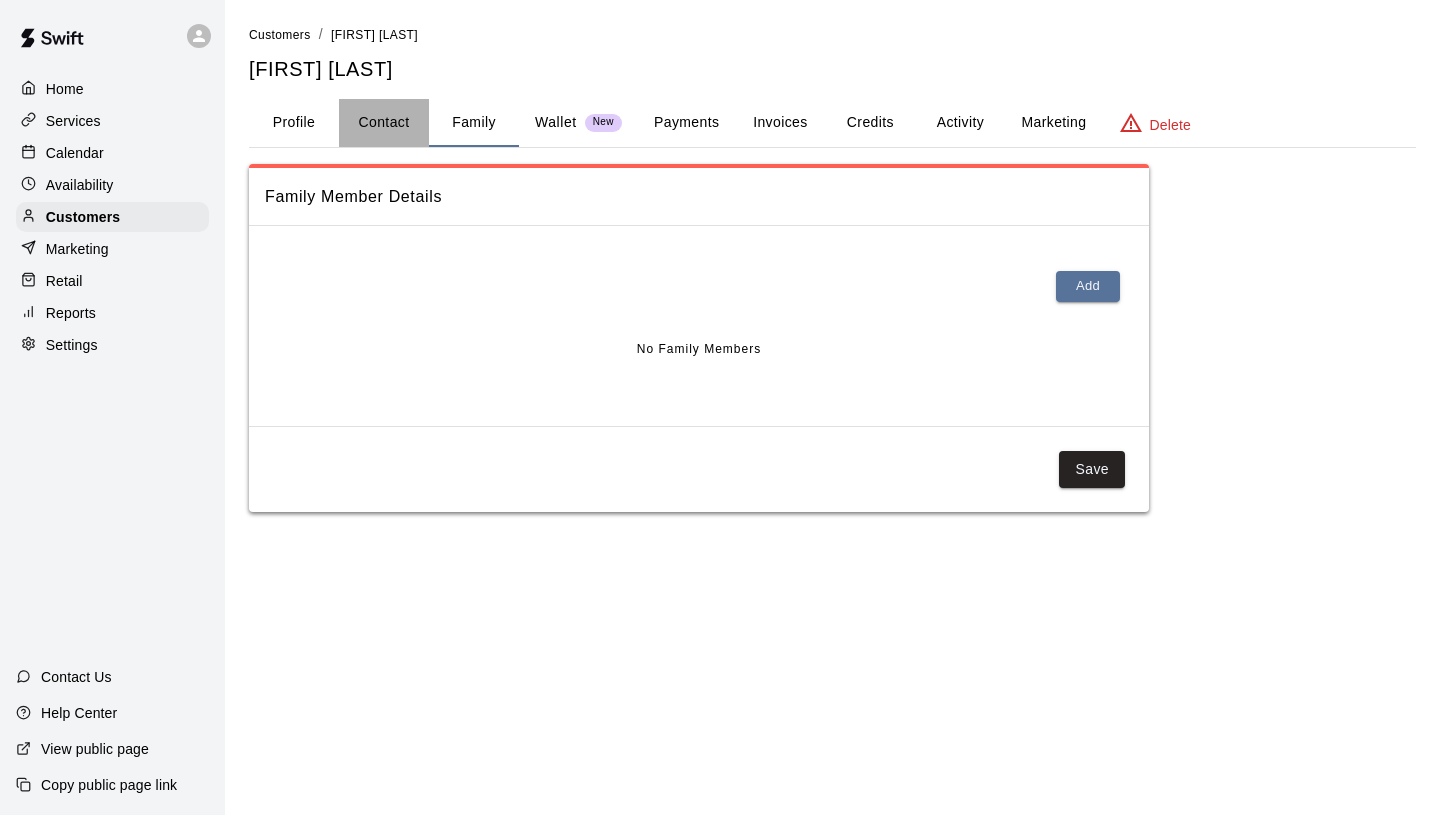 click on "Contact" at bounding box center [384, 123] 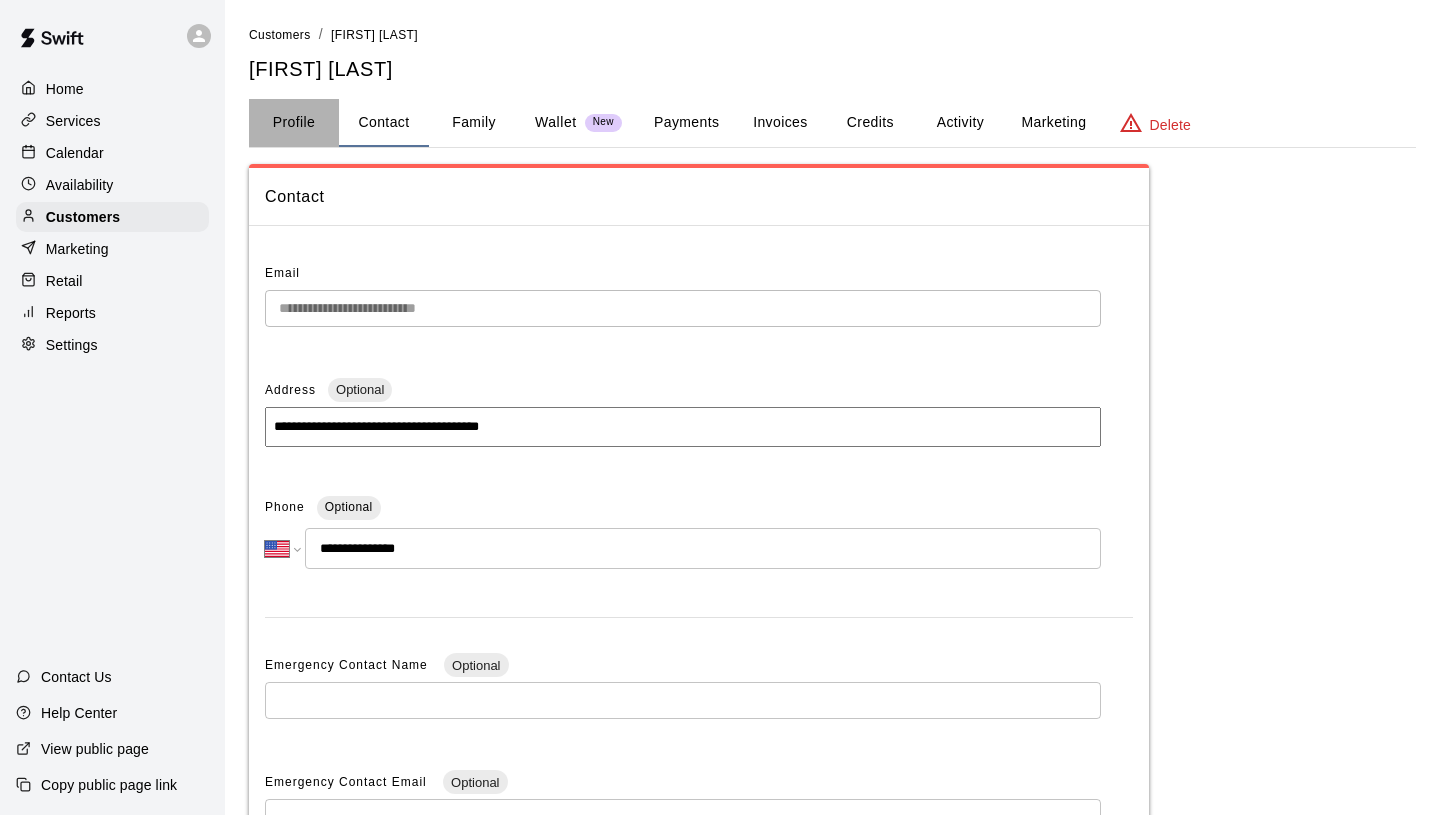 click on "Profile" at bounding box center (294, 123) 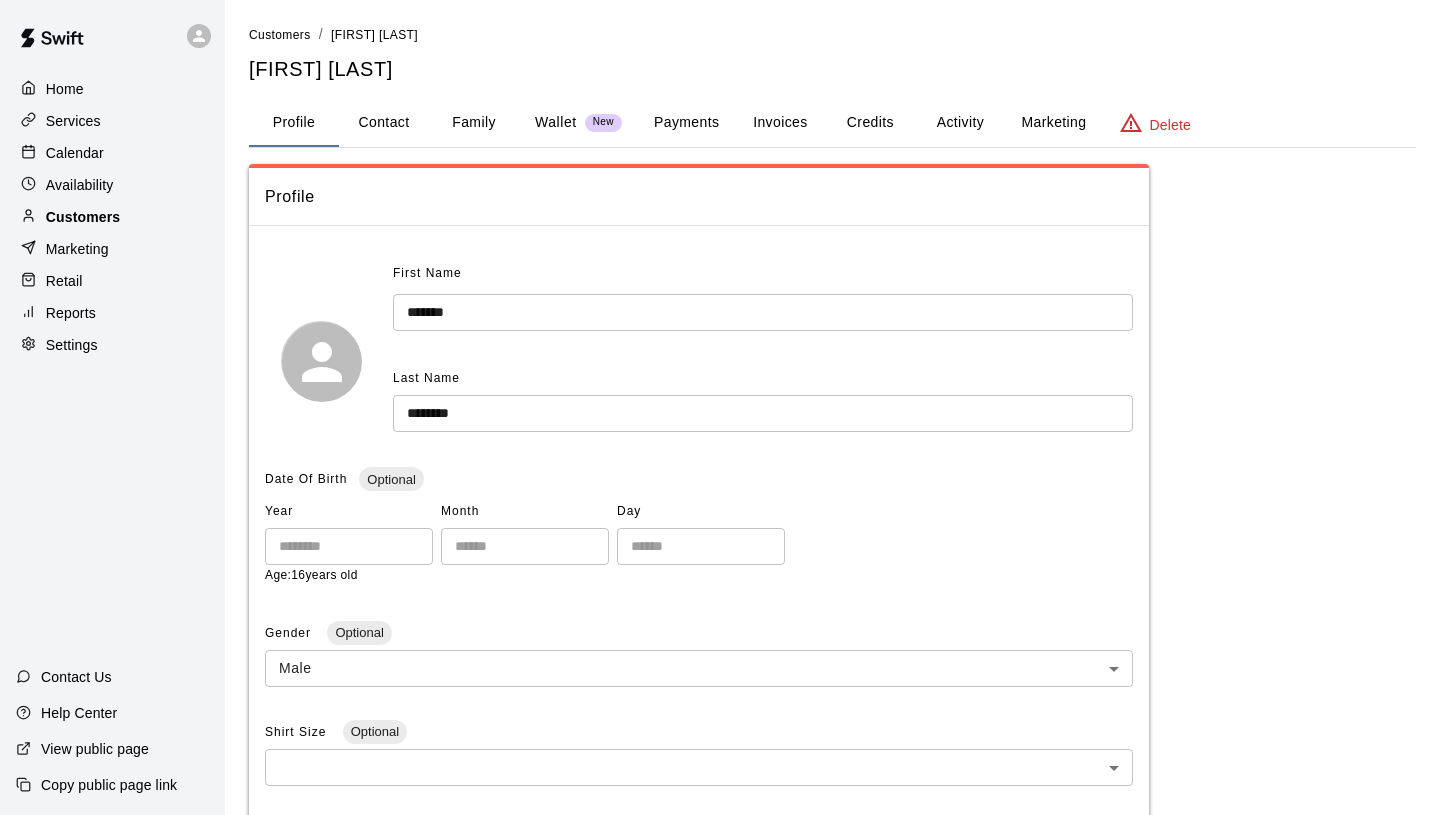 click on "Customers" at bounding box center (112, 217) 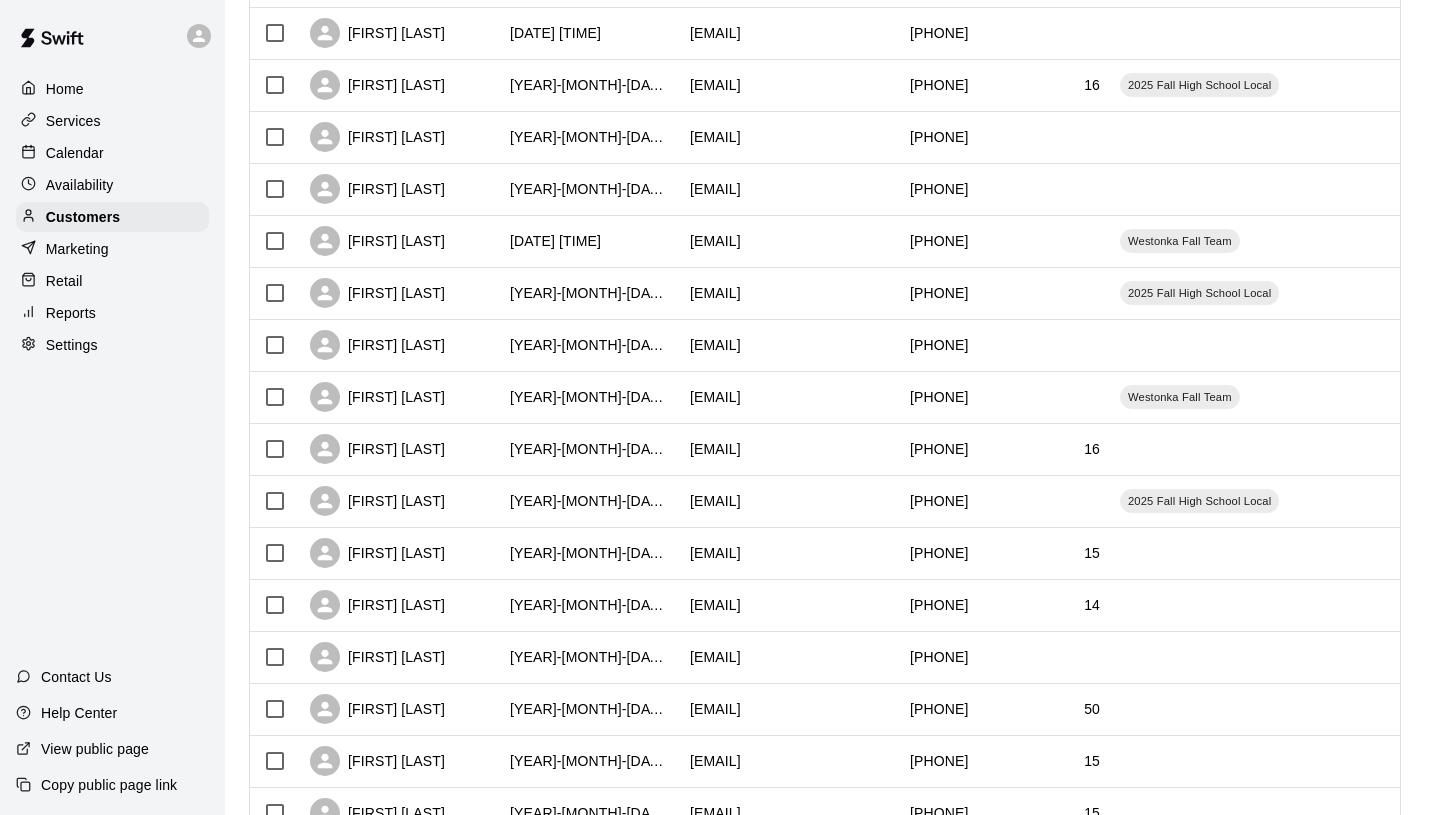 scroll, scrollTop: 722, scrollLeft: 0, axis: vertical 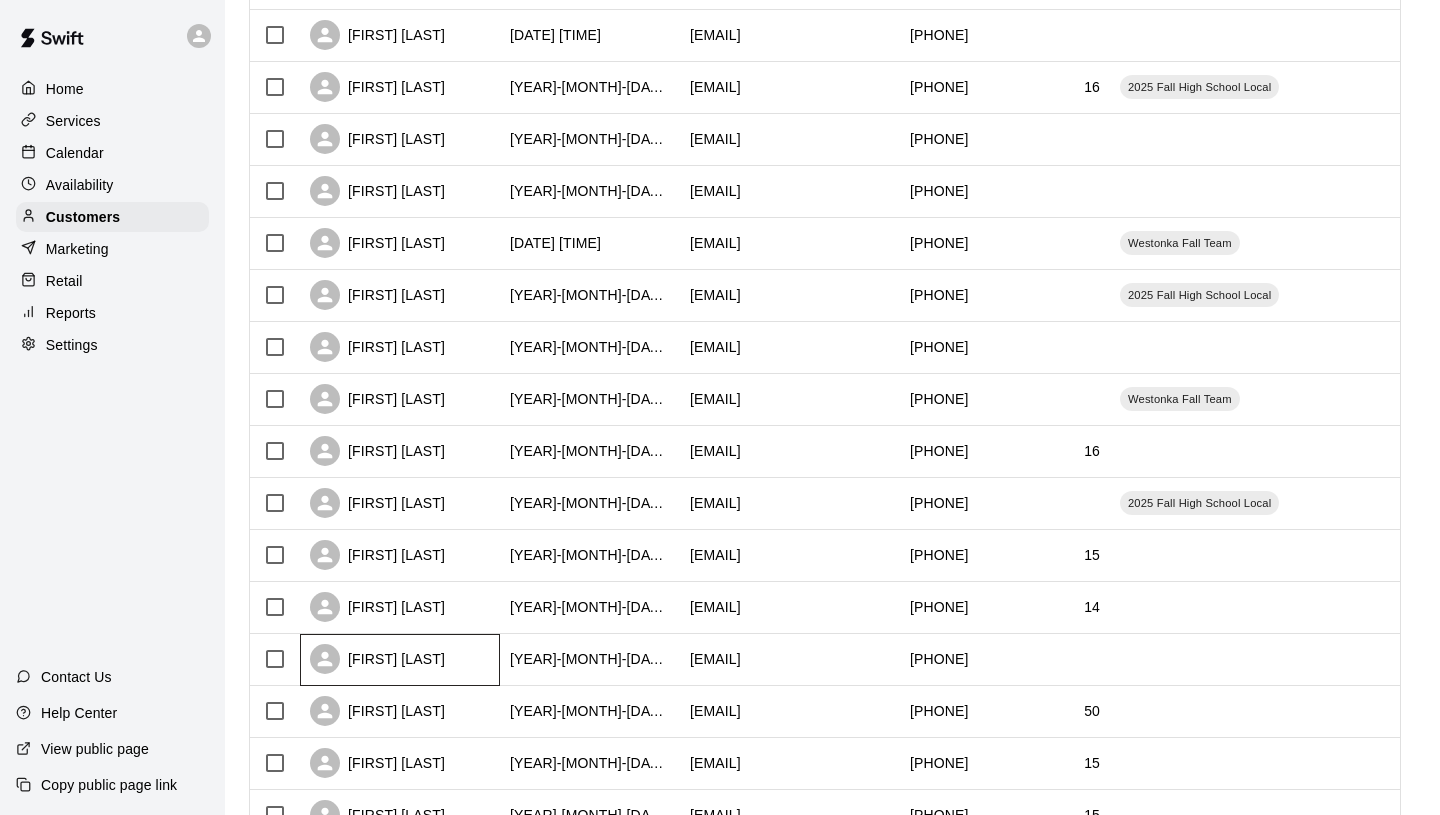 click on "[FIRST] [LAST]" at bounding box center [377, 659] 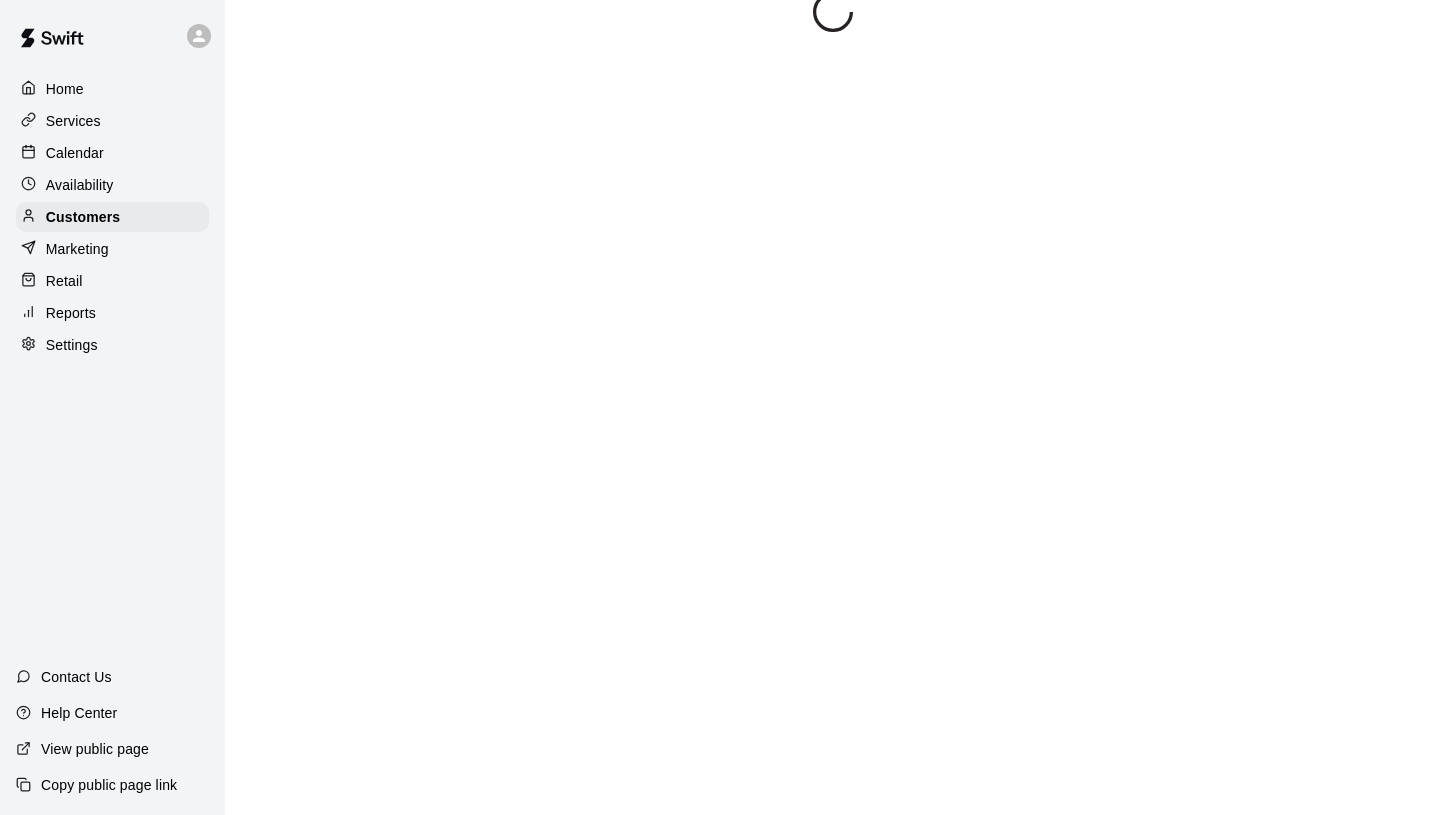 scroll, scrollTop: 0, scrollLeft: 0, axis: both 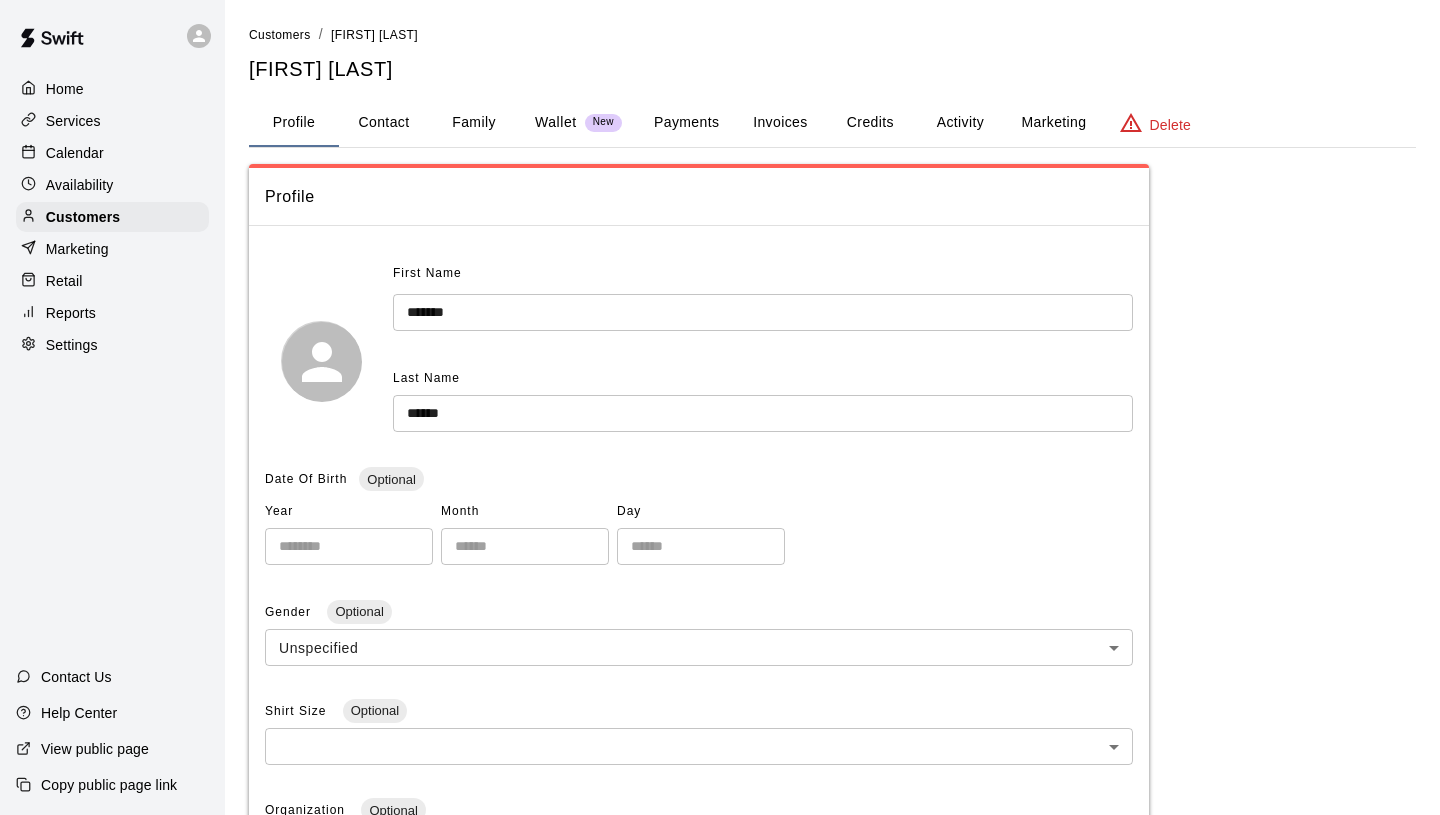 click on "Family" at bounding box center (474, 123) 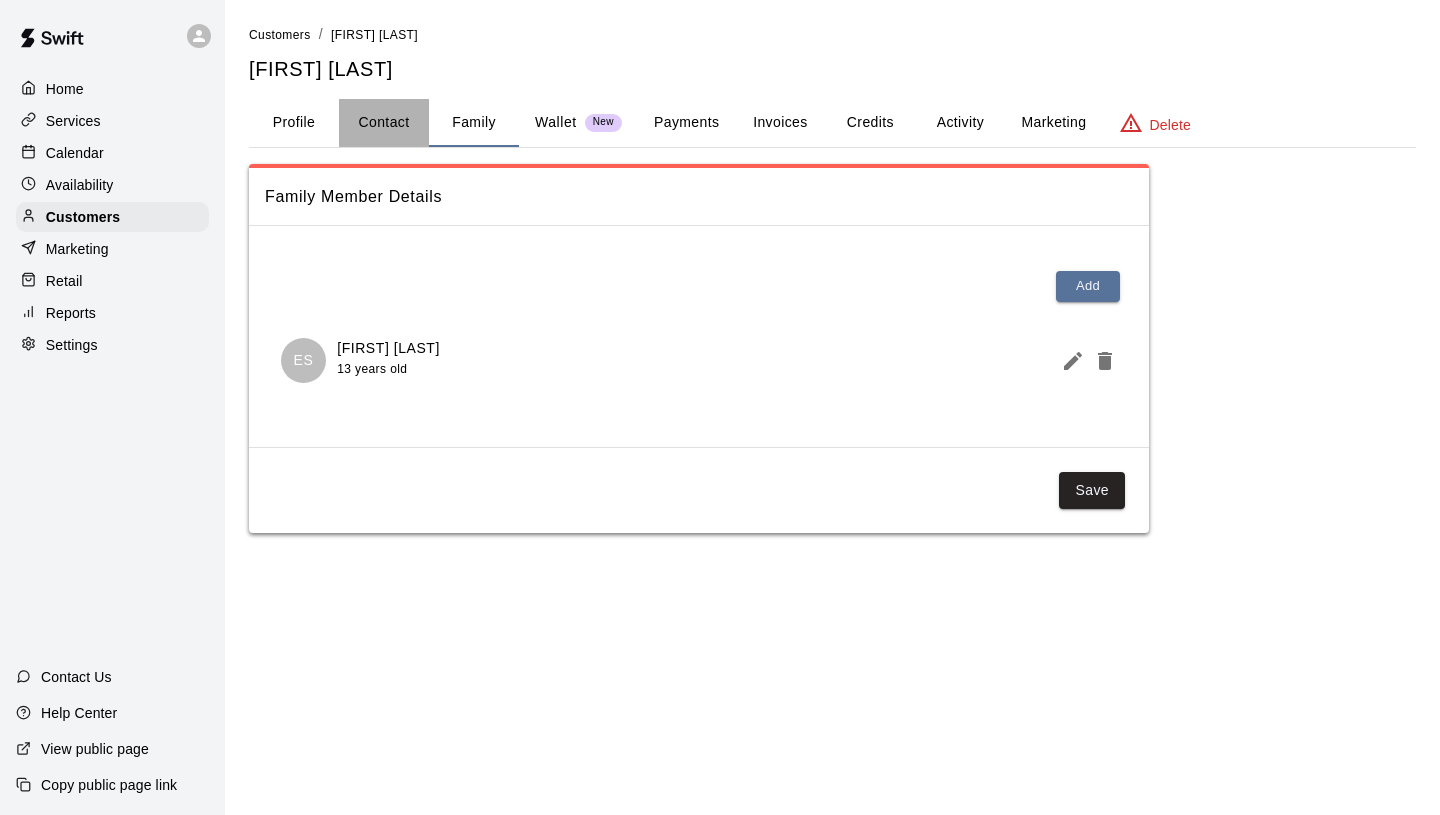 click on "Contact" at bounding box center (384, 123) 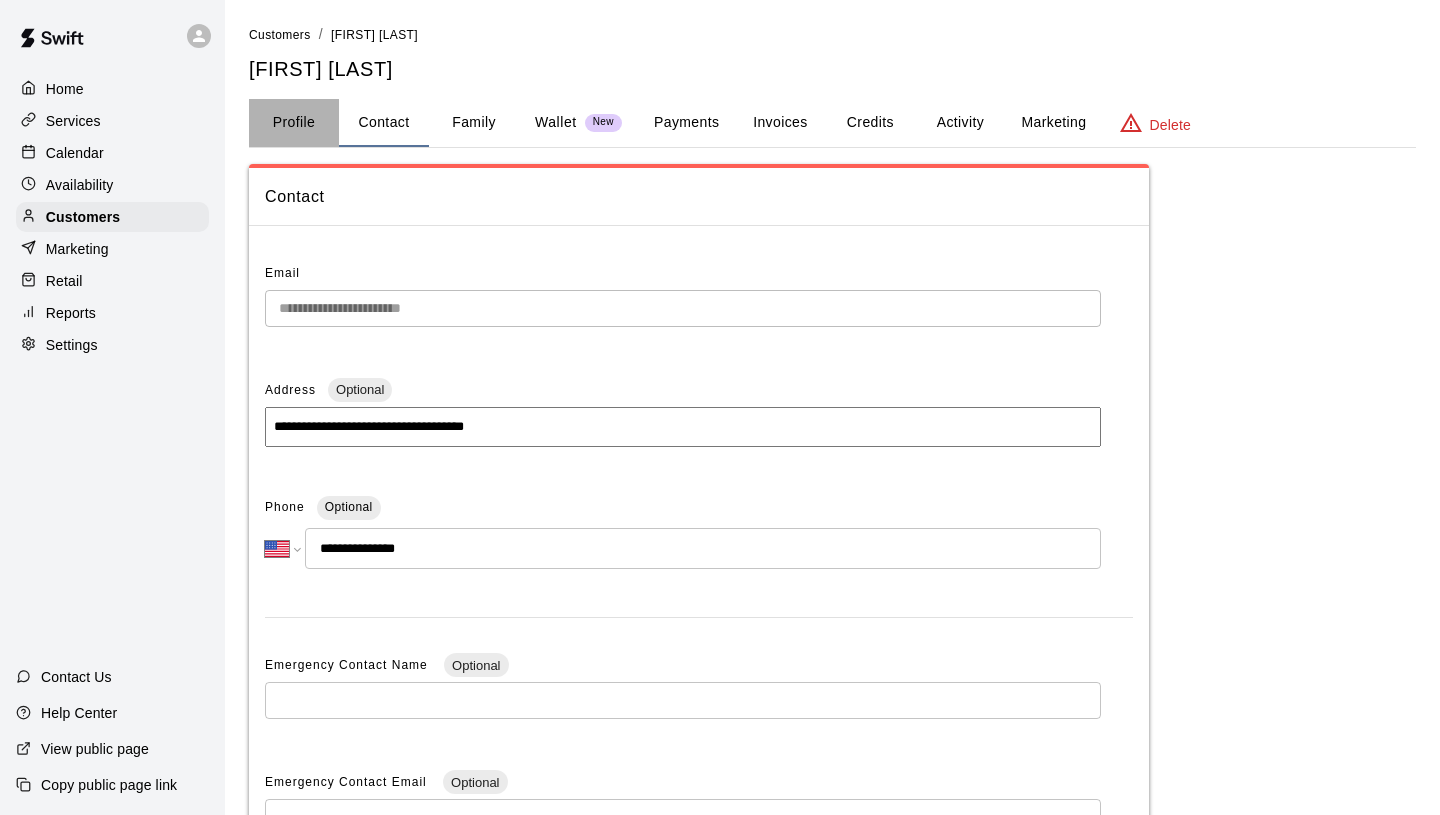 click on "Profile" at bounding box center [294, 123] 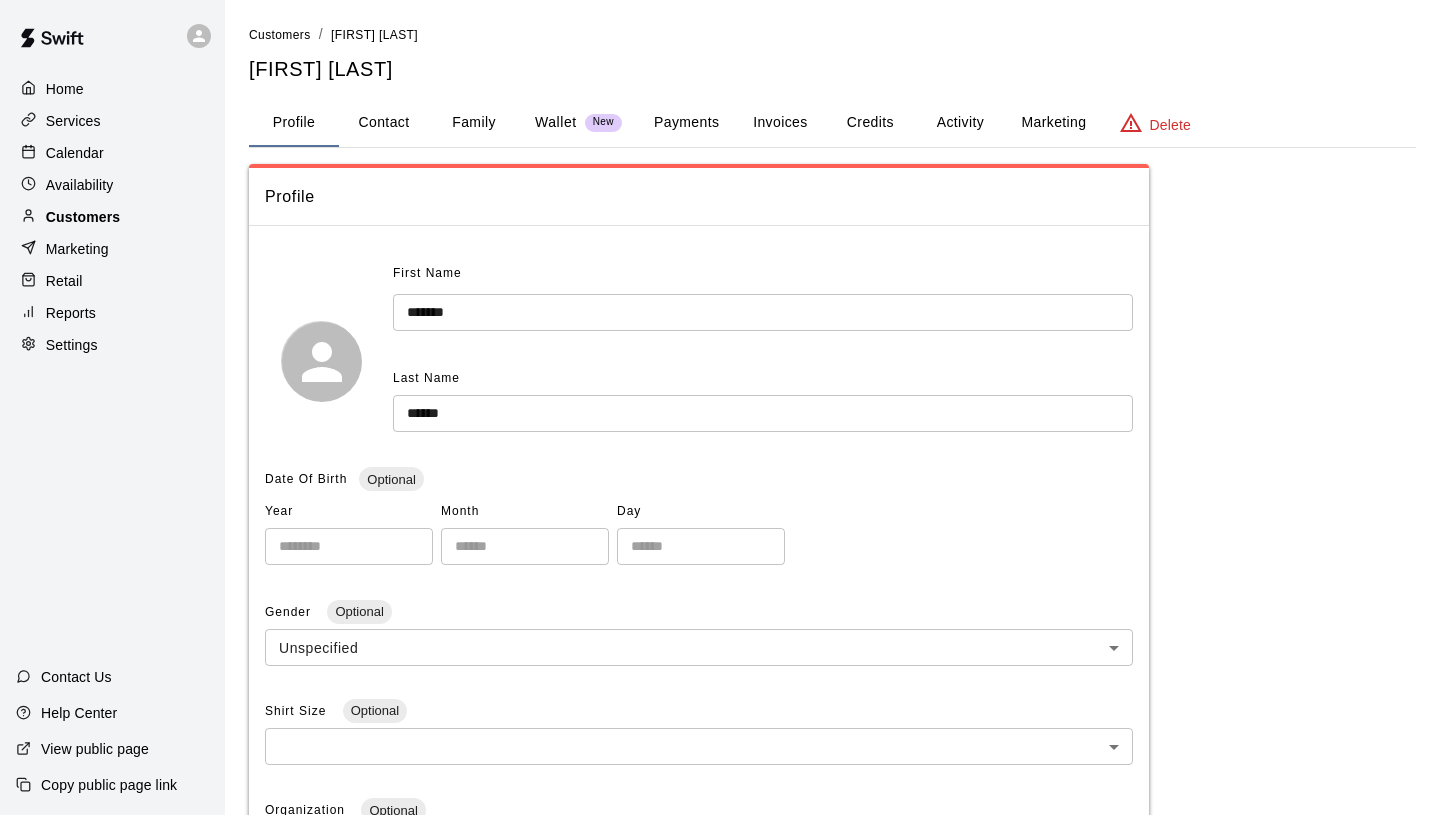 click on "Customers" at bounding box center [112, 217] 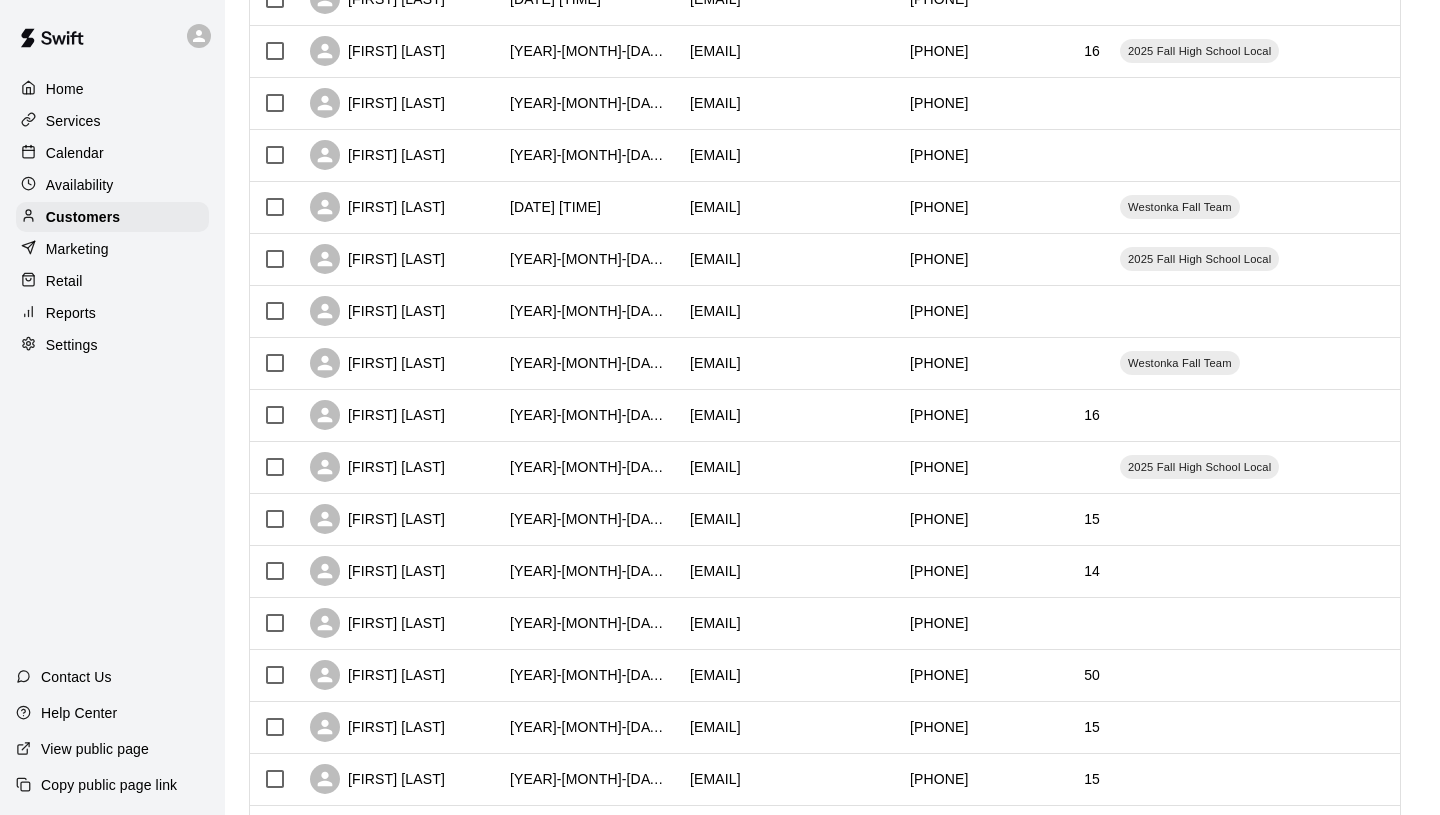 scroll, scrollTop: 911, scrollLeft: 0, axis: vertical 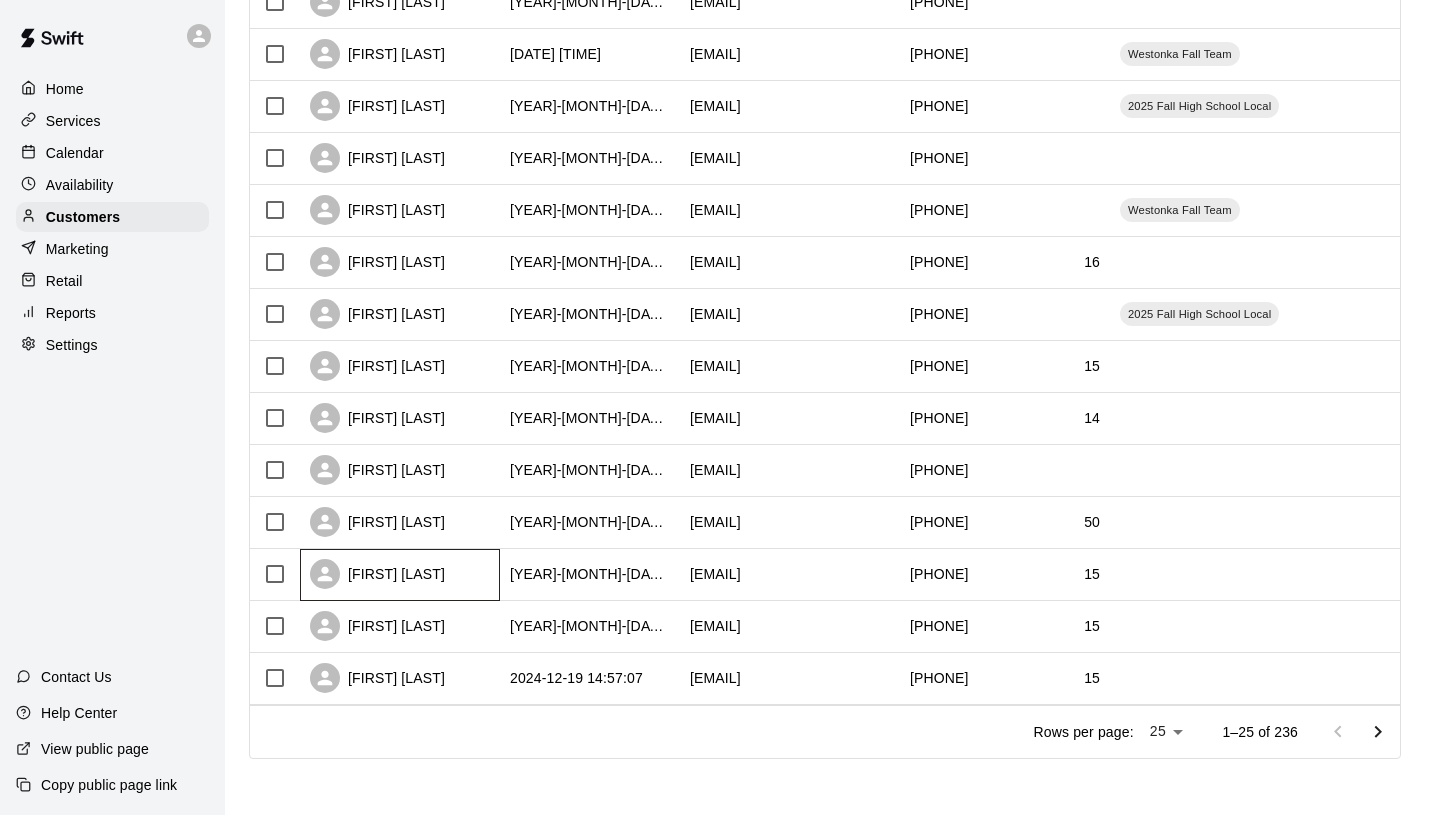 click on "[FIRST] [LAST]" at bounding box center (377, 574) 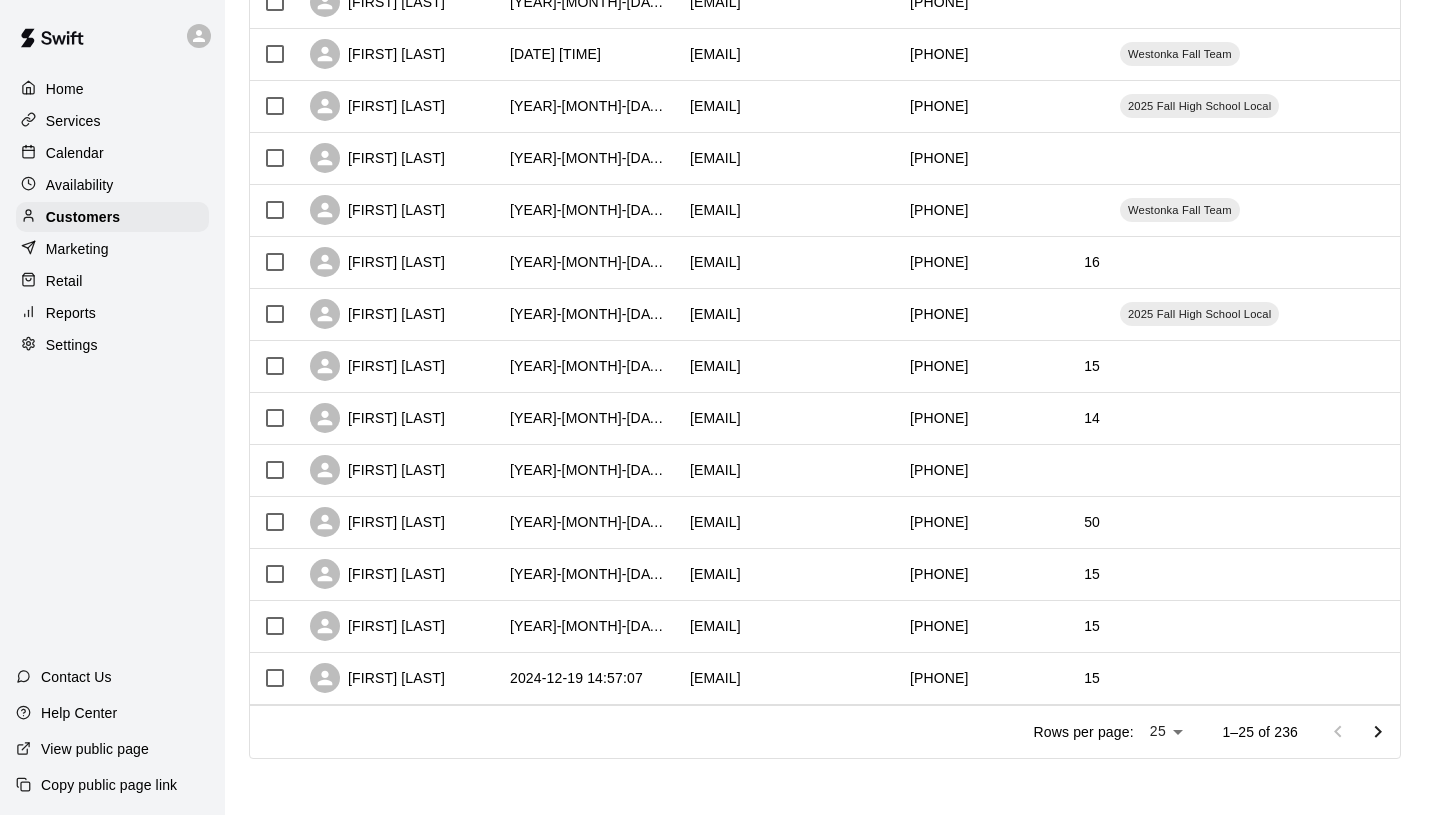 scroll, scrollTop: 0, scrollLeft: 0, axis: both 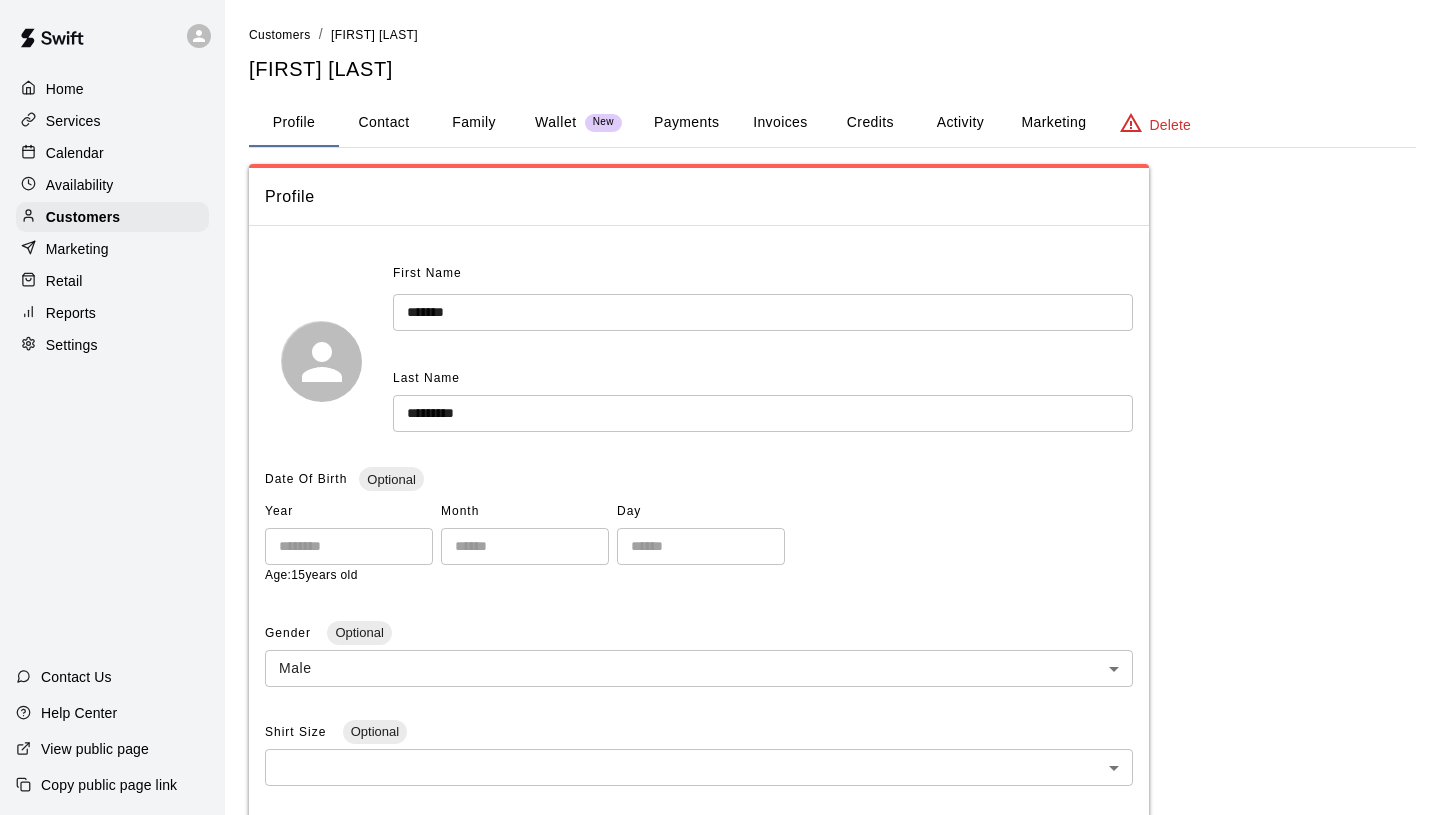 click on "Payments" at bounding box center (686, 123) 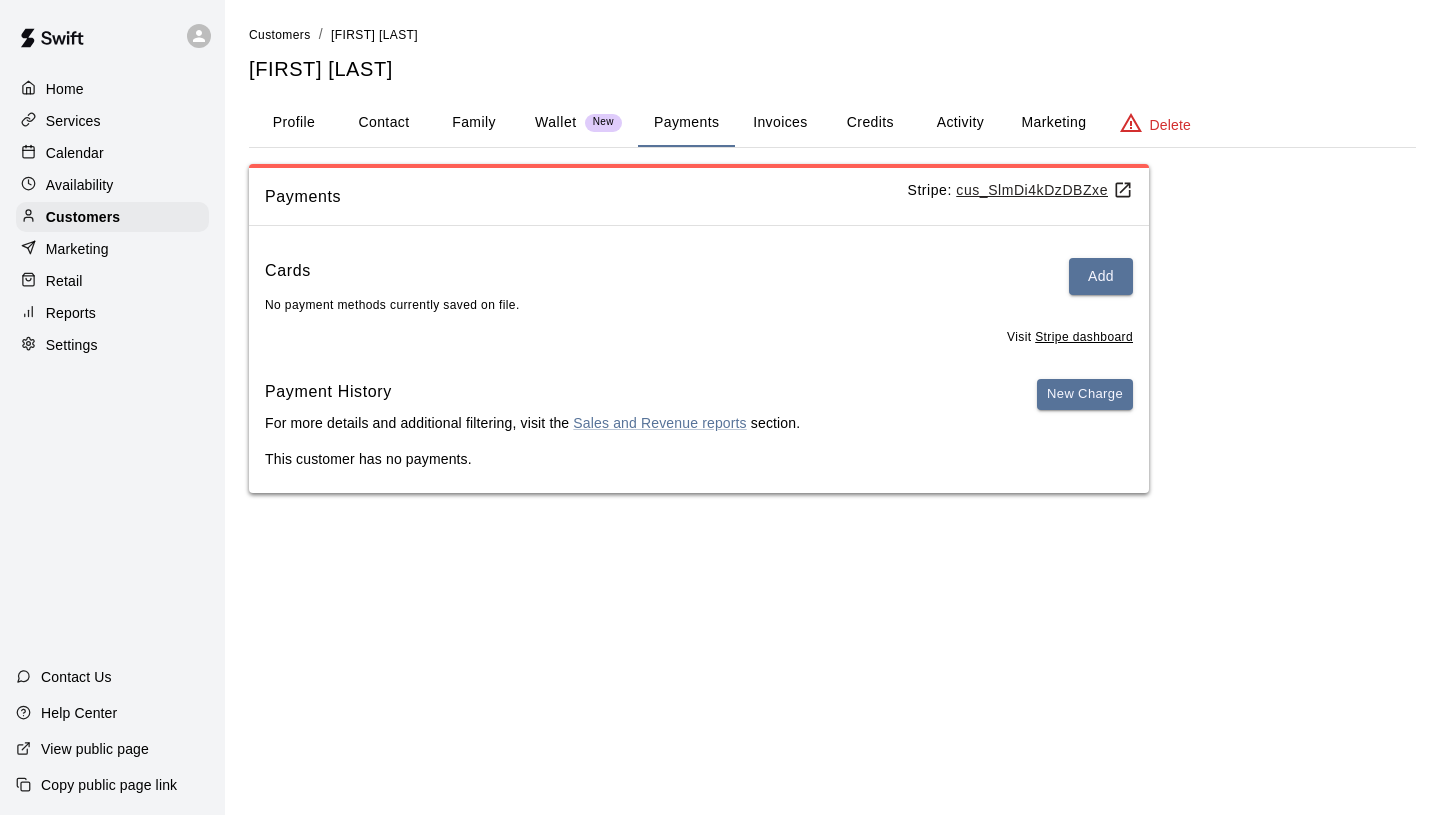 click on "Contact" at bounding box center [384, 123] 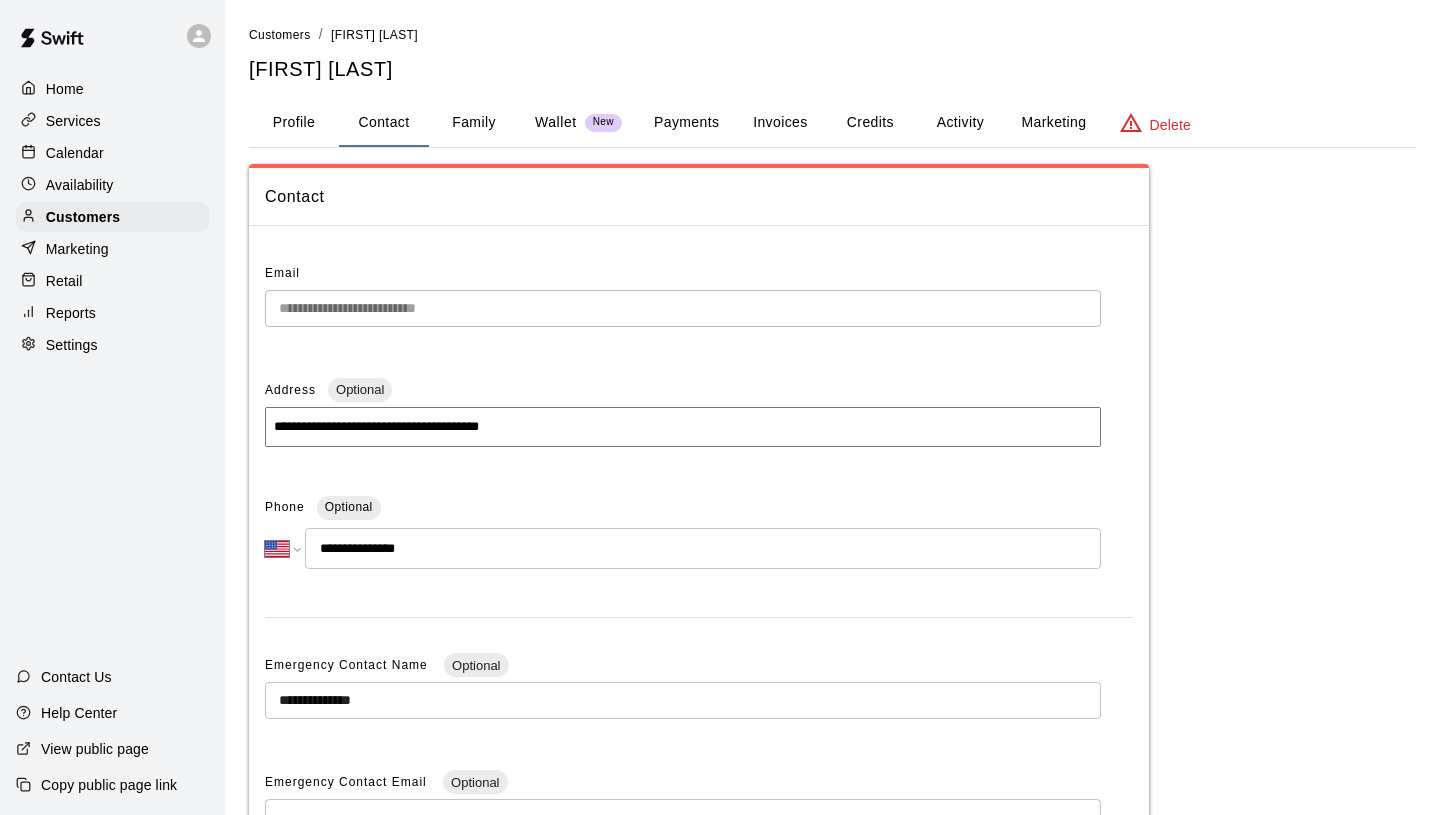 click on "Family" at bounding box center (474, 123) 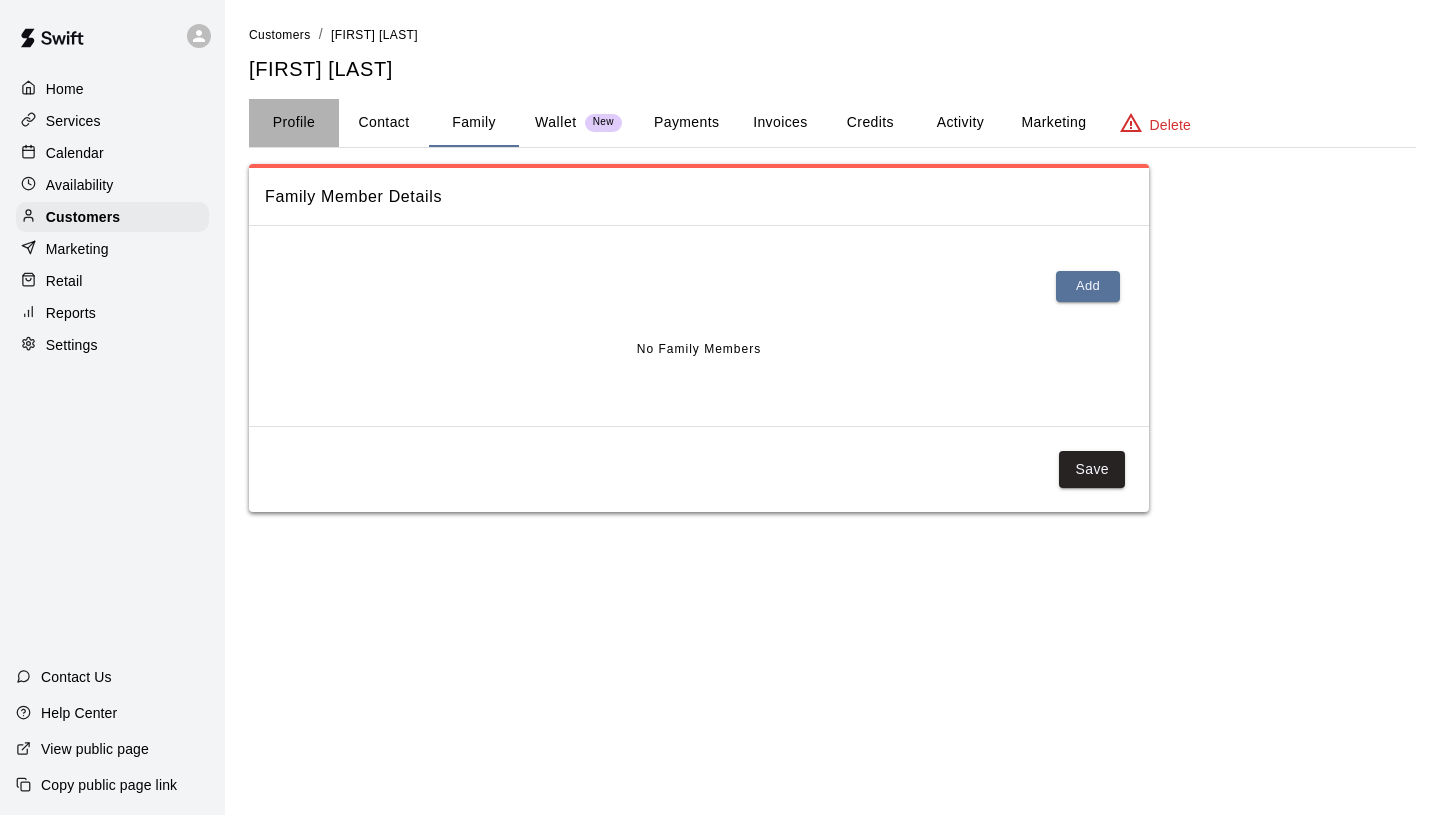 click on "Profile" at bounding box center (294, 123) 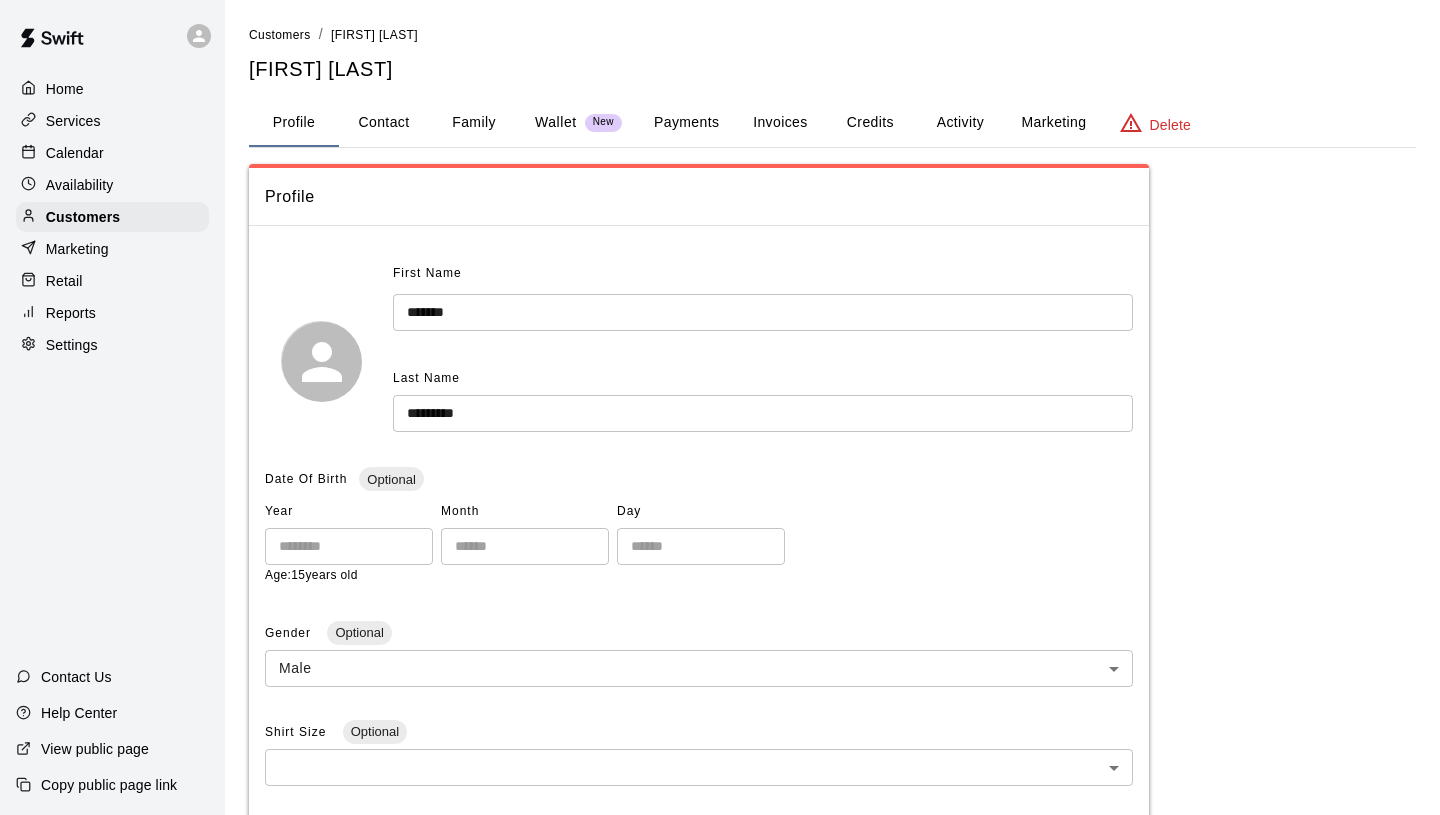 click on "Contact" at bounding box center [384, 123] 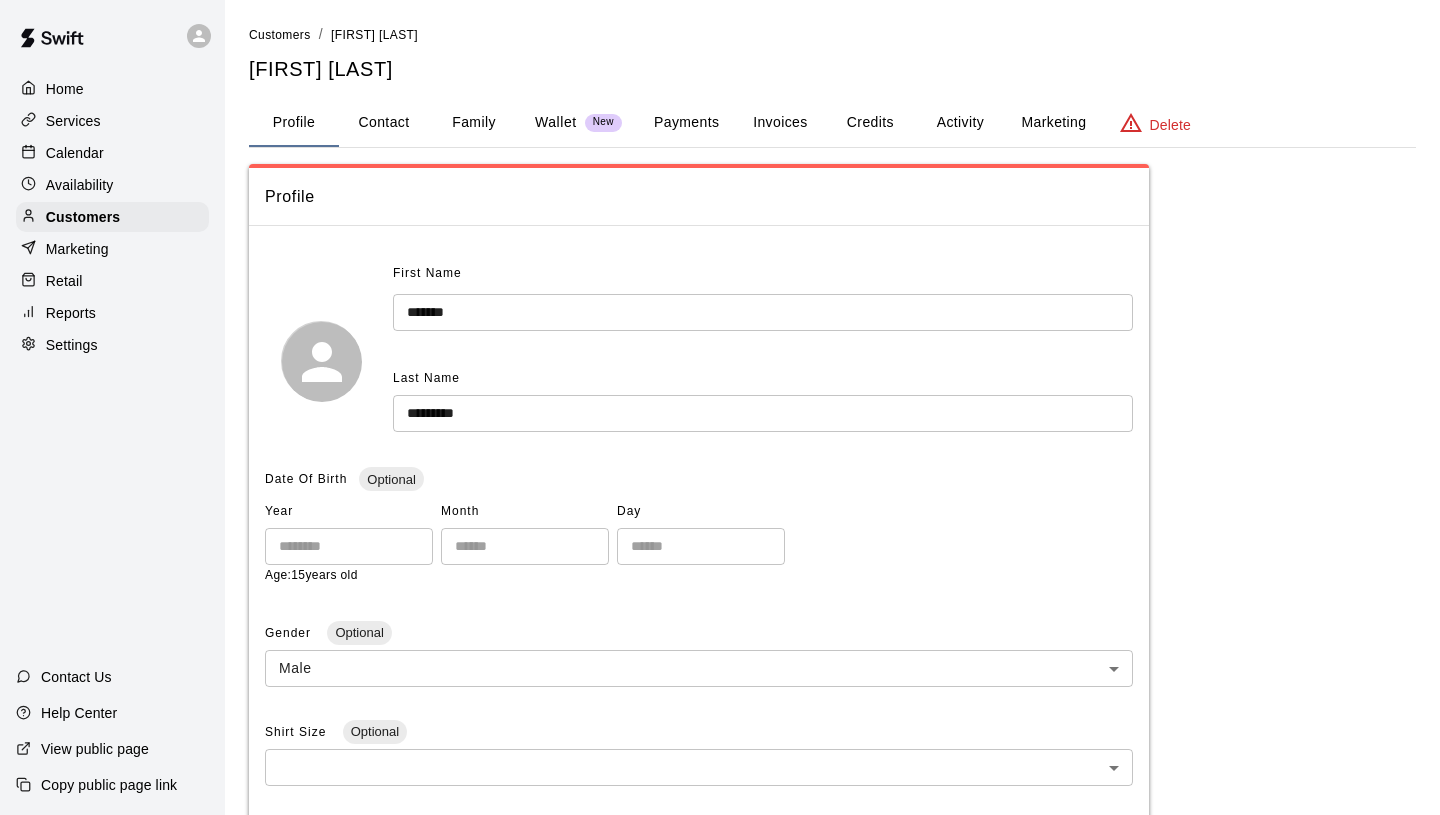 select on "**" 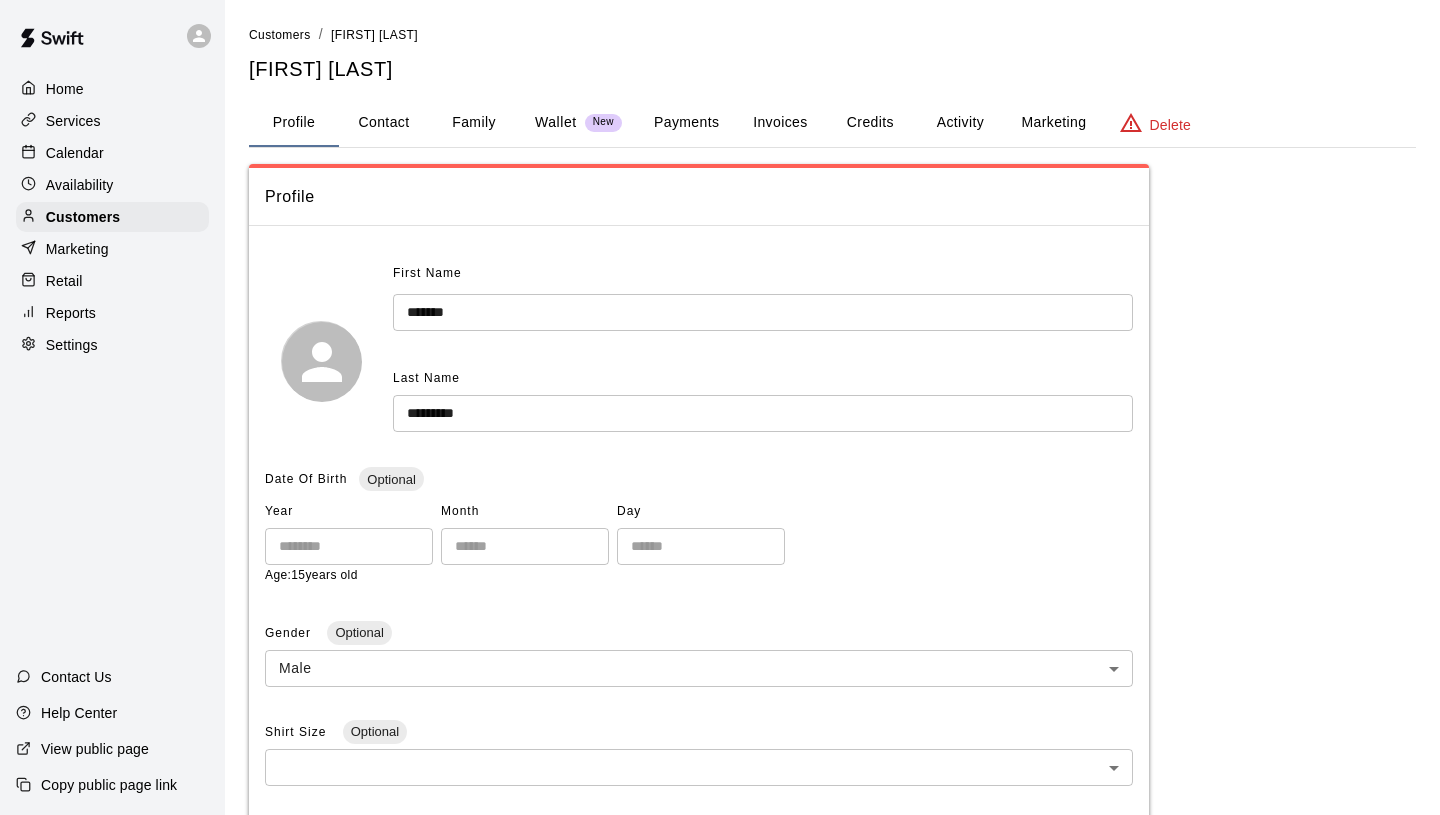select on "**" 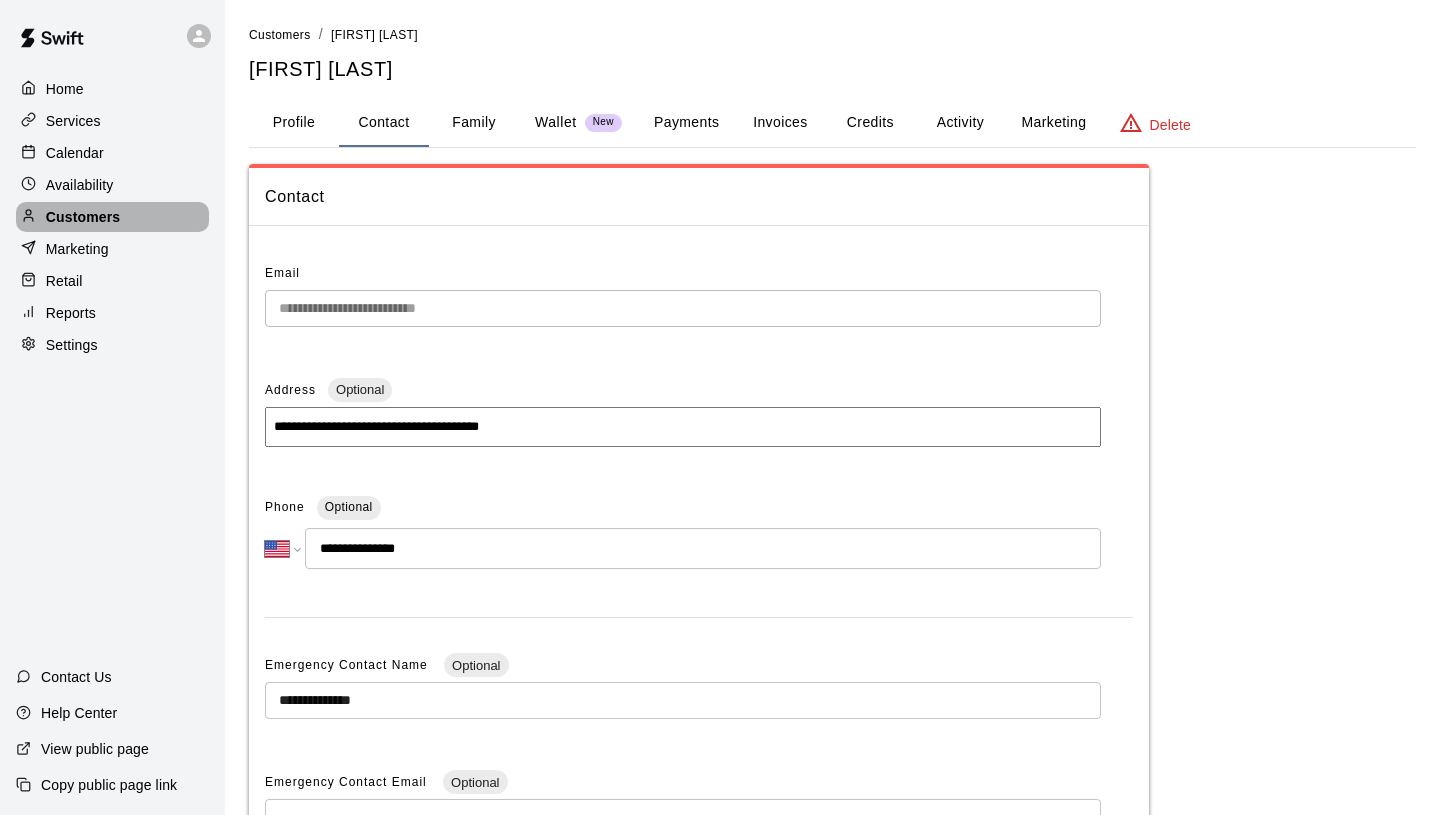 click on "Customers" at bounding box center (83, 217) 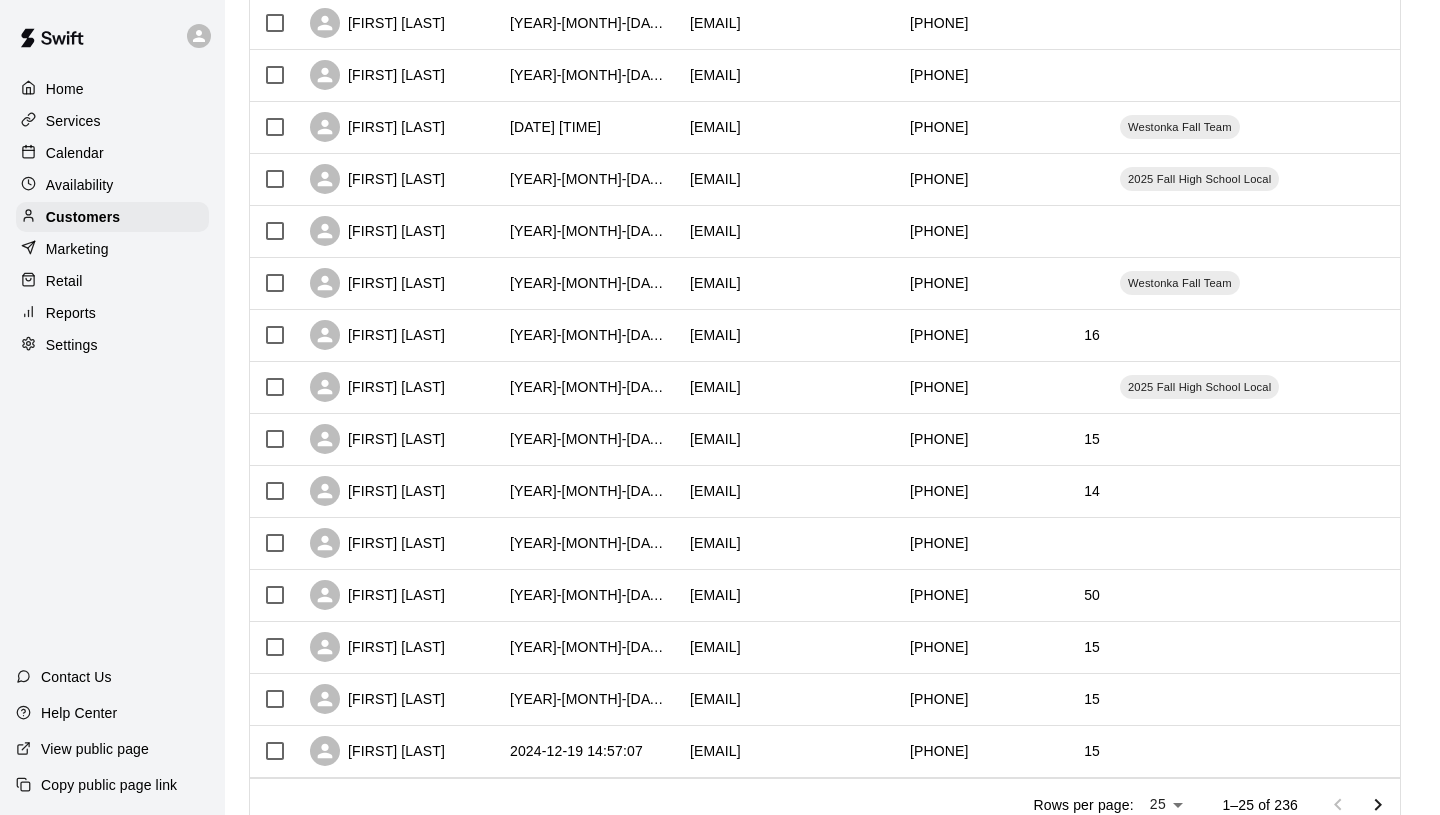 scroll, scrollTop: 911, scrollLeft: 0, axis: vertical 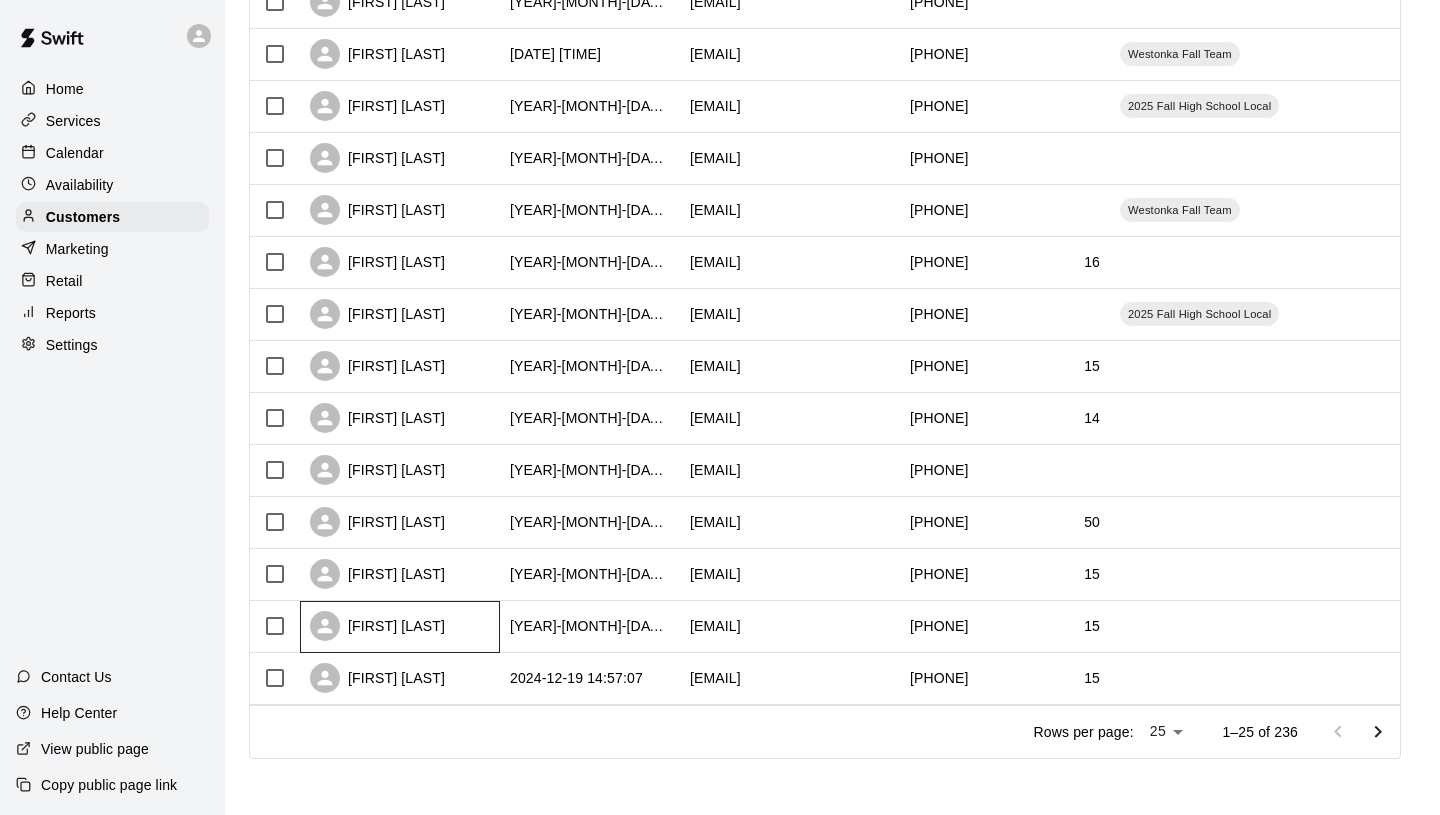 click on "[FIRST] [LAST]" at bounding box center [377, 626] 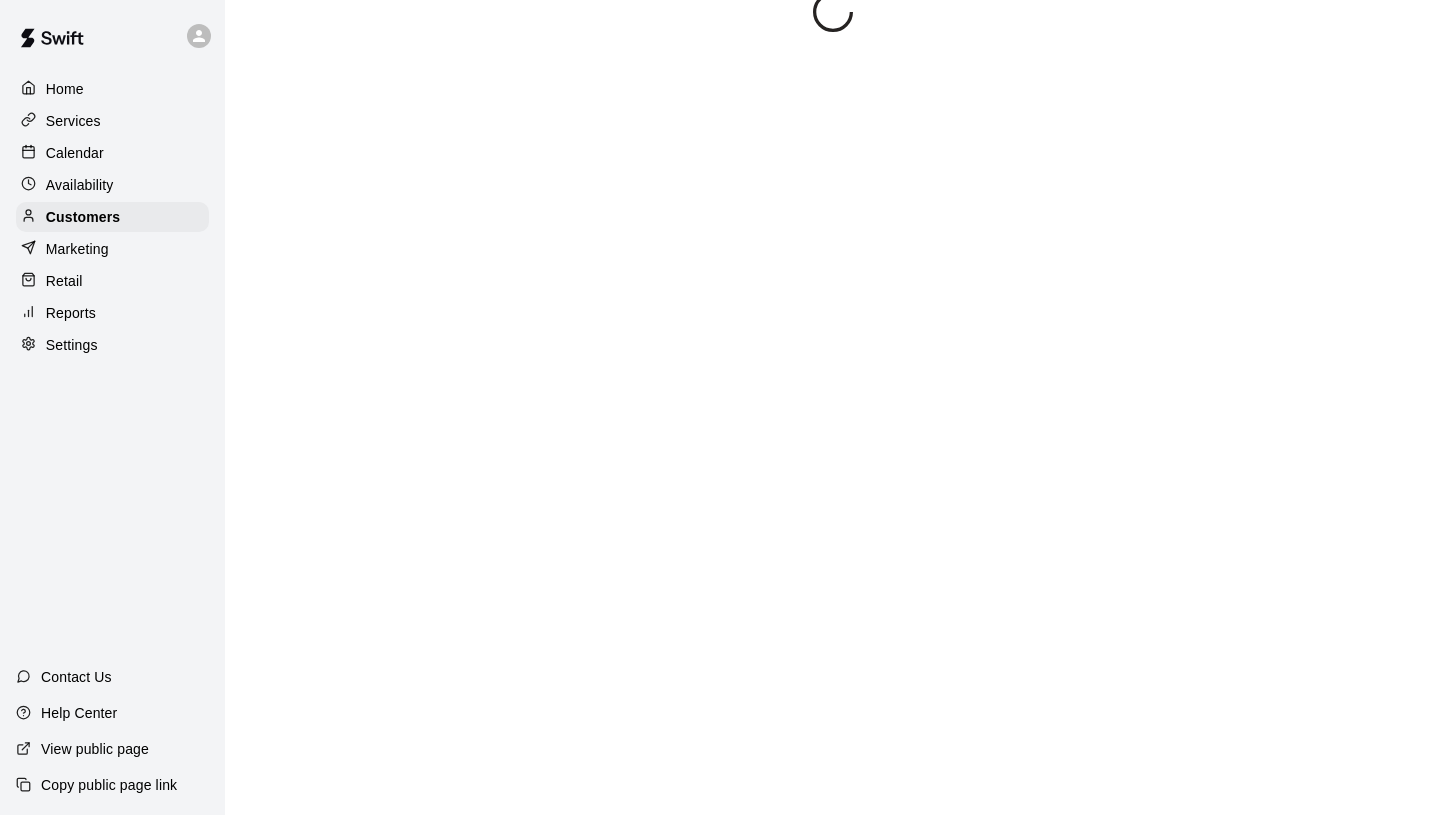 scroll, scrollTop: 0, scrollLeft: 0, axis: both 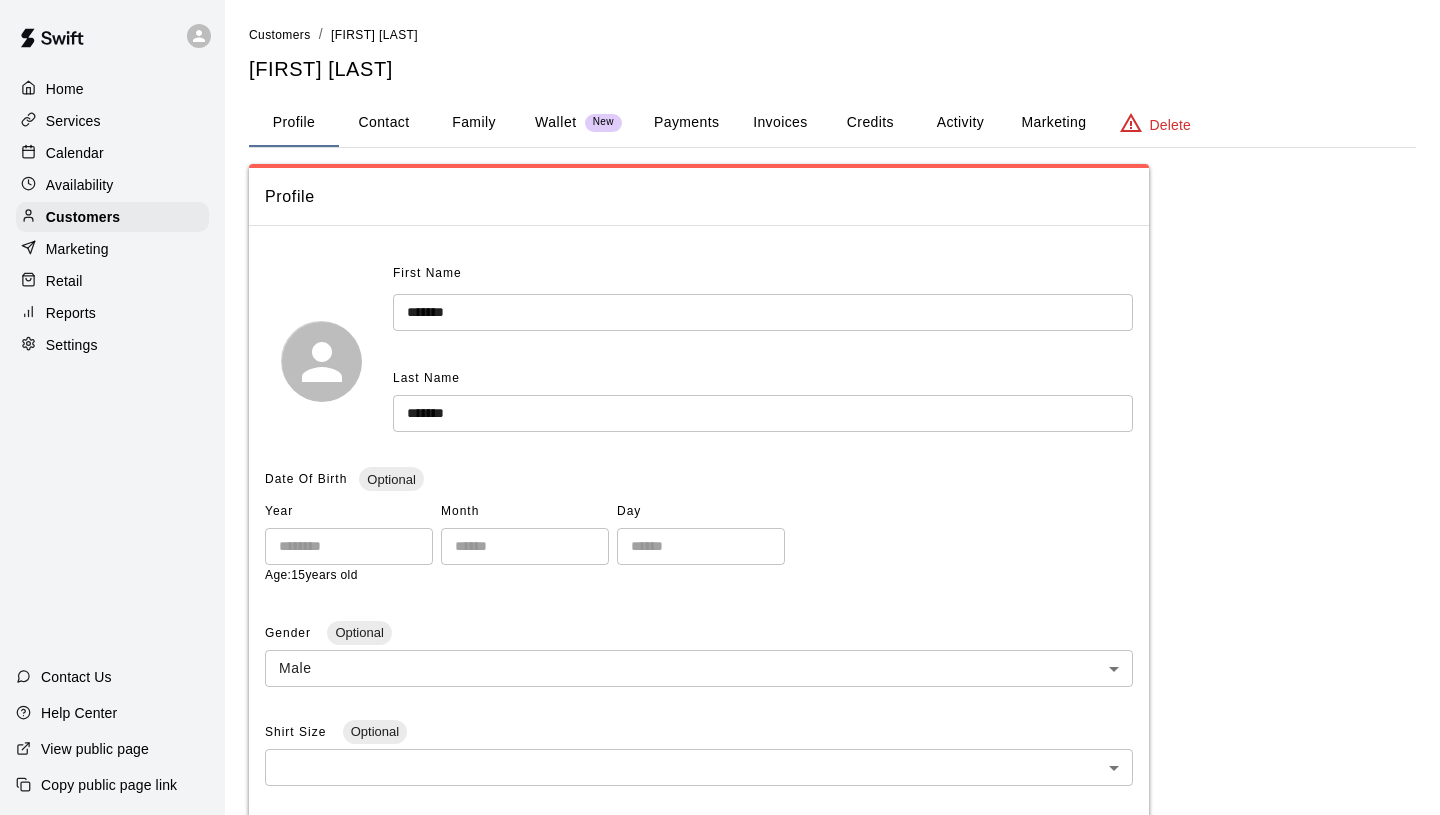 click on "Payments" at bounding box center [686, 123] 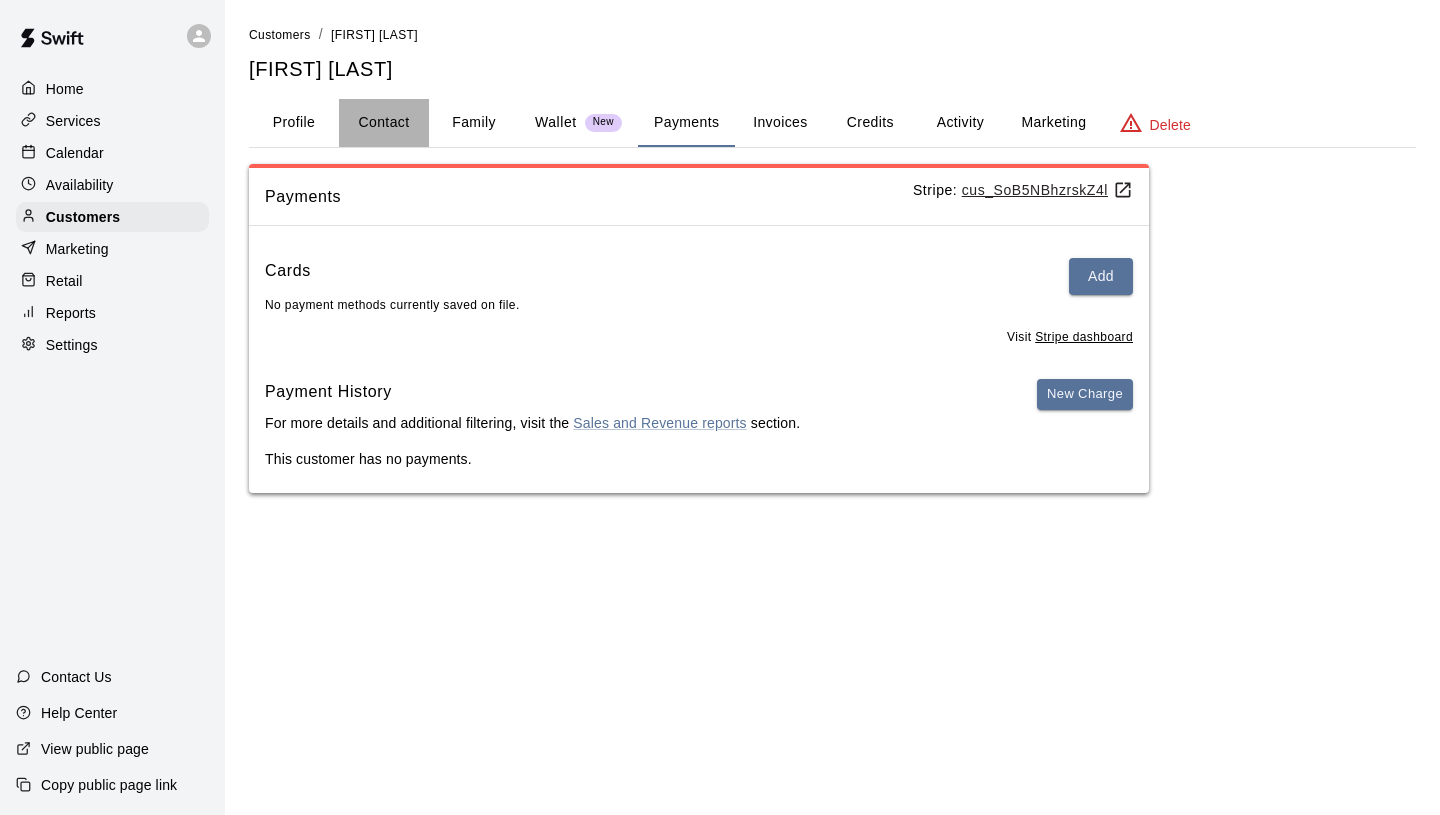 click on "Contact" at bounding box center (384, 123) 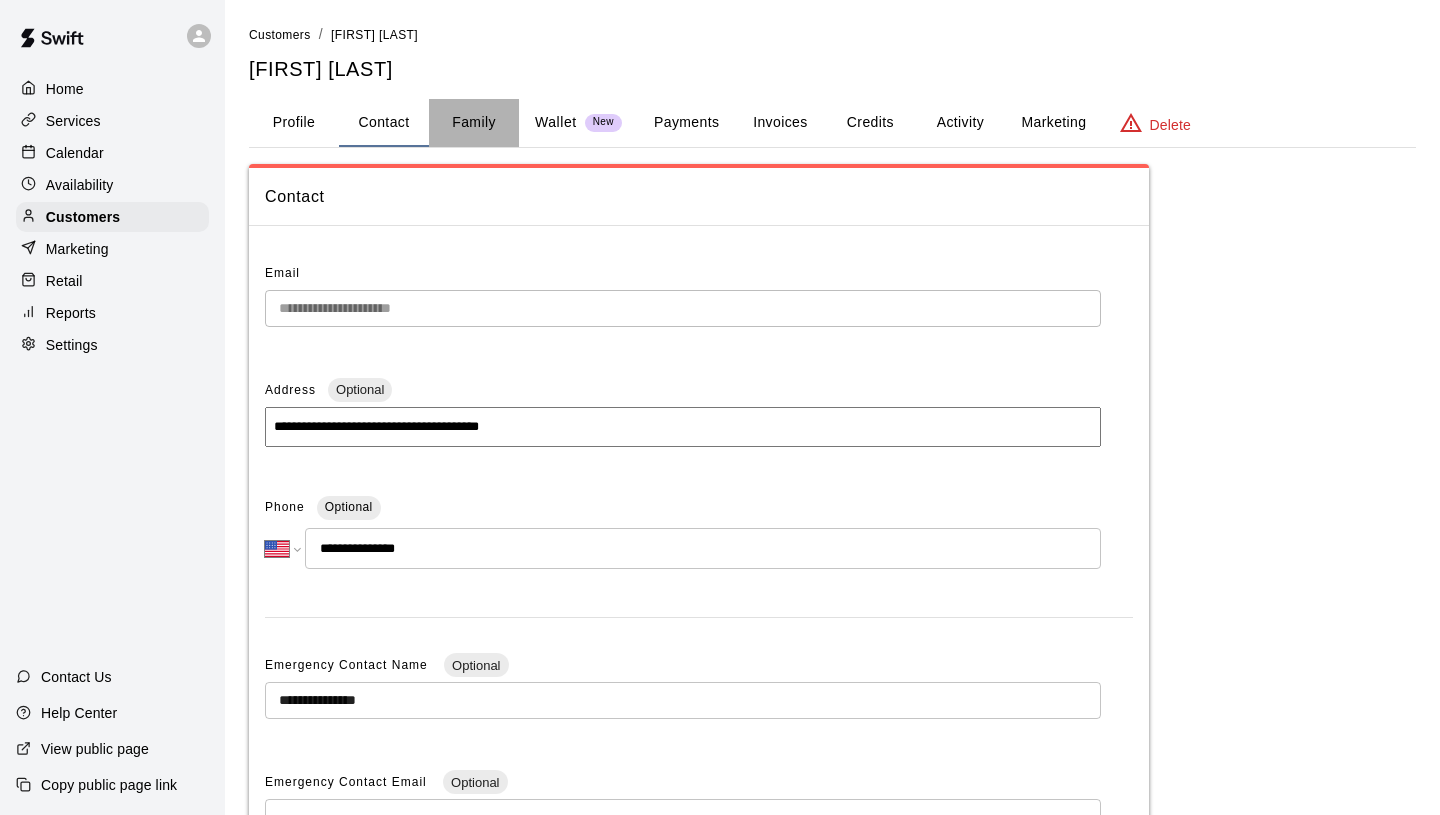 click on "Family" at bounding box center (474, 123) 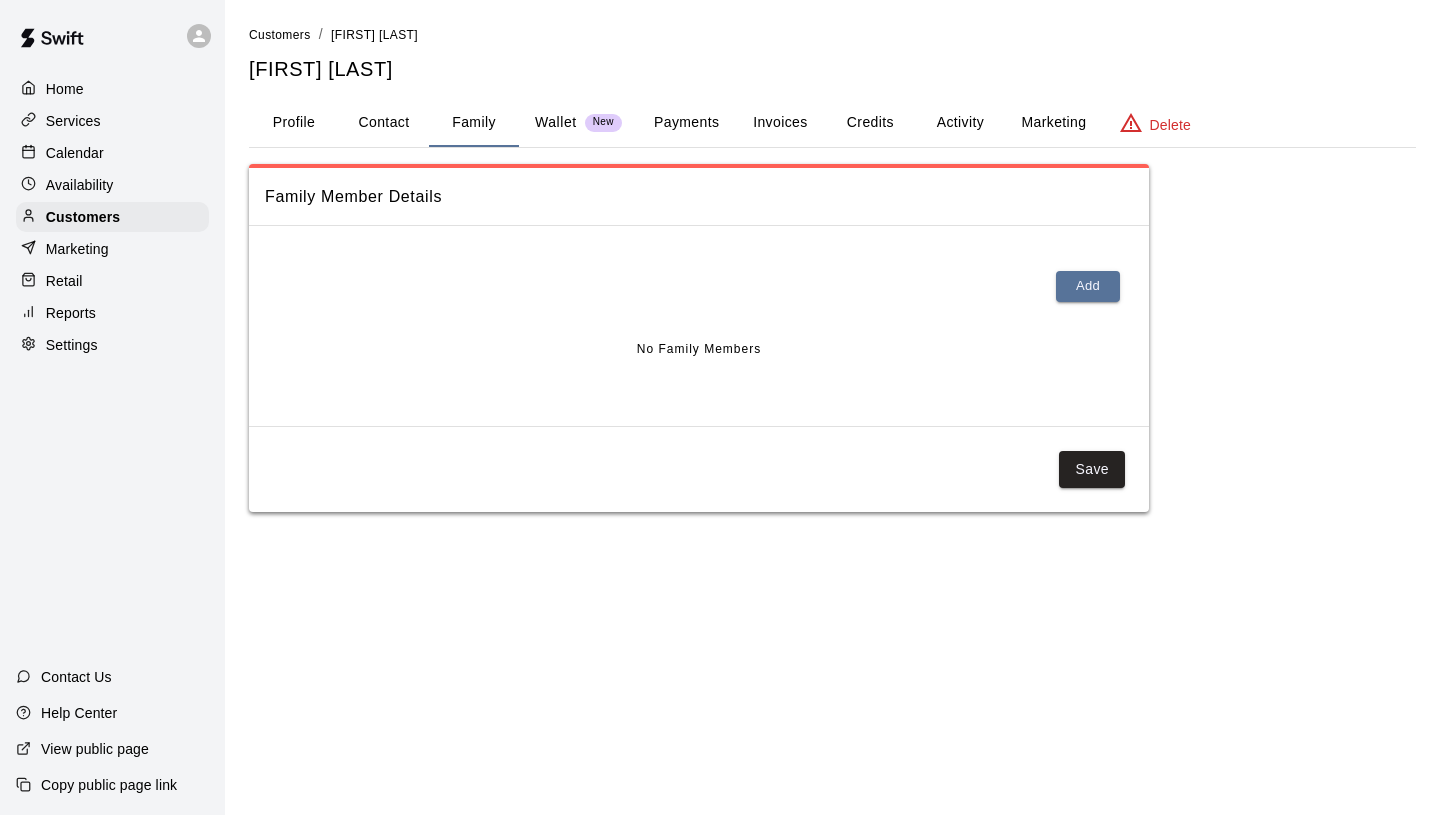 click on "Contact" at bounding box center (384, 123) 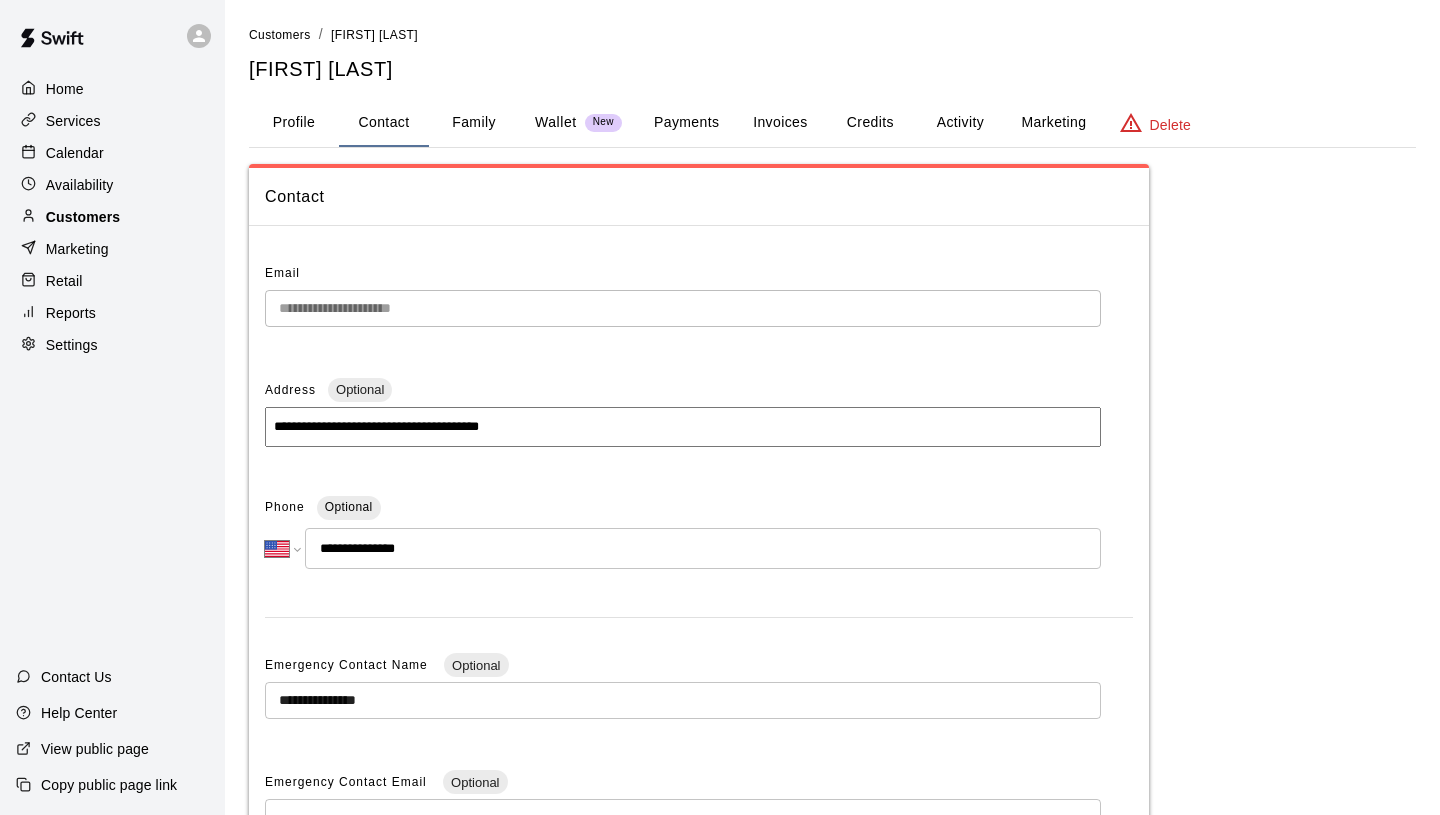click on "Customers" at bounding box center (83, 217) 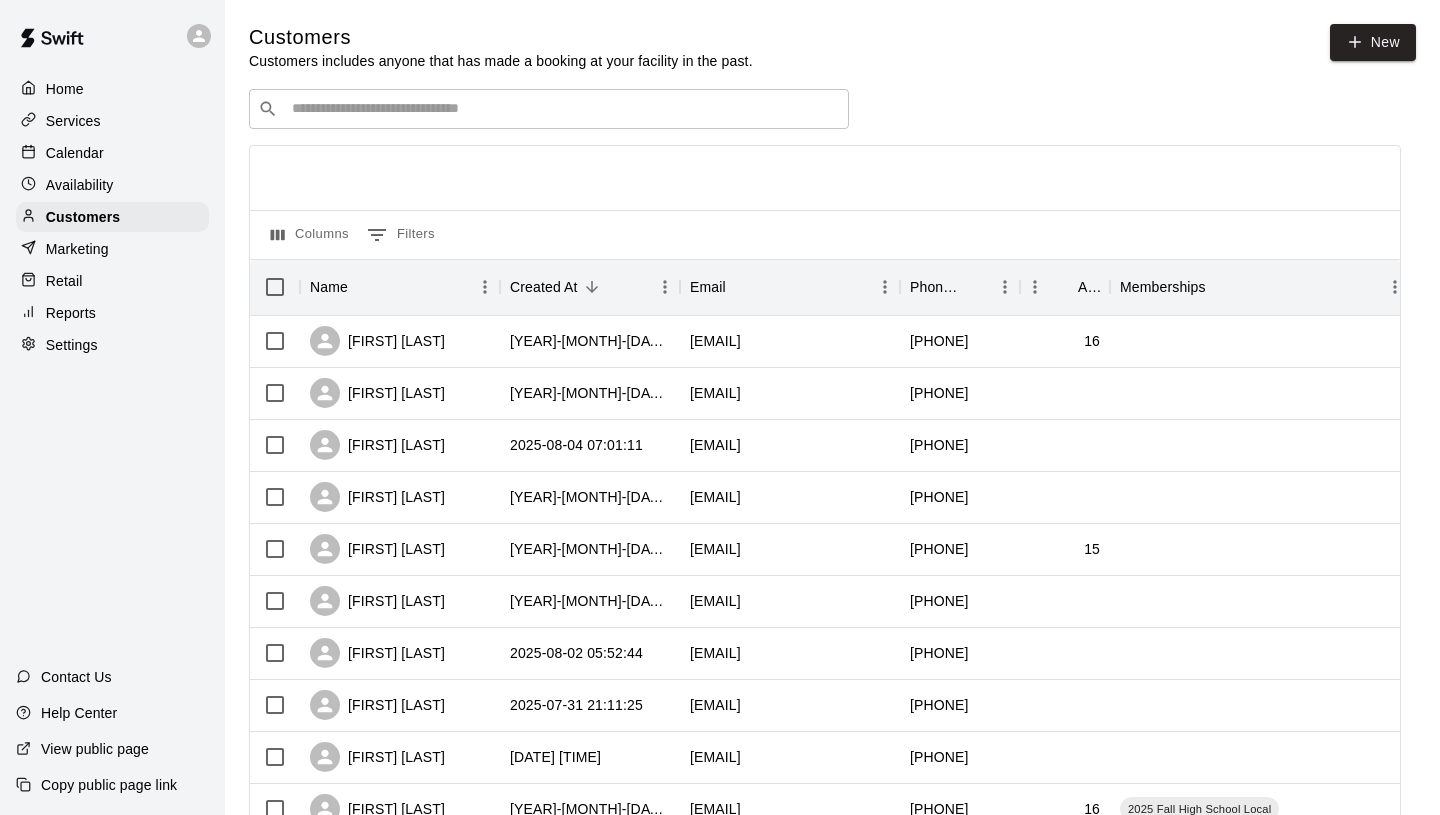 click on "Services" at bounding box center [73, 121] 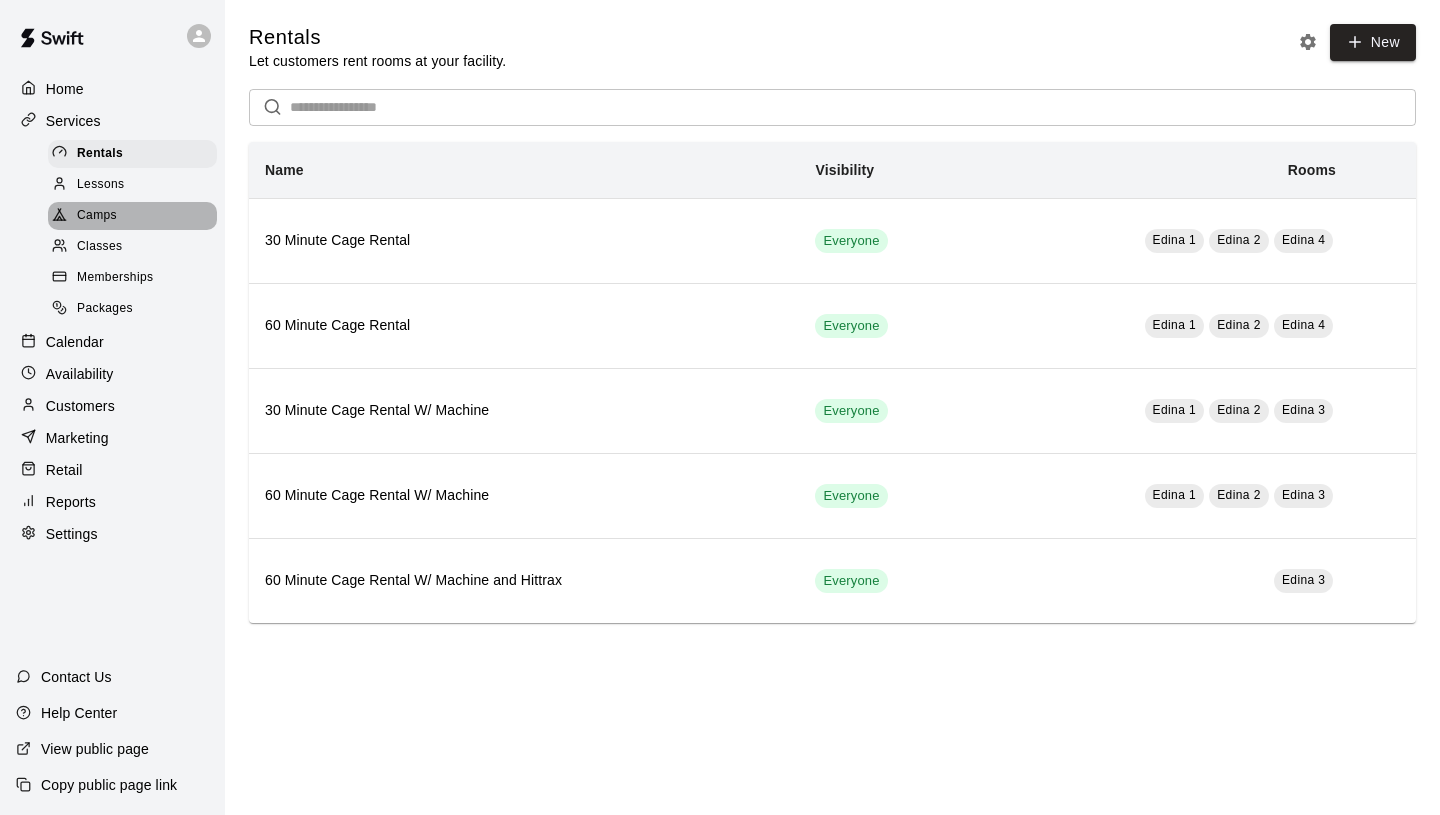 click on "Camps" at bounding box center [132, 216] 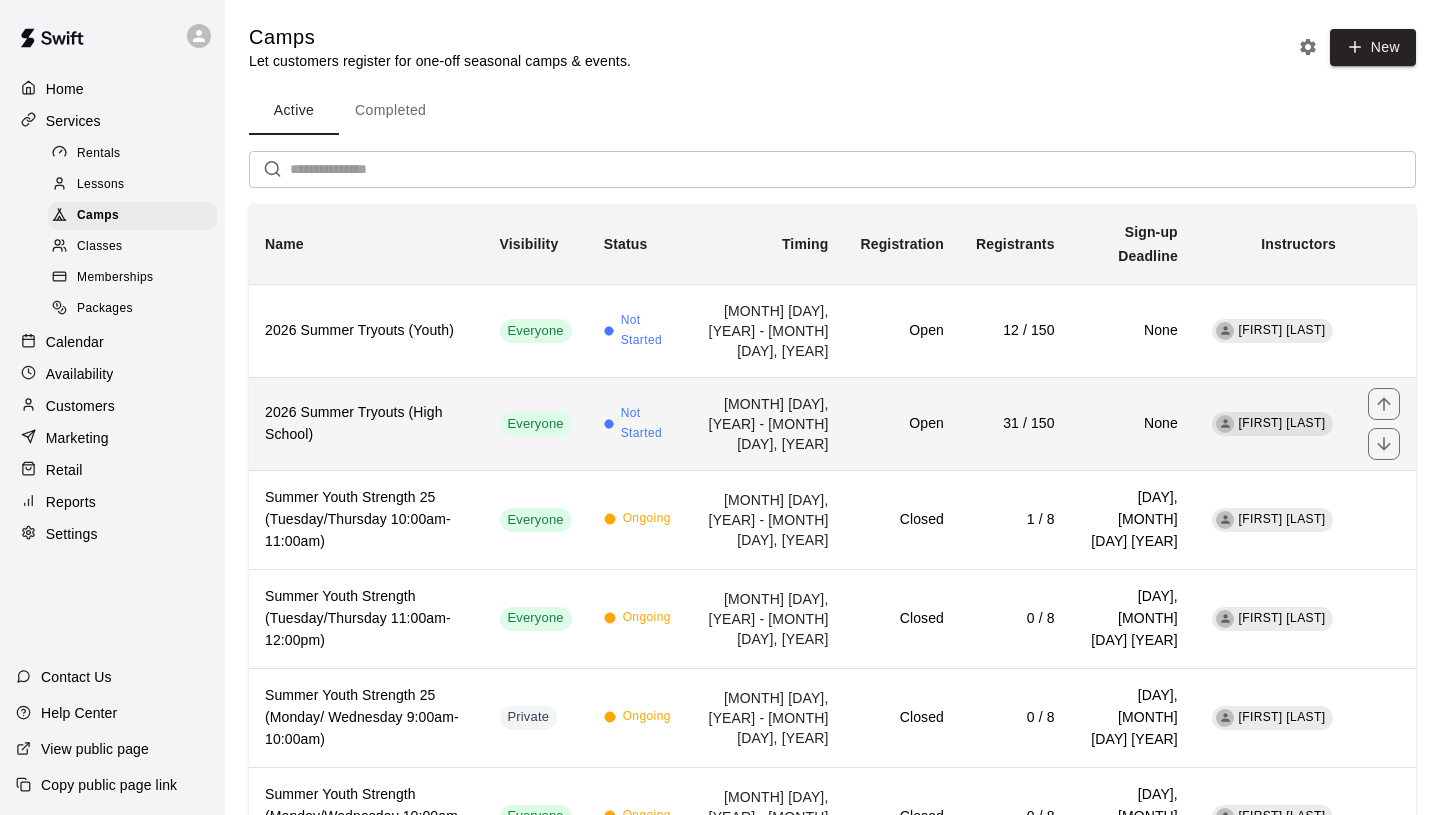 click on "Open" at bounding box center [901, 424] 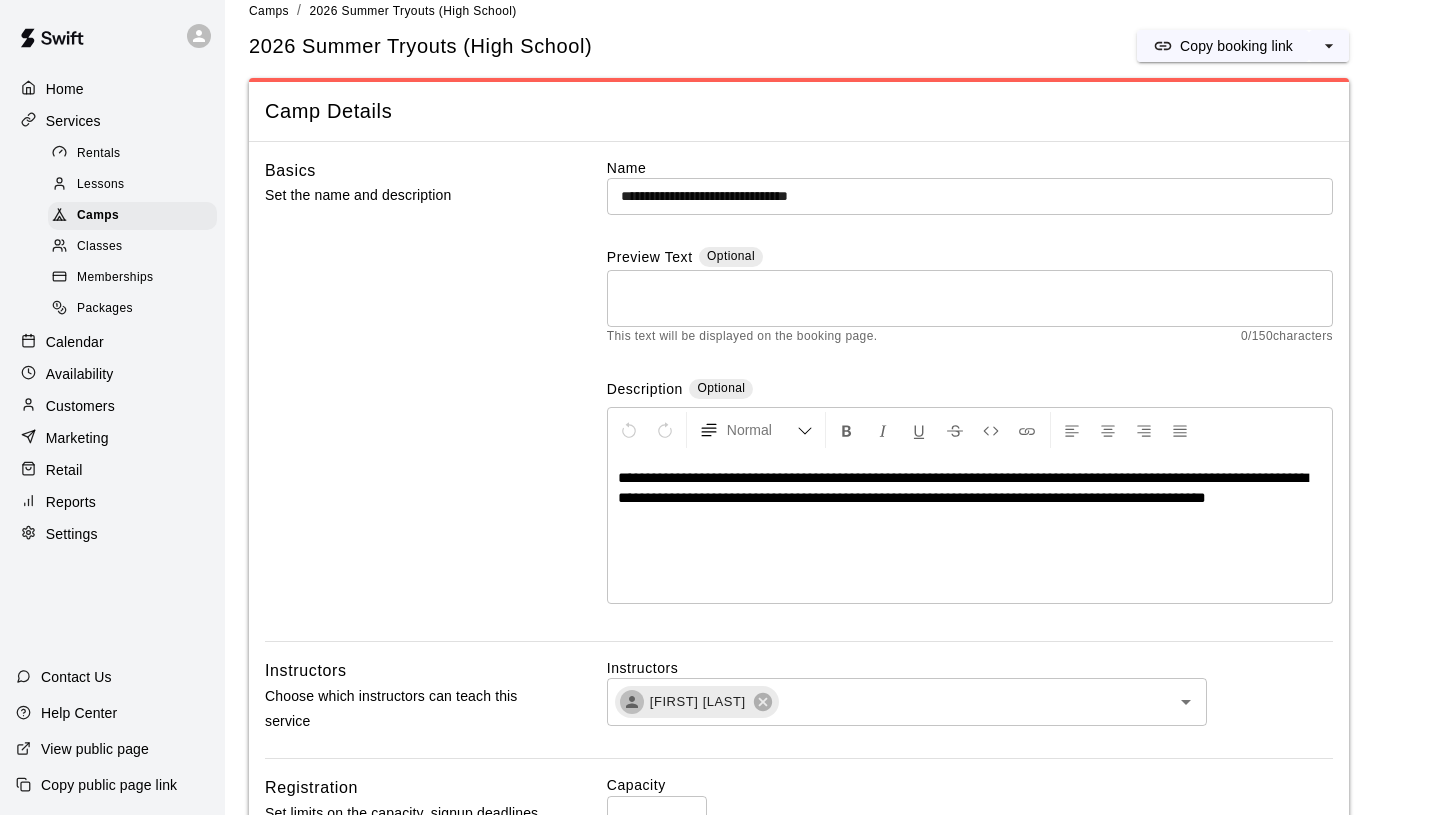 scroll, scrollTop: 0, scrollLeft: 0, axis: both 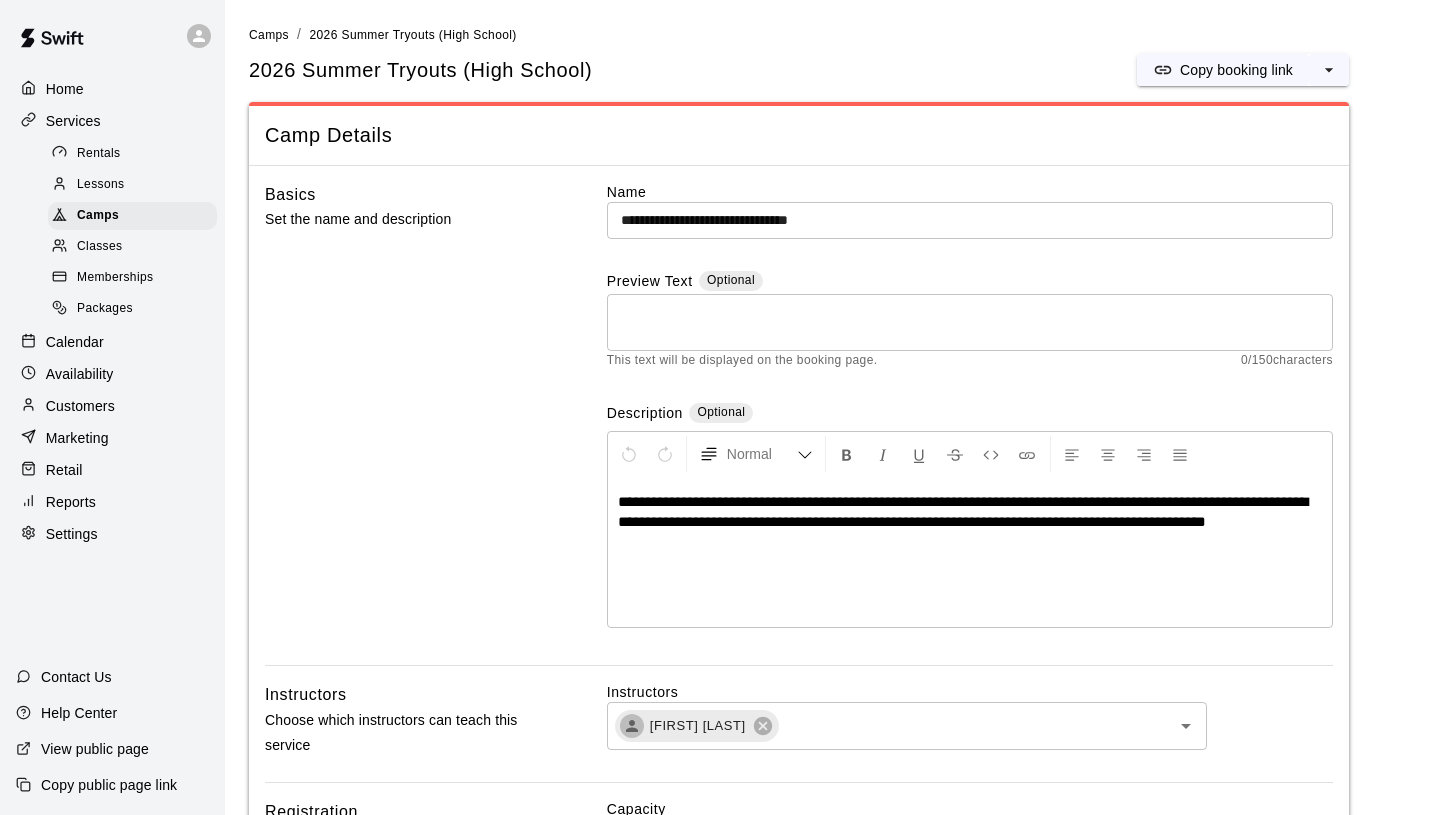 click on "Calendar" at bounding box center [75, 342] 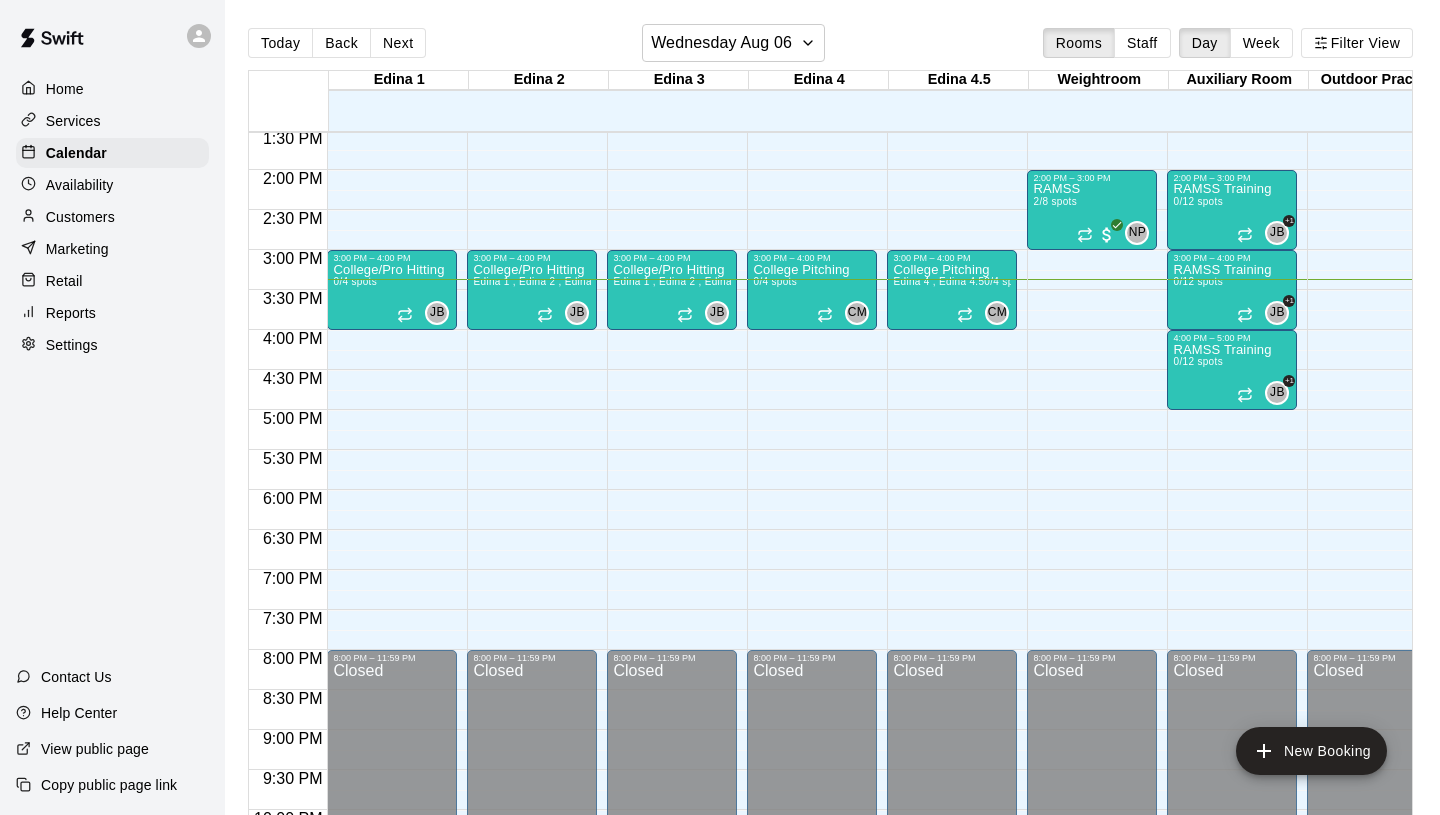 scroll, scrollTop: 924, scrollLeft: 0, axis: vertical 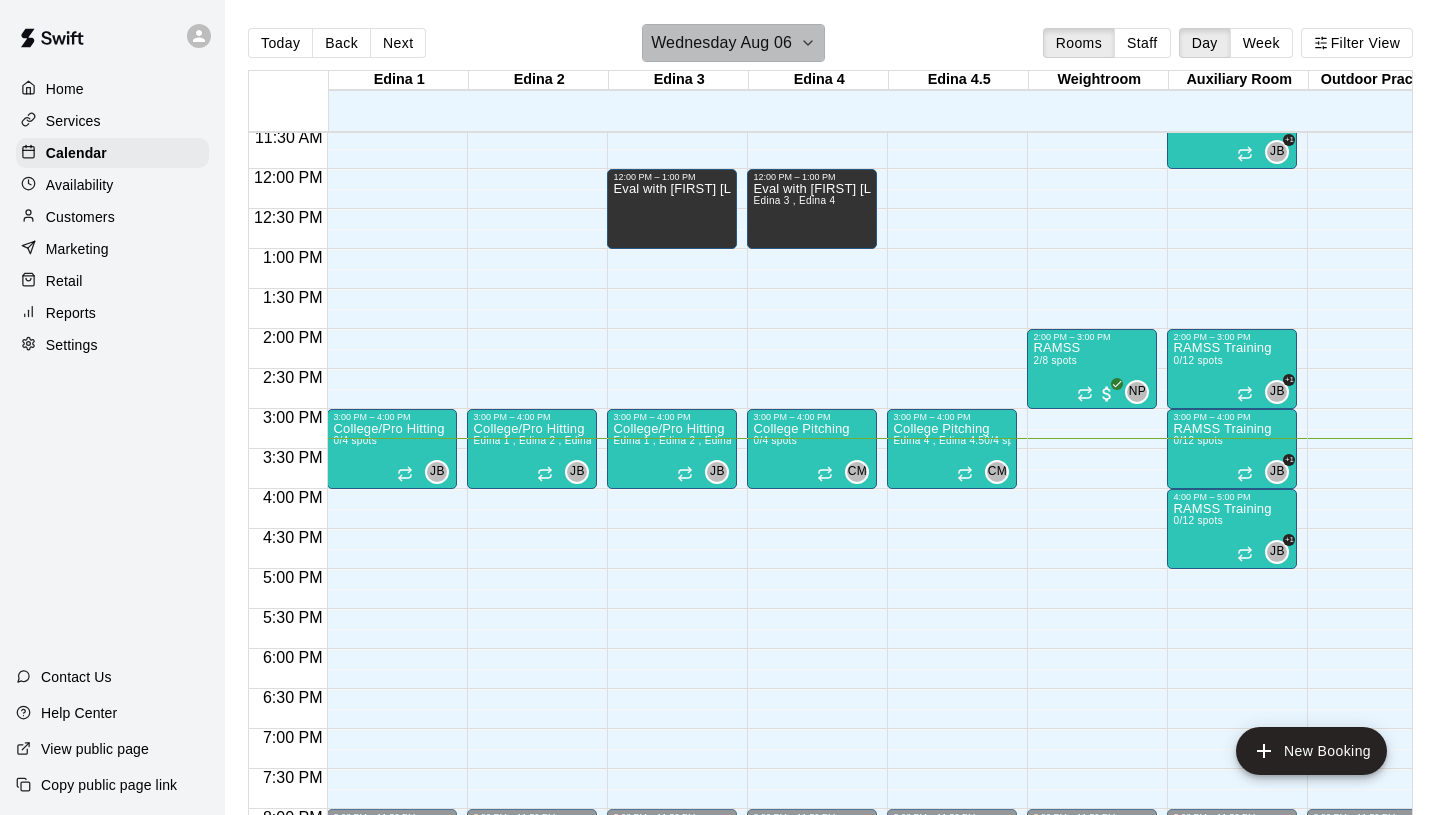 click on "Wednesday Aug 06" at bounding box center (721, 43) 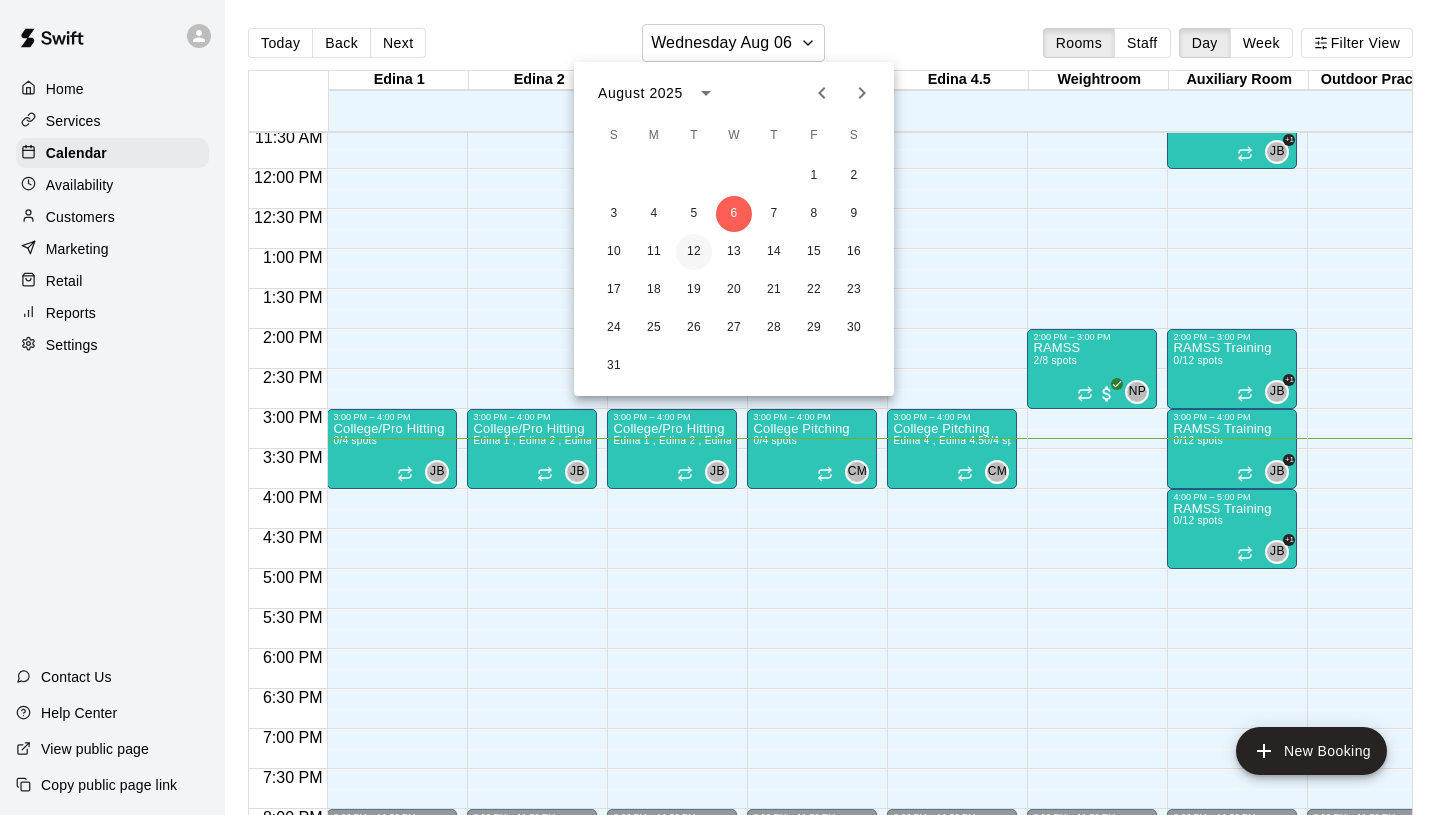 click on "12" at bounding box center [694, 252] 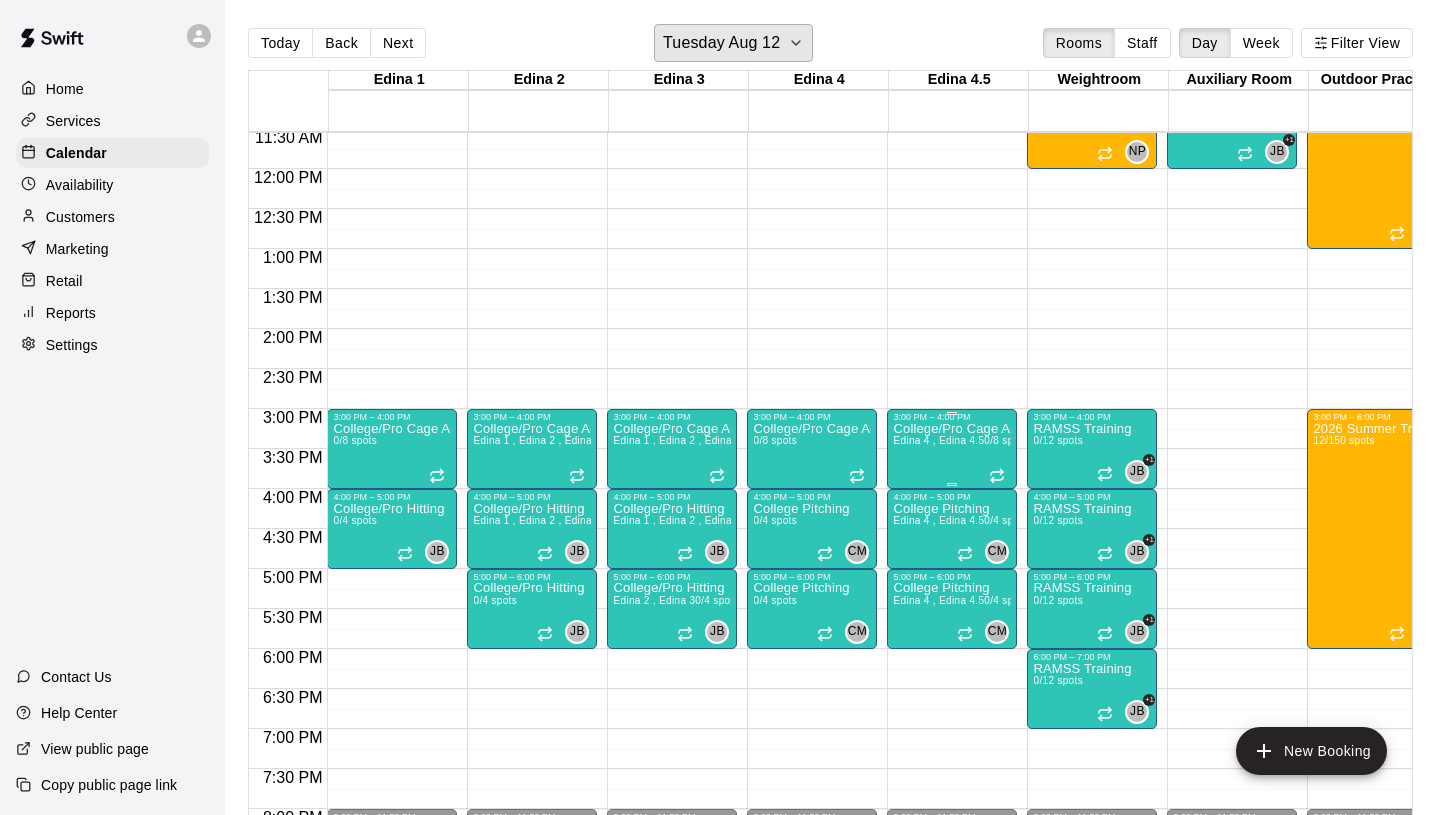 scroll, scrollTop: 924, scrollLeft: 27, axis: both 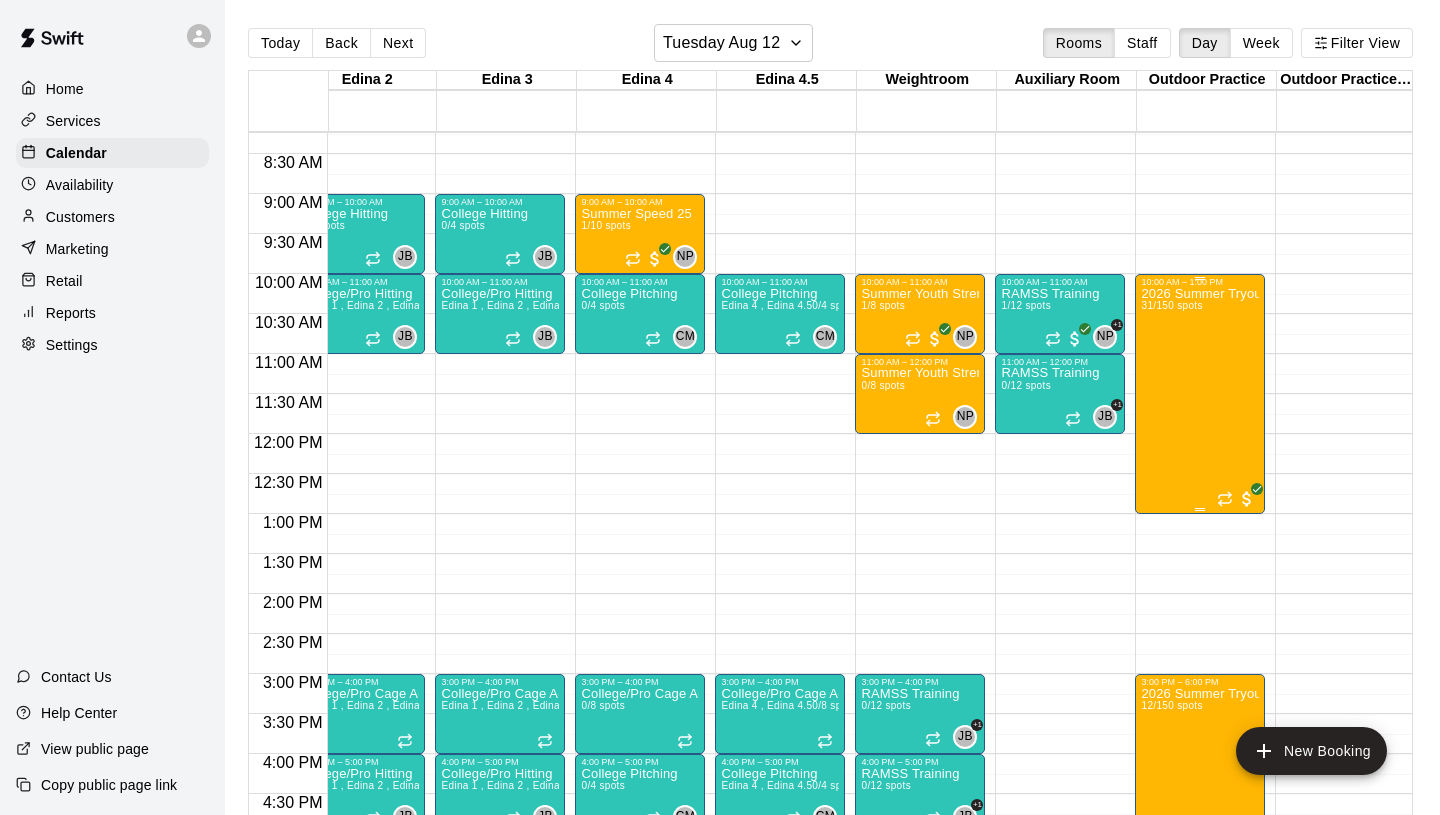 click on "[YEAR] [MONTH] [DAY] ([AGE] [AGE])" at bounding box center [1200, 694] 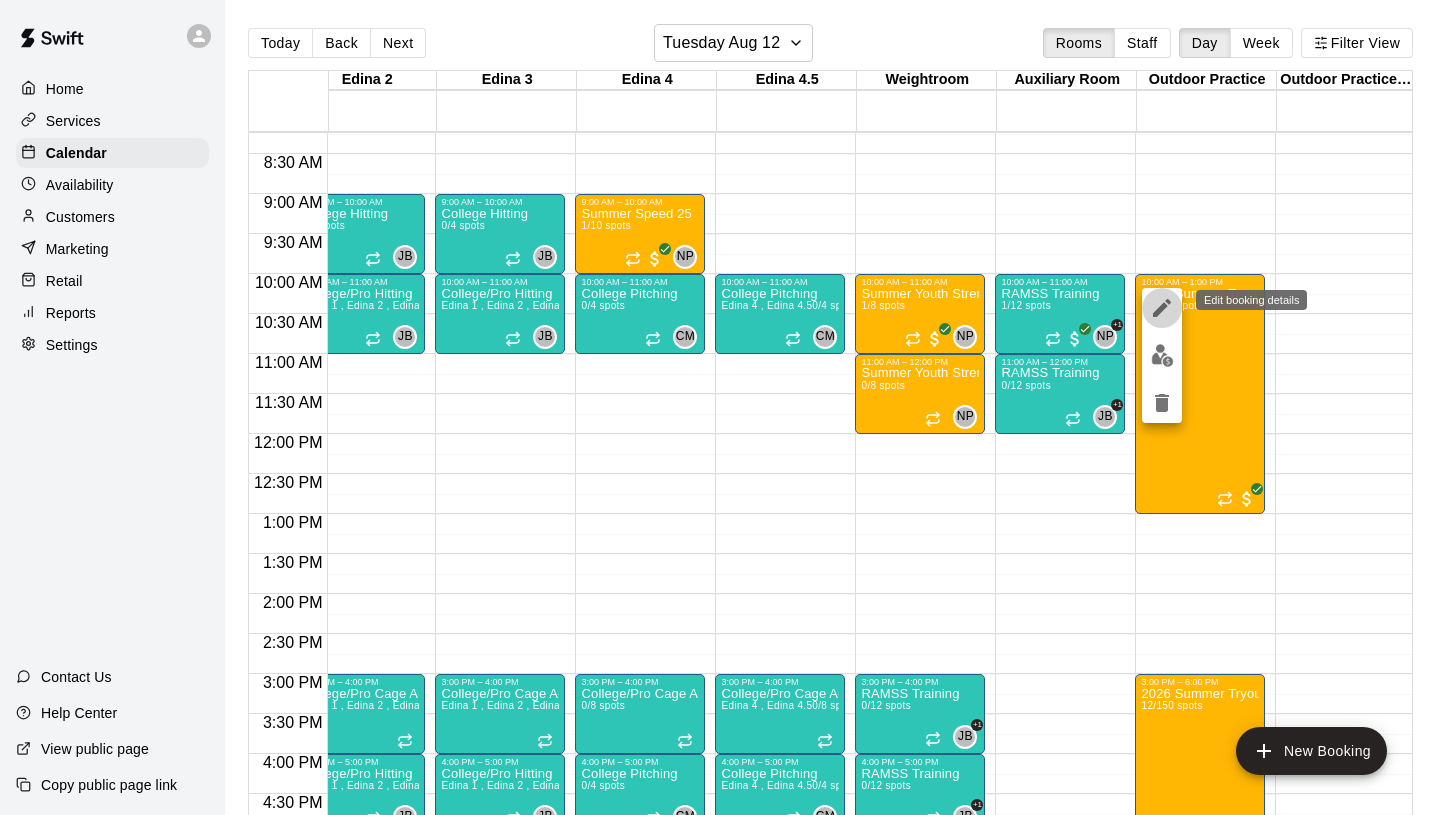 click 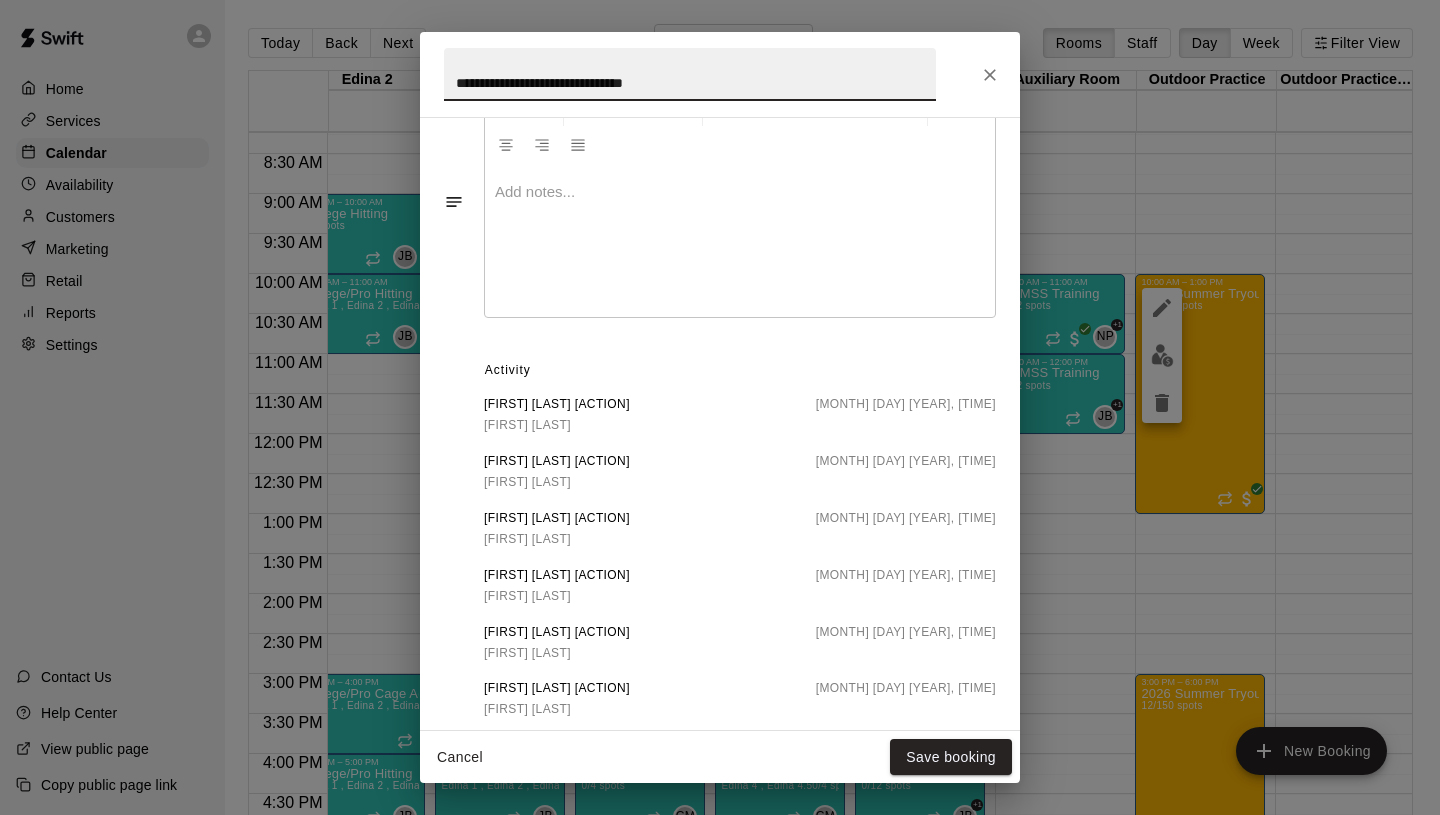 scroll, scrollTop: 0, scrollLeft: 0, axis: both 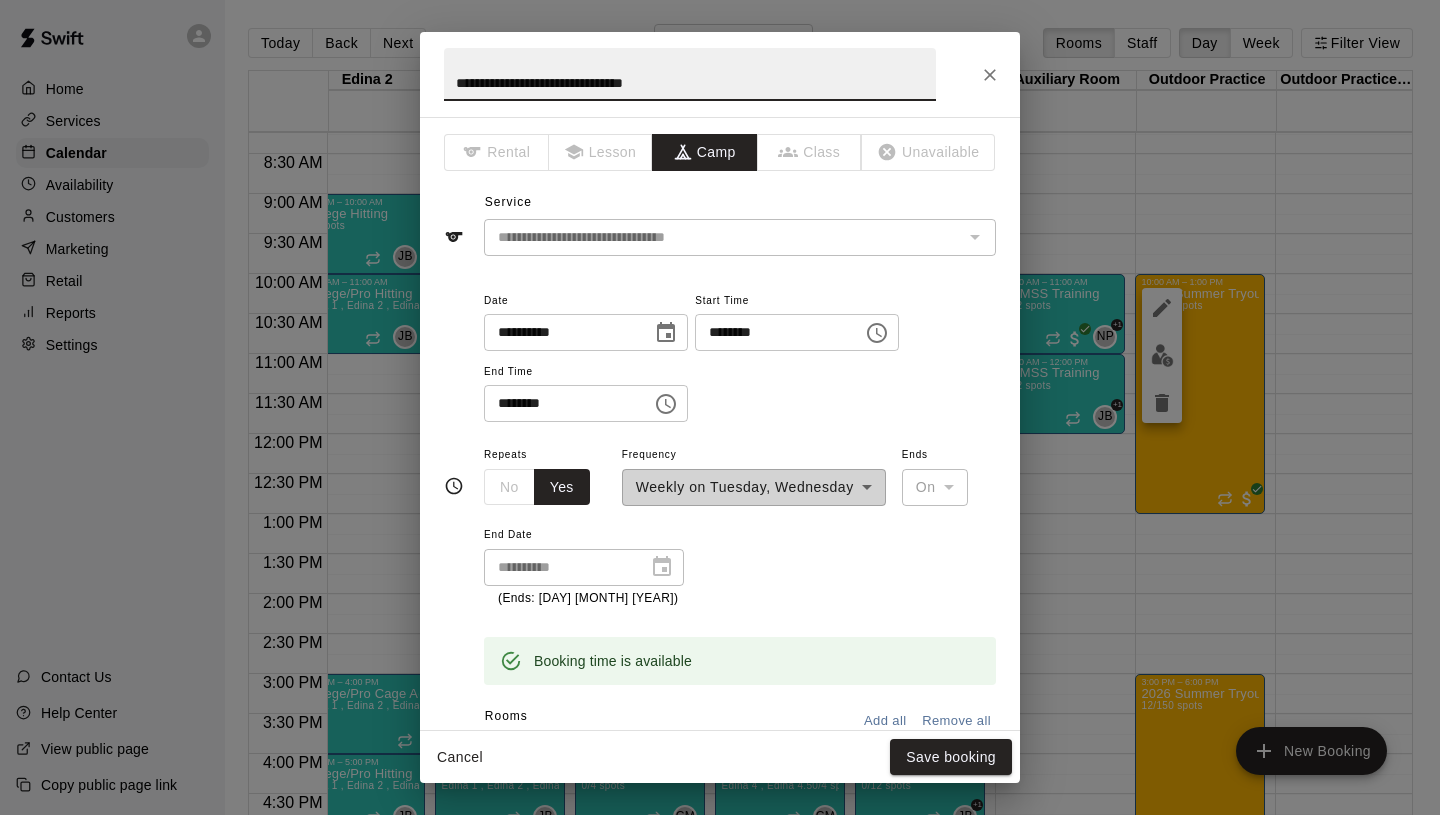 click 